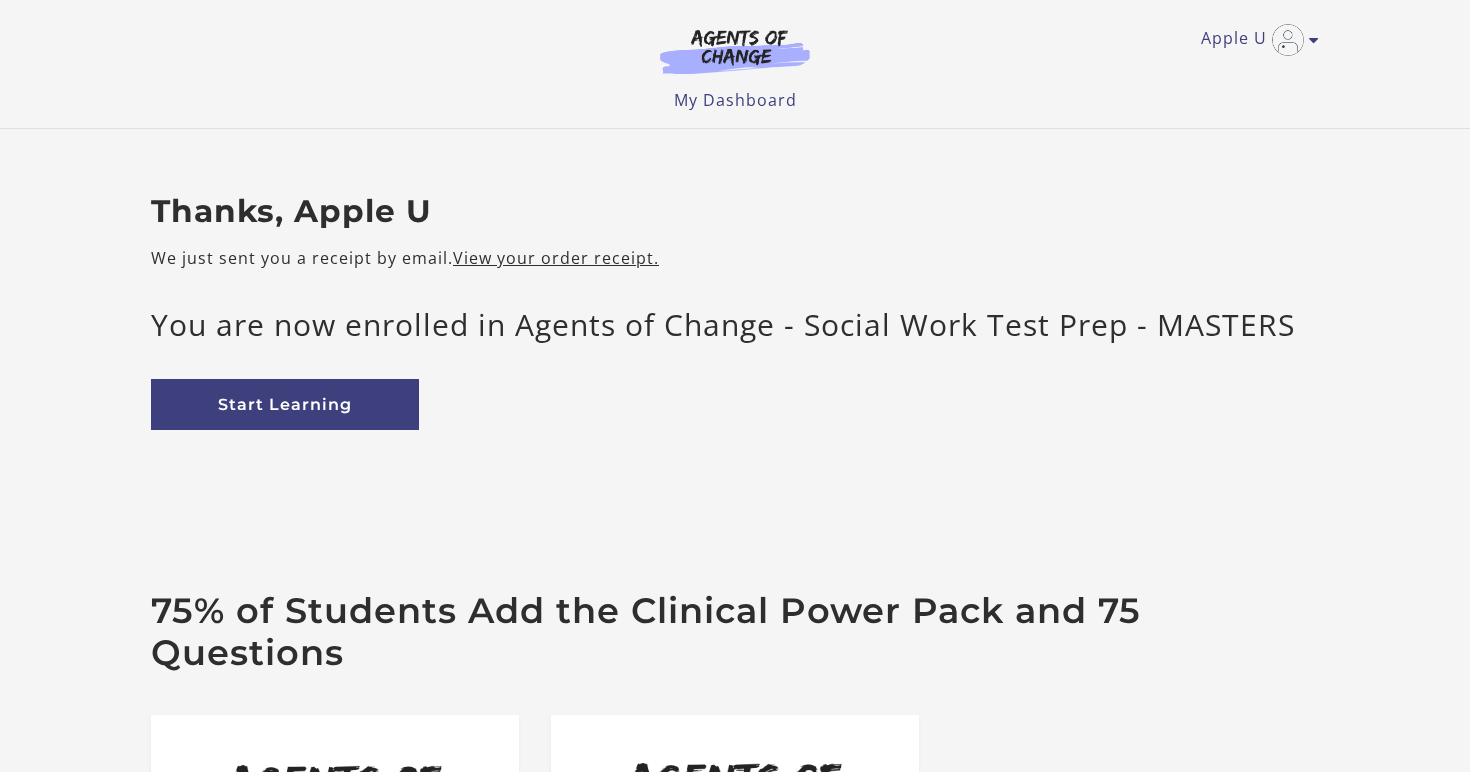 scroll, scrollTop: 0, scrollLeft: 0, axis: both 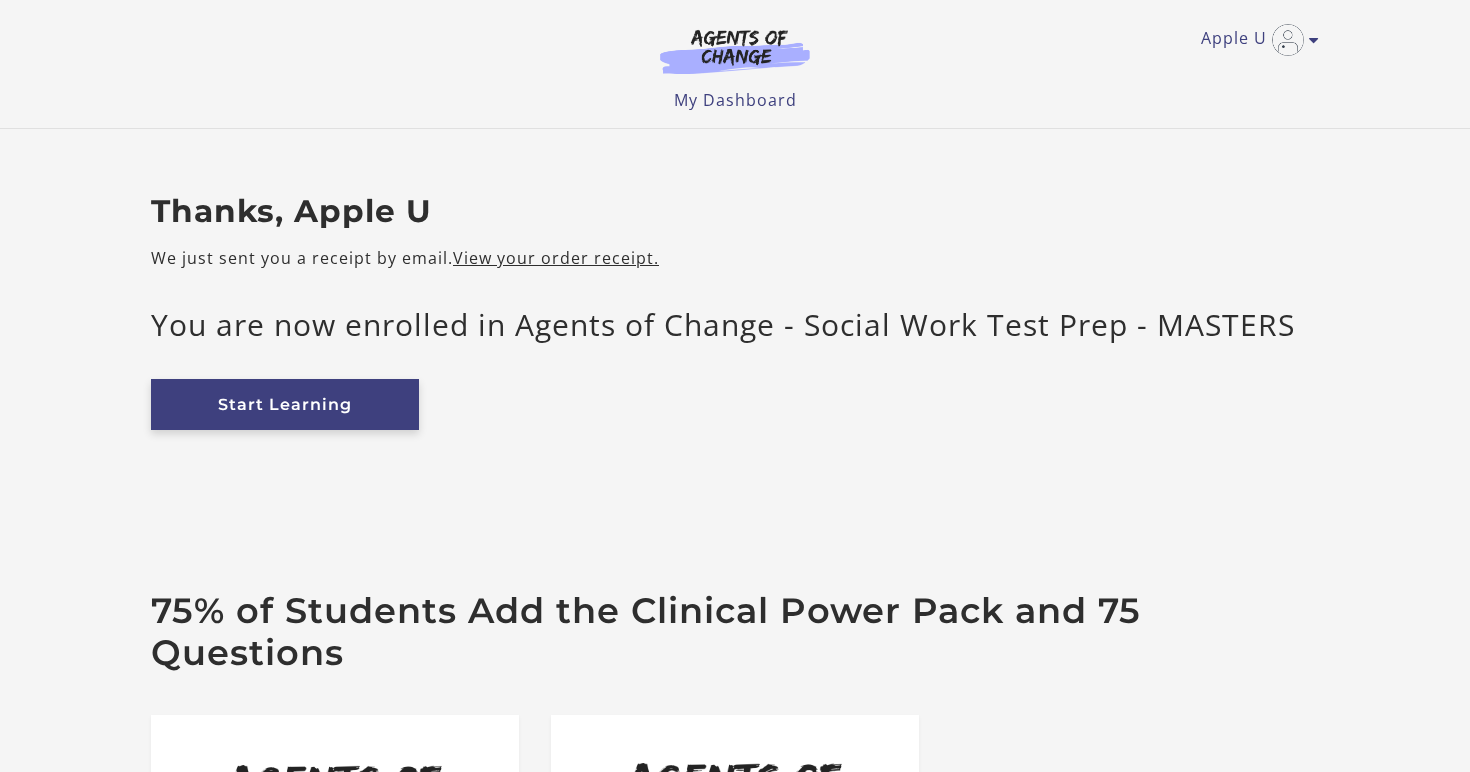click on "Start Learning" at bounding box center [285, 404] 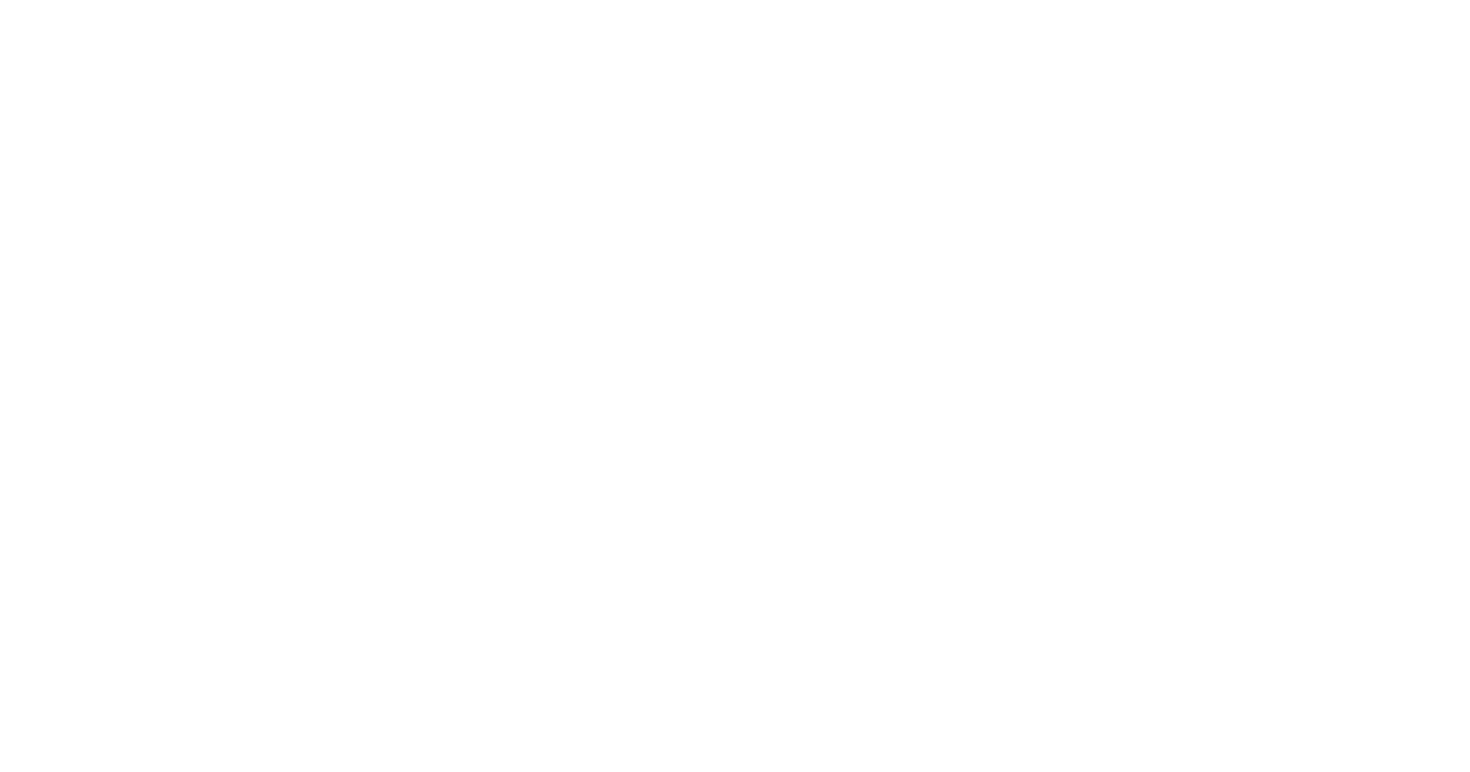 scroll, scrollTop: 0, scrollLeft: 0, axis: both 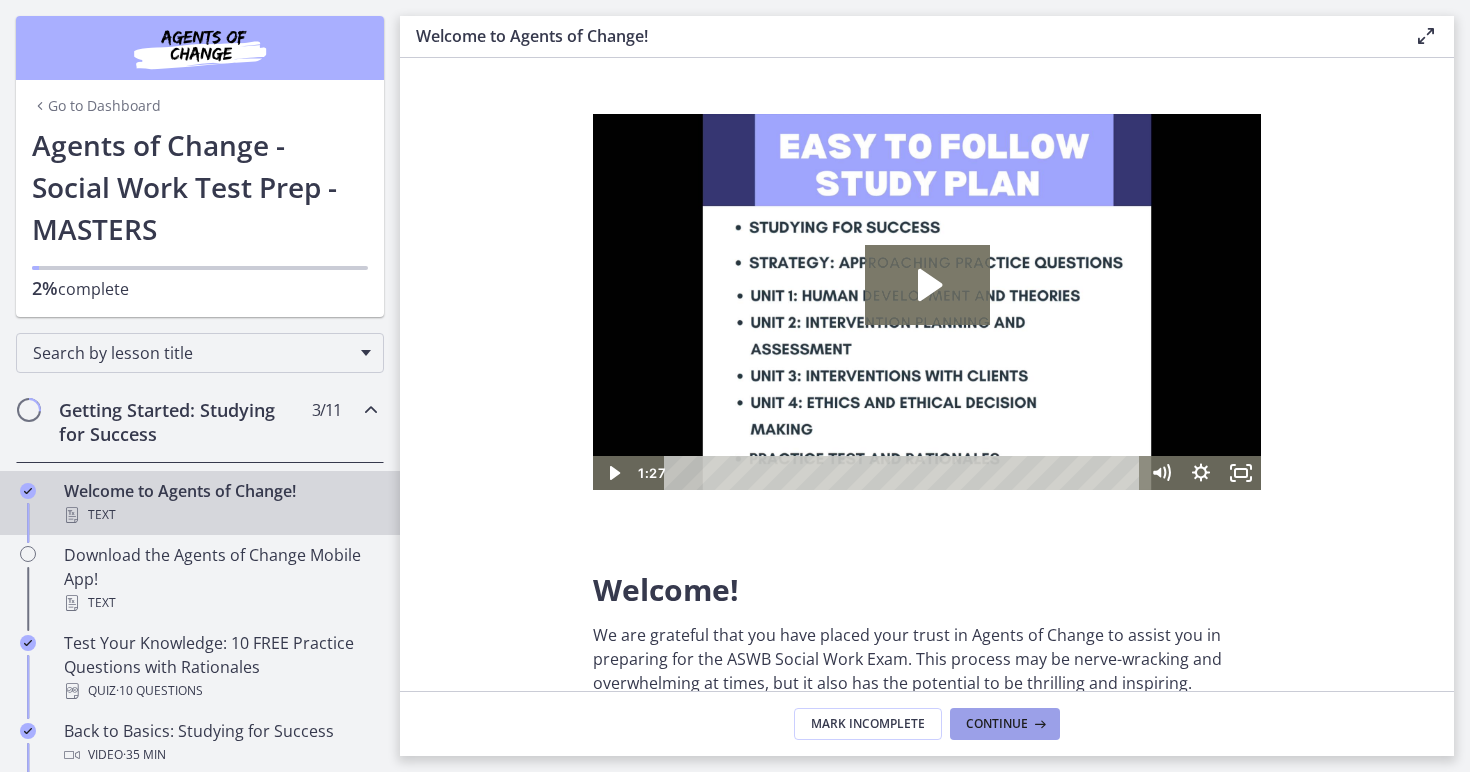 click at bounding box center (1038, 724) 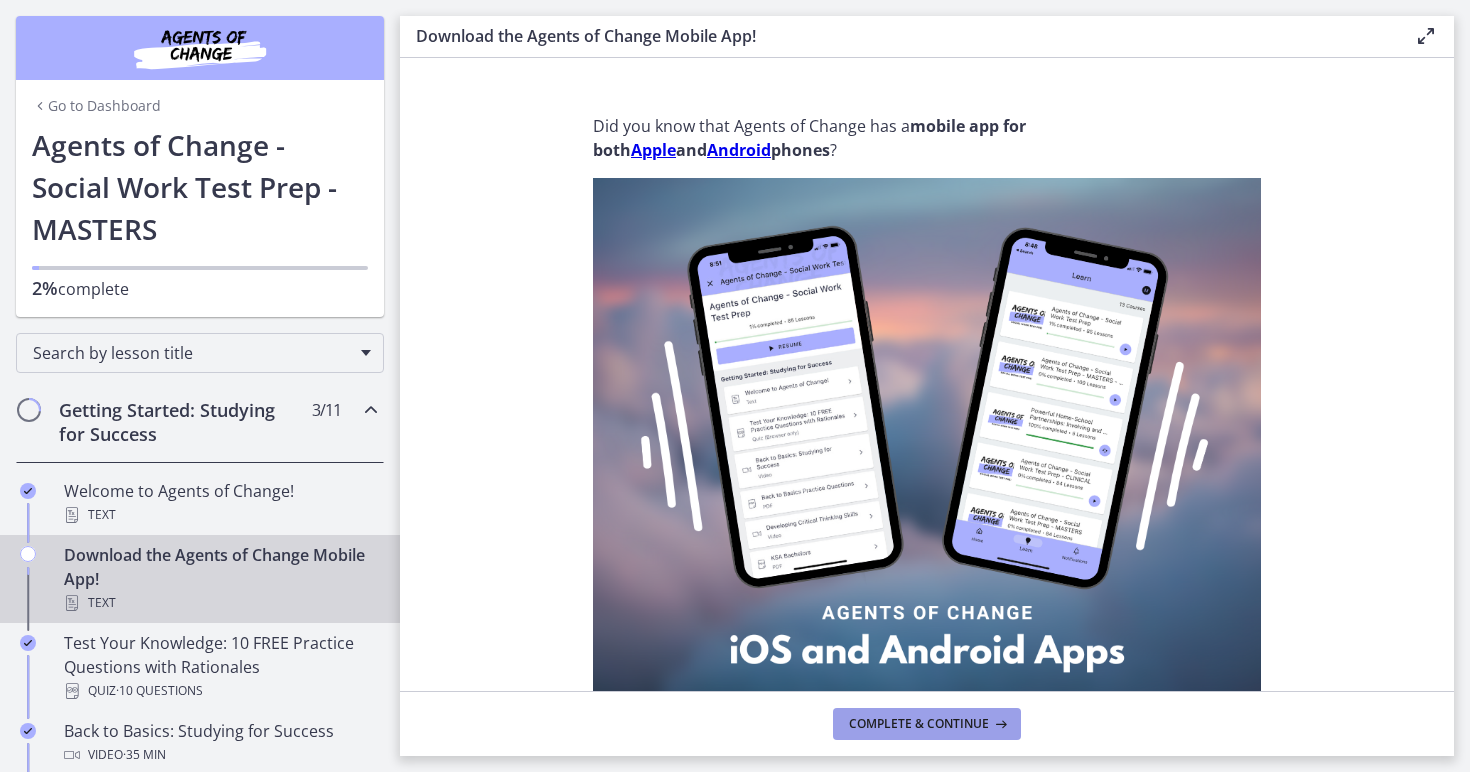 click on "Complete & continue" at bounding box center (919, 724) 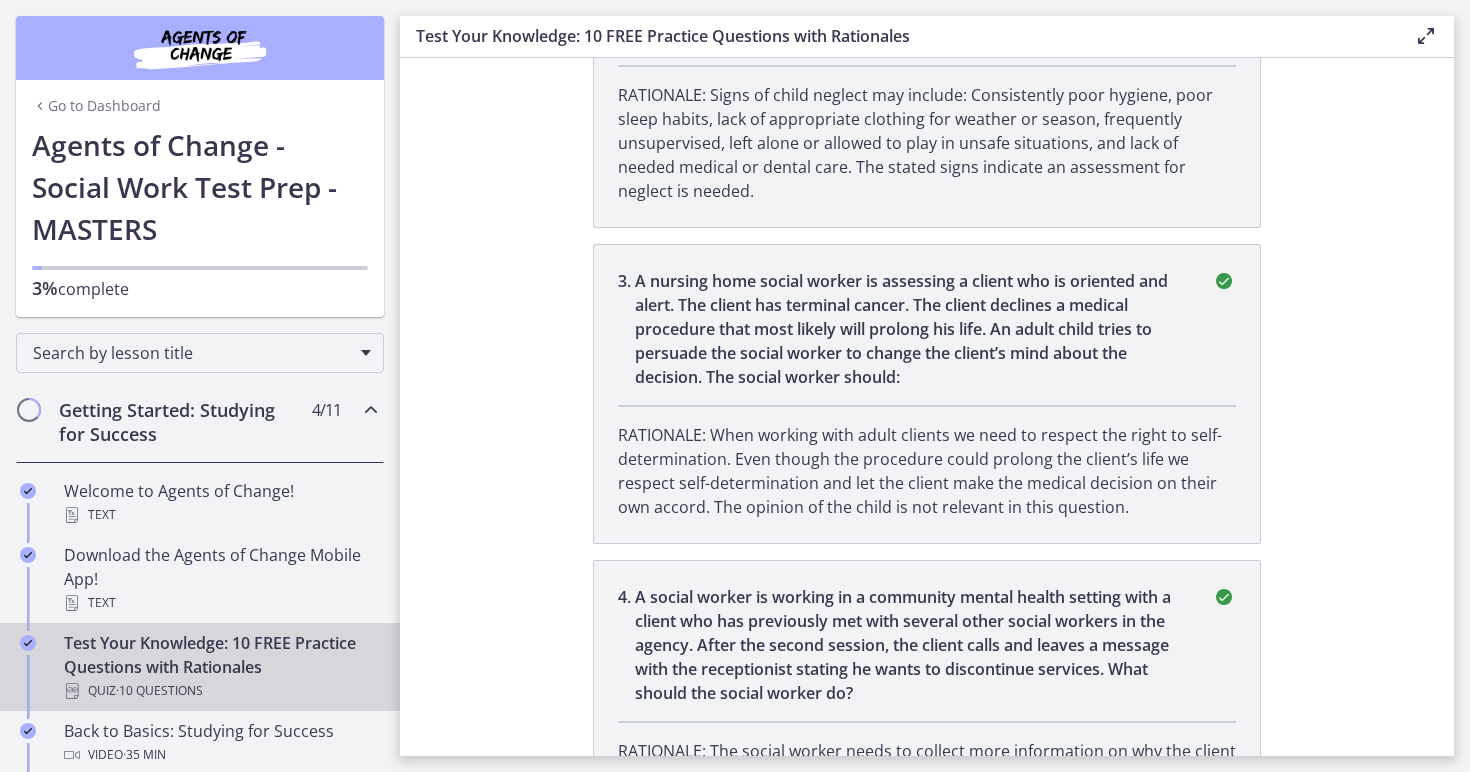 scroll, scrollTop: 0, scrollLeft: 0, axis: both 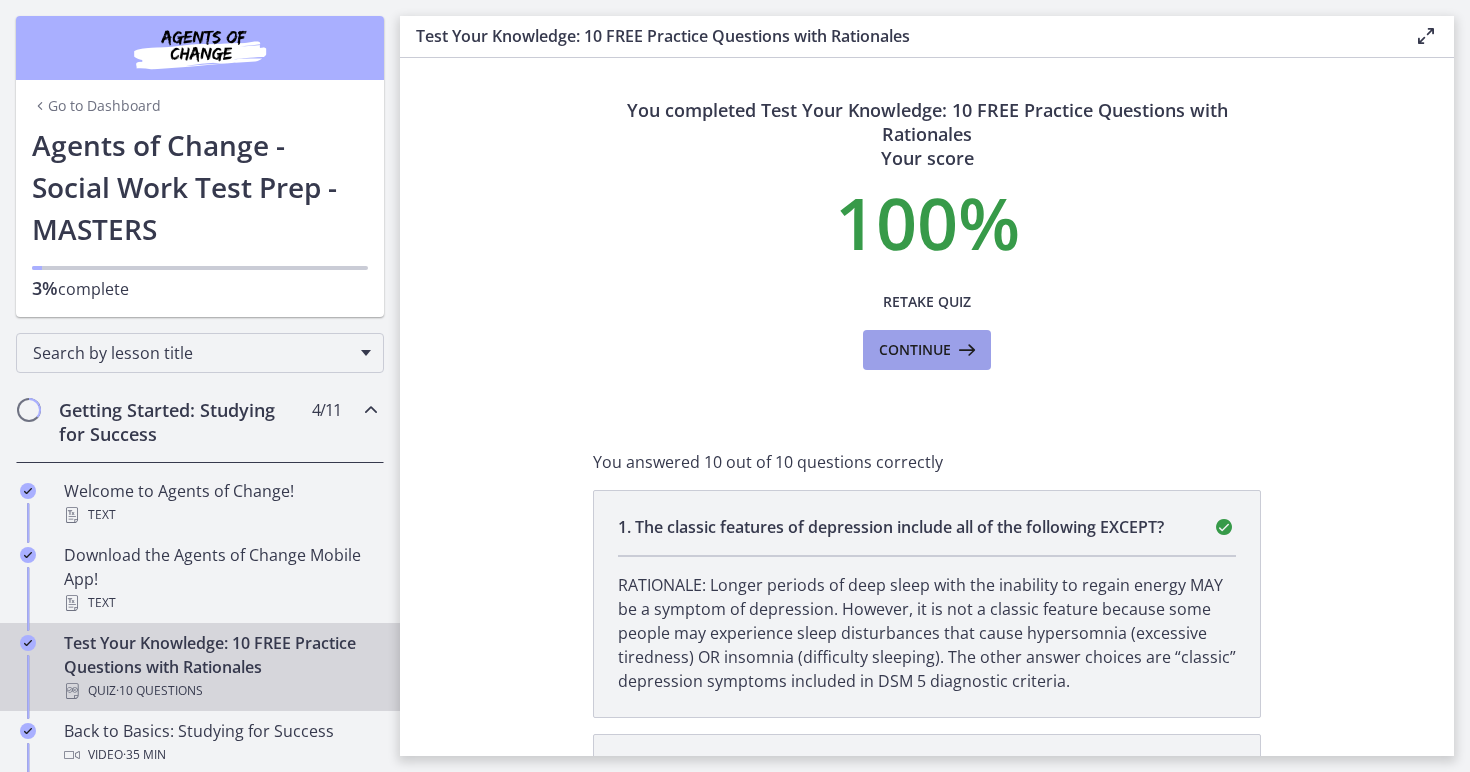 click at bounding box center (965, 350) 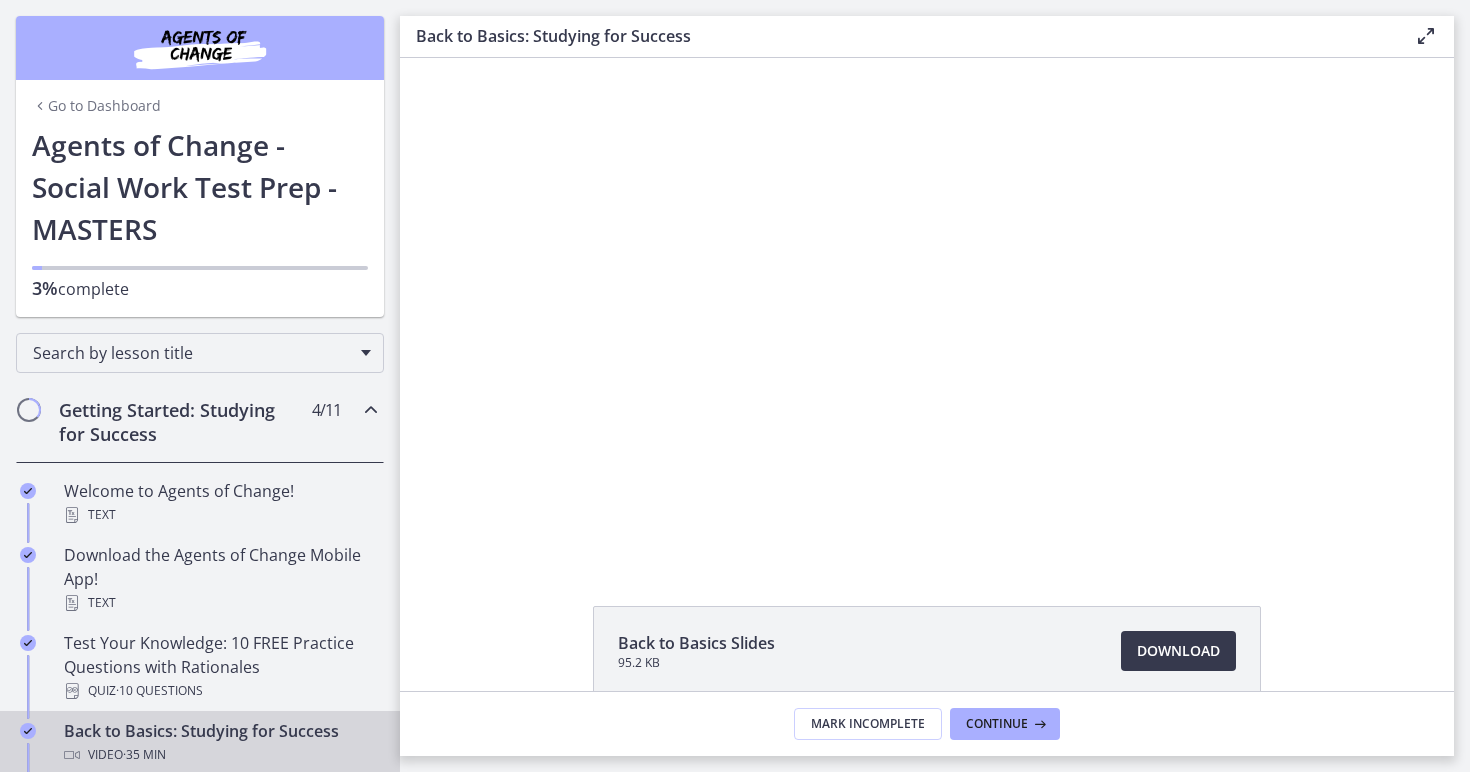 scroll, scrollTop: 0, scrollLeft: 0, axis: both 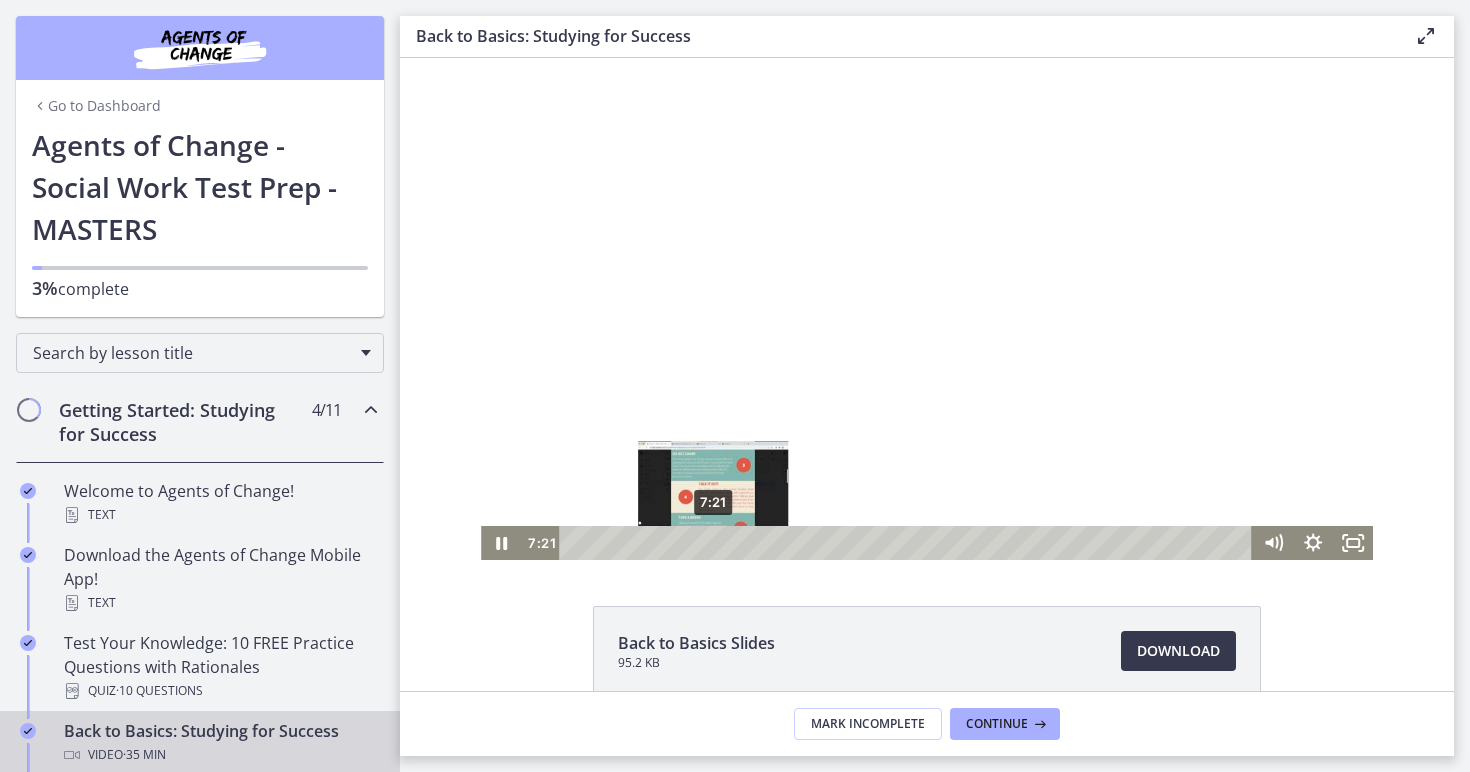 click on "7:21" at bounding box center [908, 543] 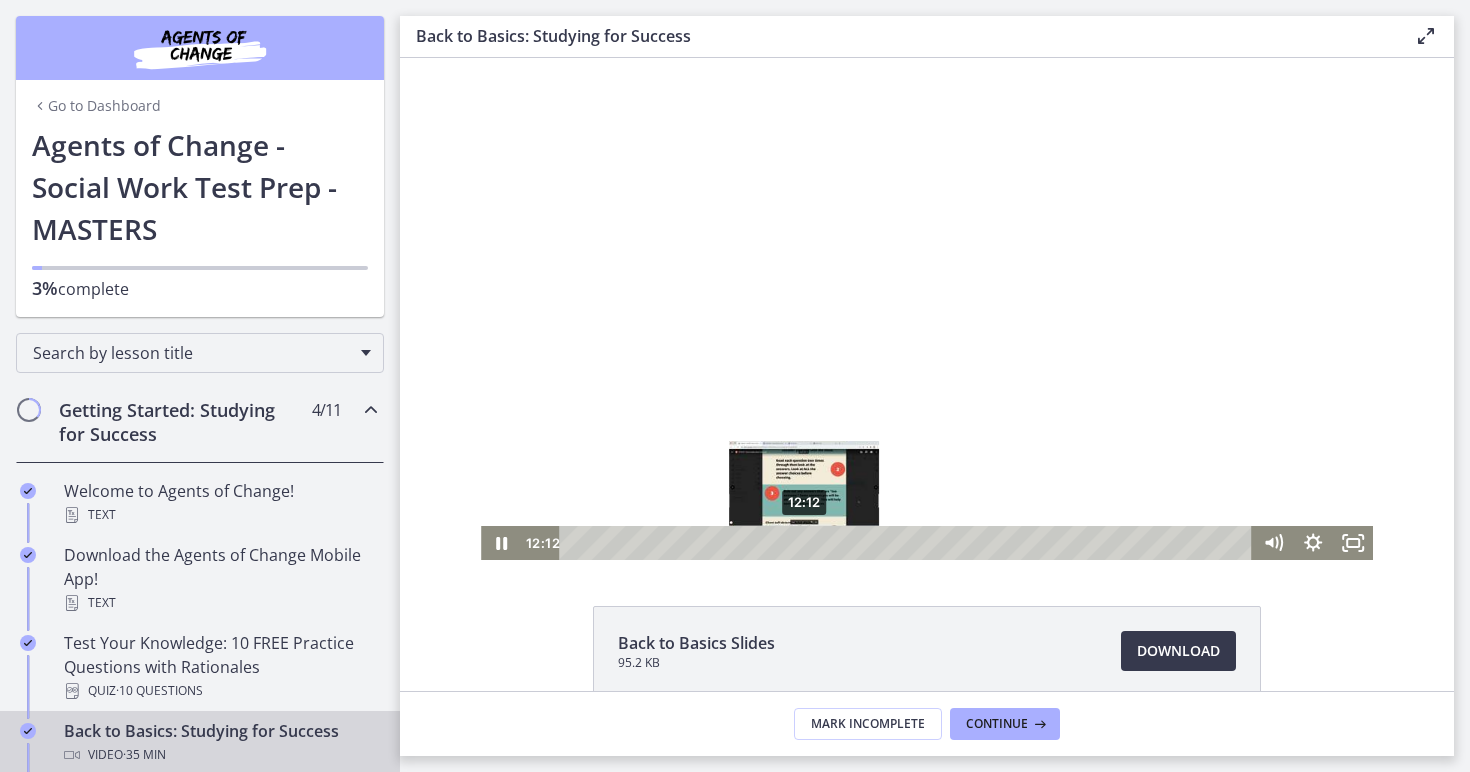 click on "12:12" at bounding box center (908, 543) 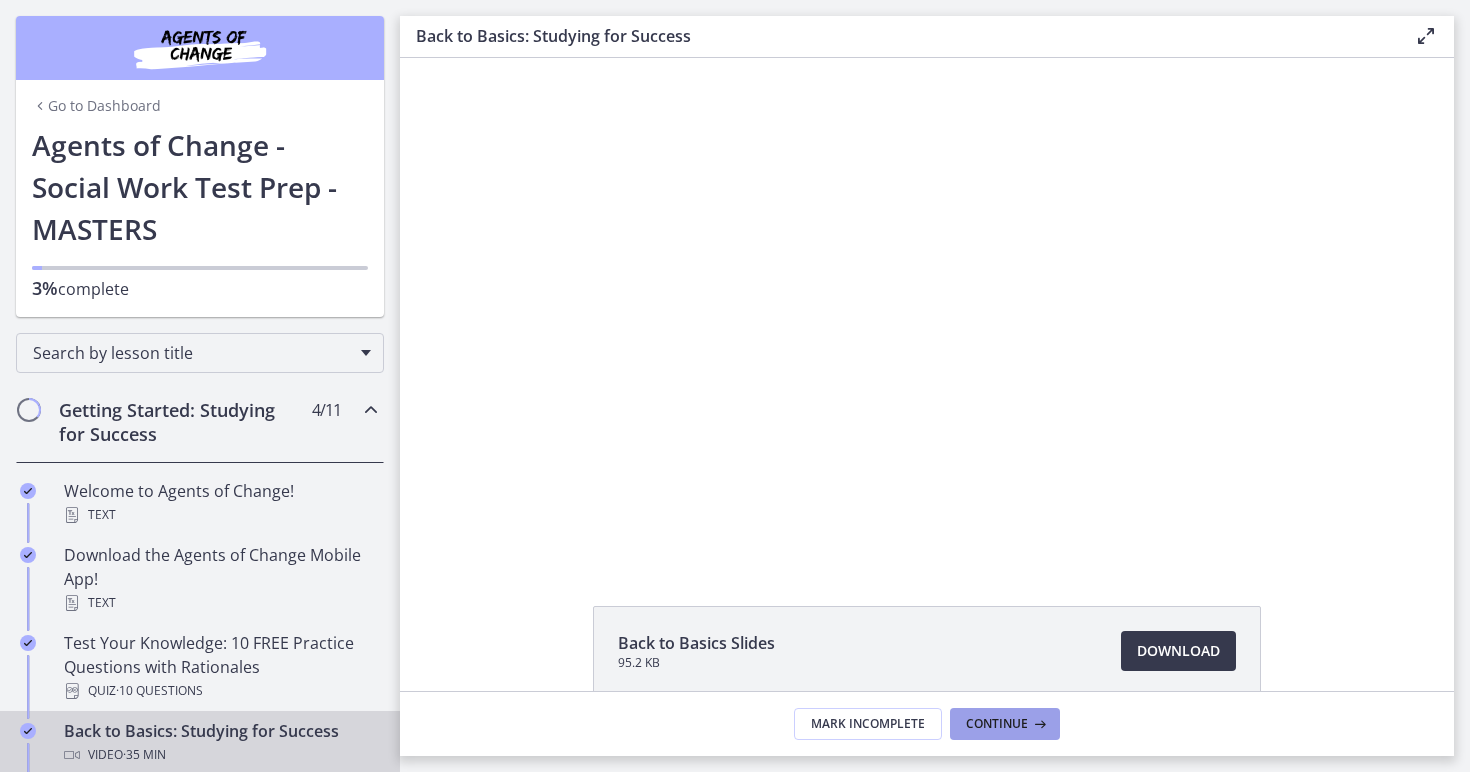 click on "Continue" at bounding box center [997, 724] 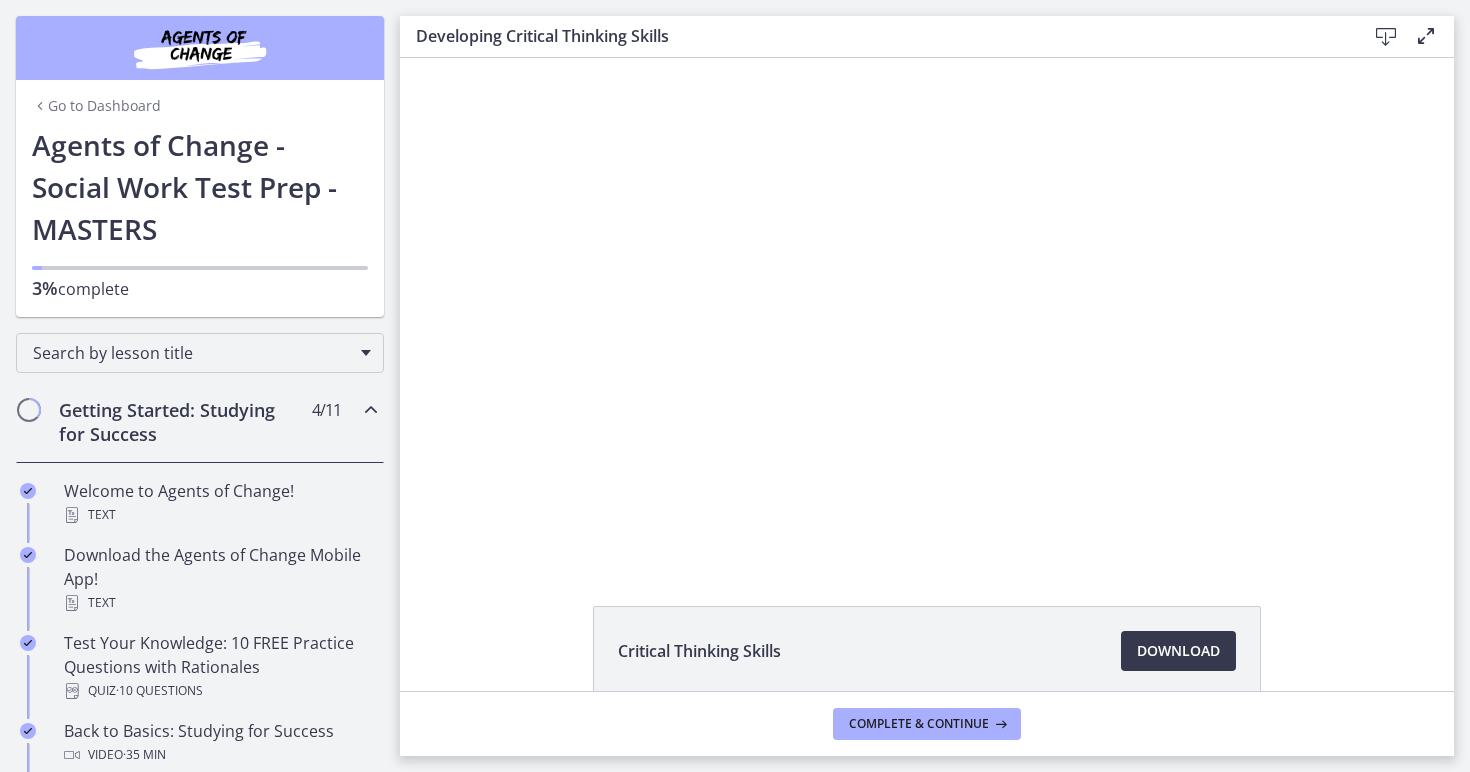 scroll, scrollTop: 0, scrollLeft: 0, axis: both 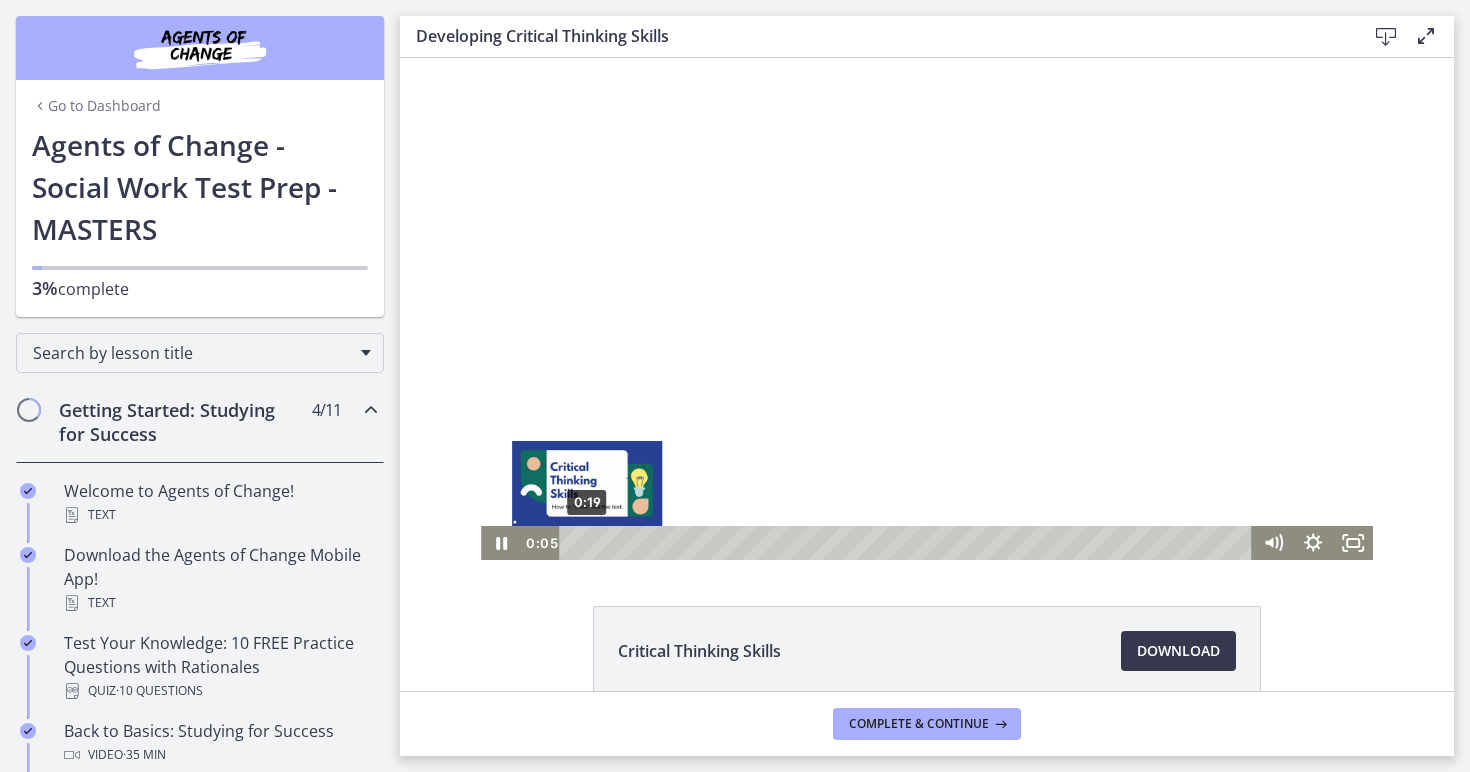 click on "0:19" at bounding box center [908, 543] 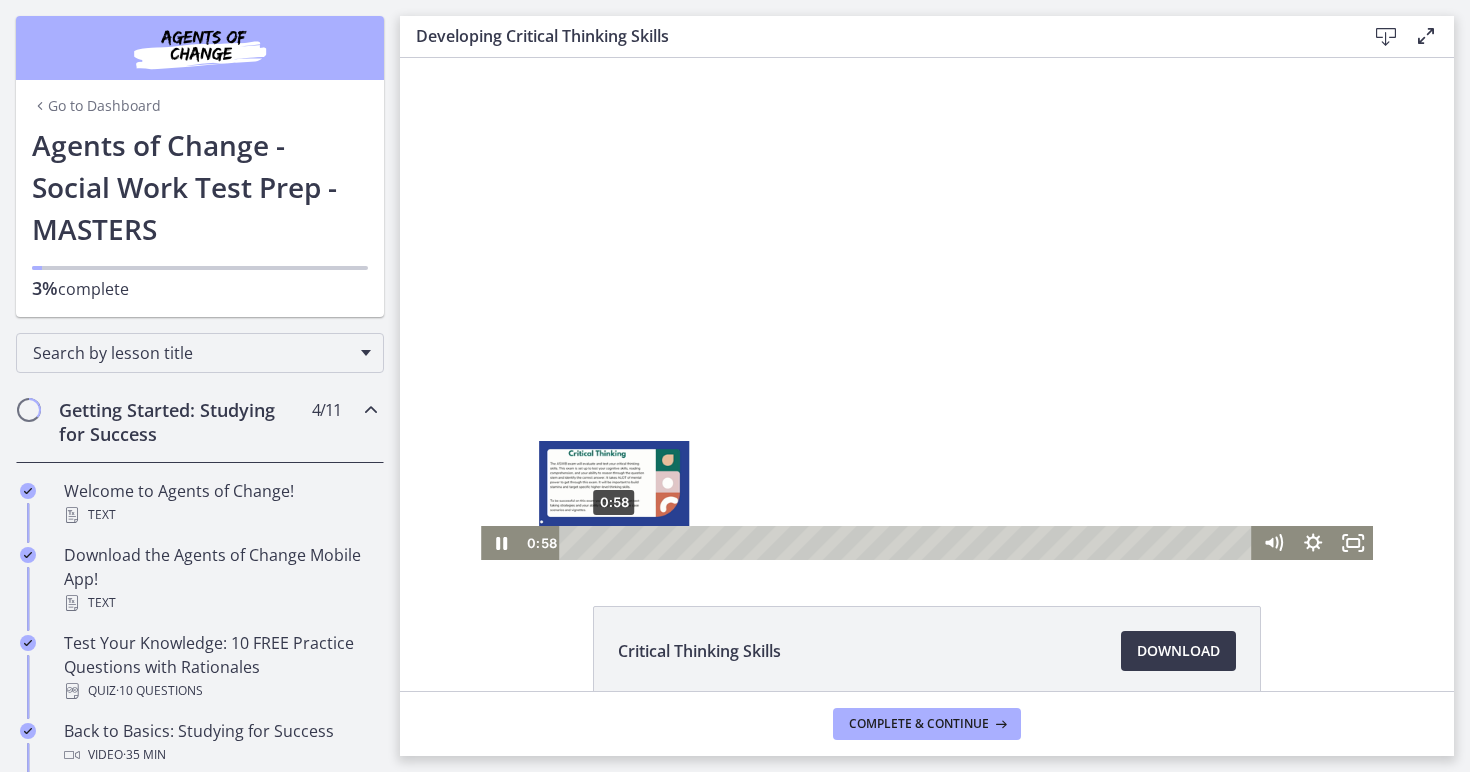 click on "0:58" at bounding box center [908, 543] 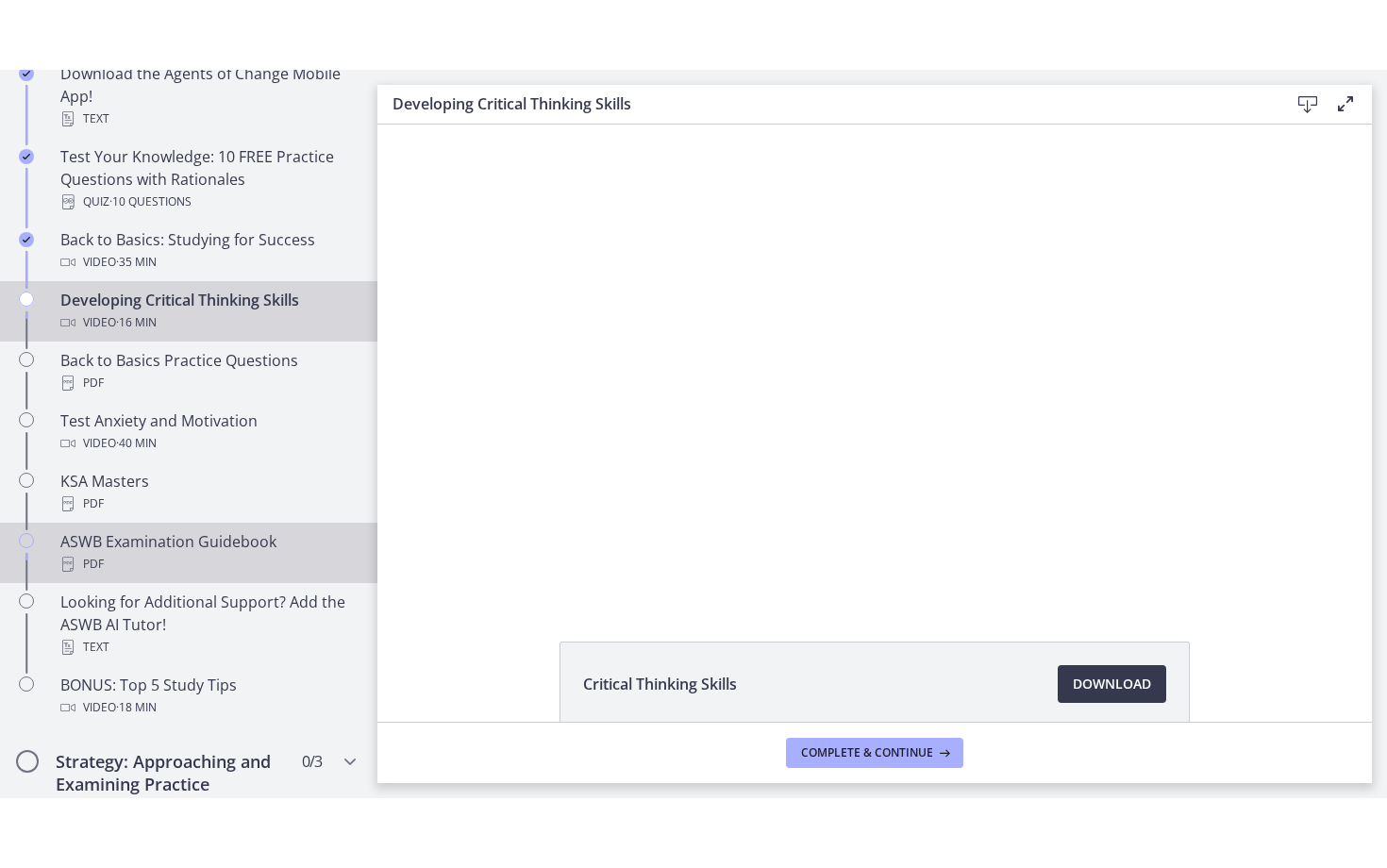 scroll, scrollTop: 521, scrollLeft: 0, axis: vertical 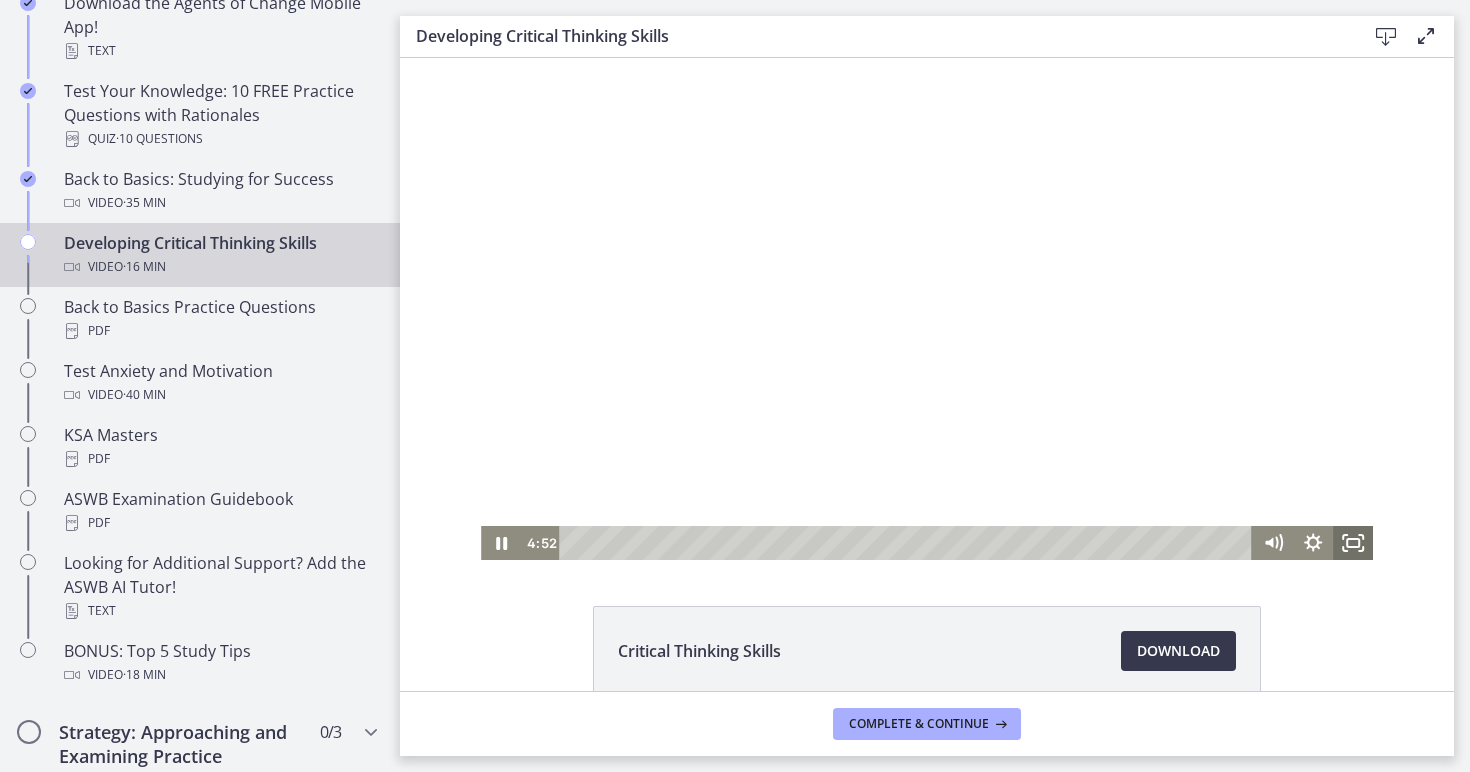 click 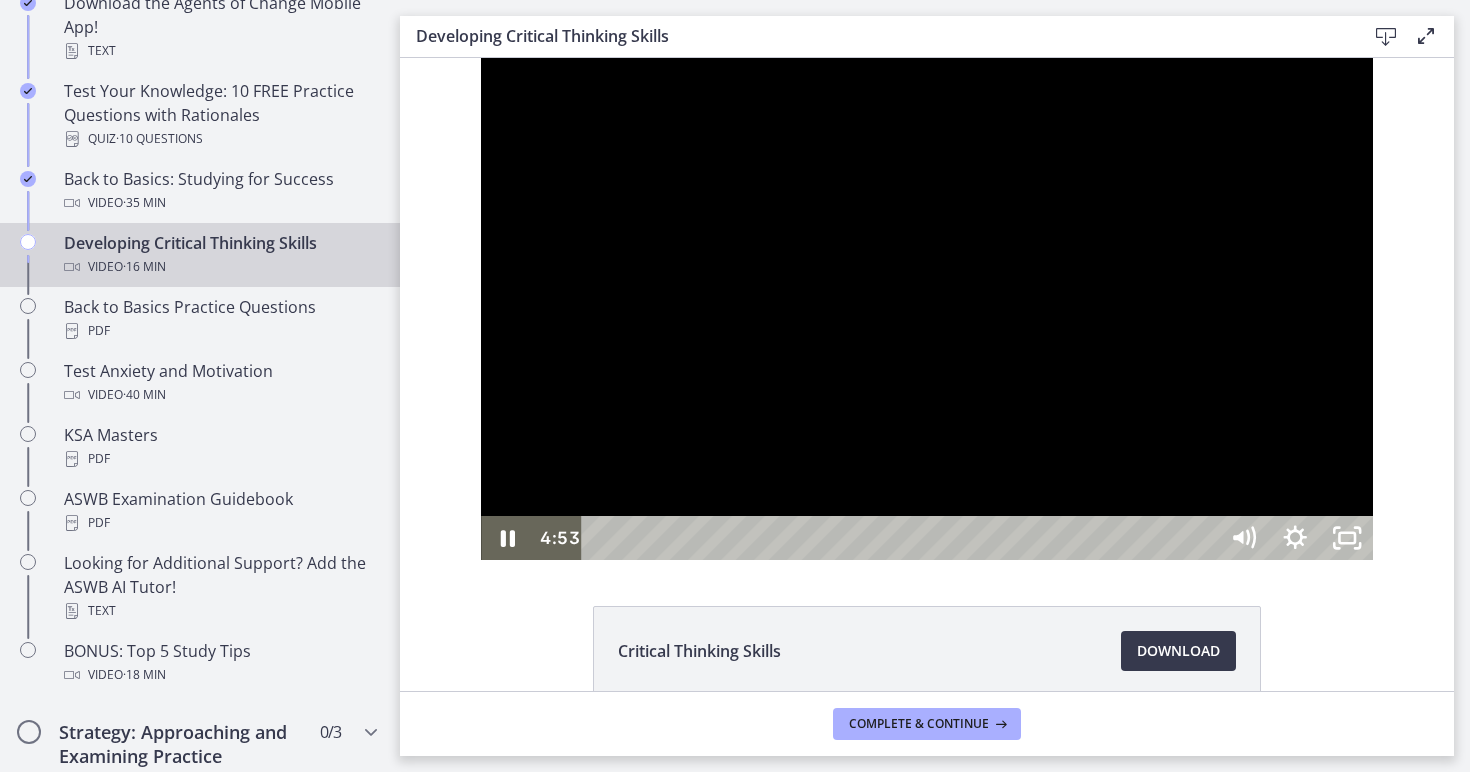 scroll, scrollTop: 460, scrollLeft: 0, axis: vertical 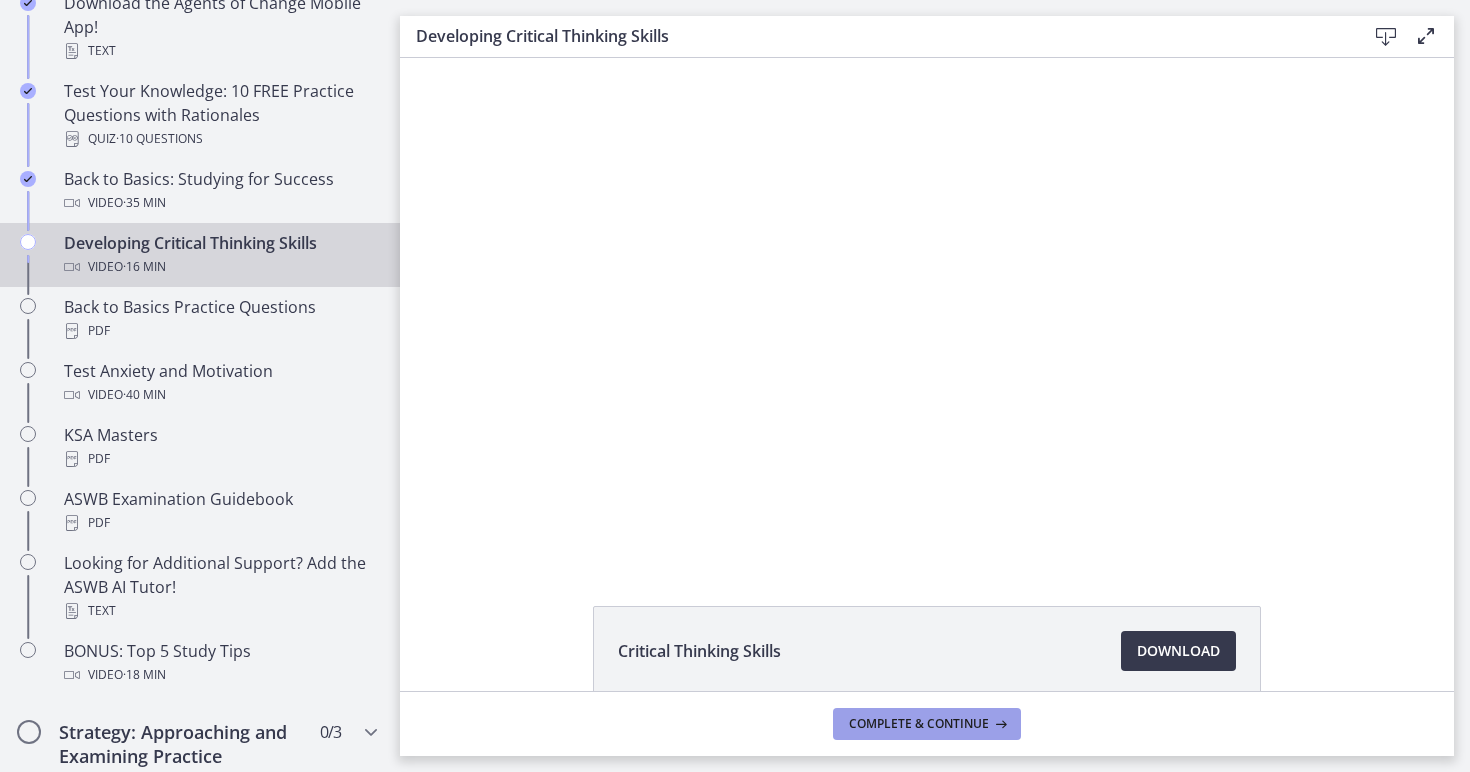 click on "Complete & continue" at bounding box center [927, 724] 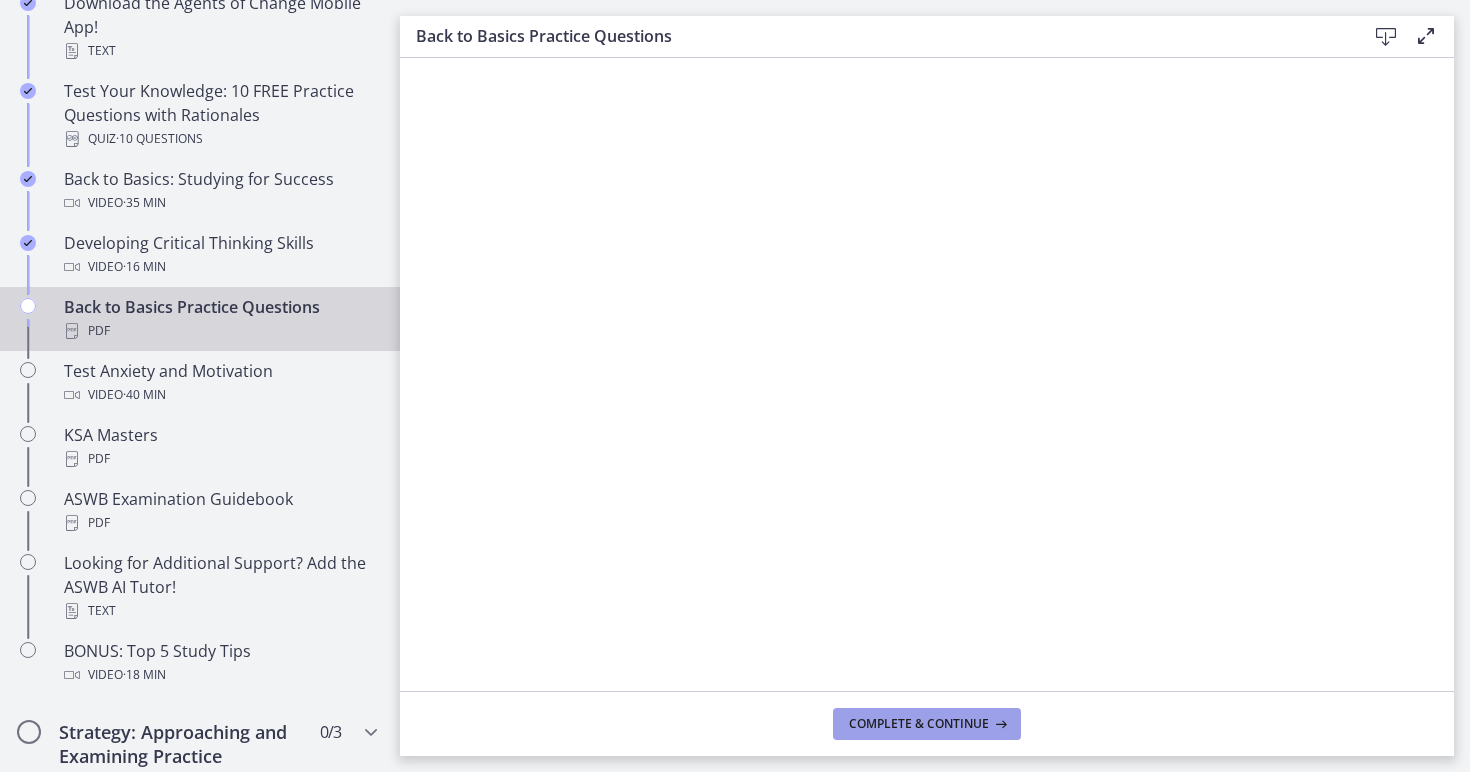 click on "Complete & continue" at bounding box center [919, 724] 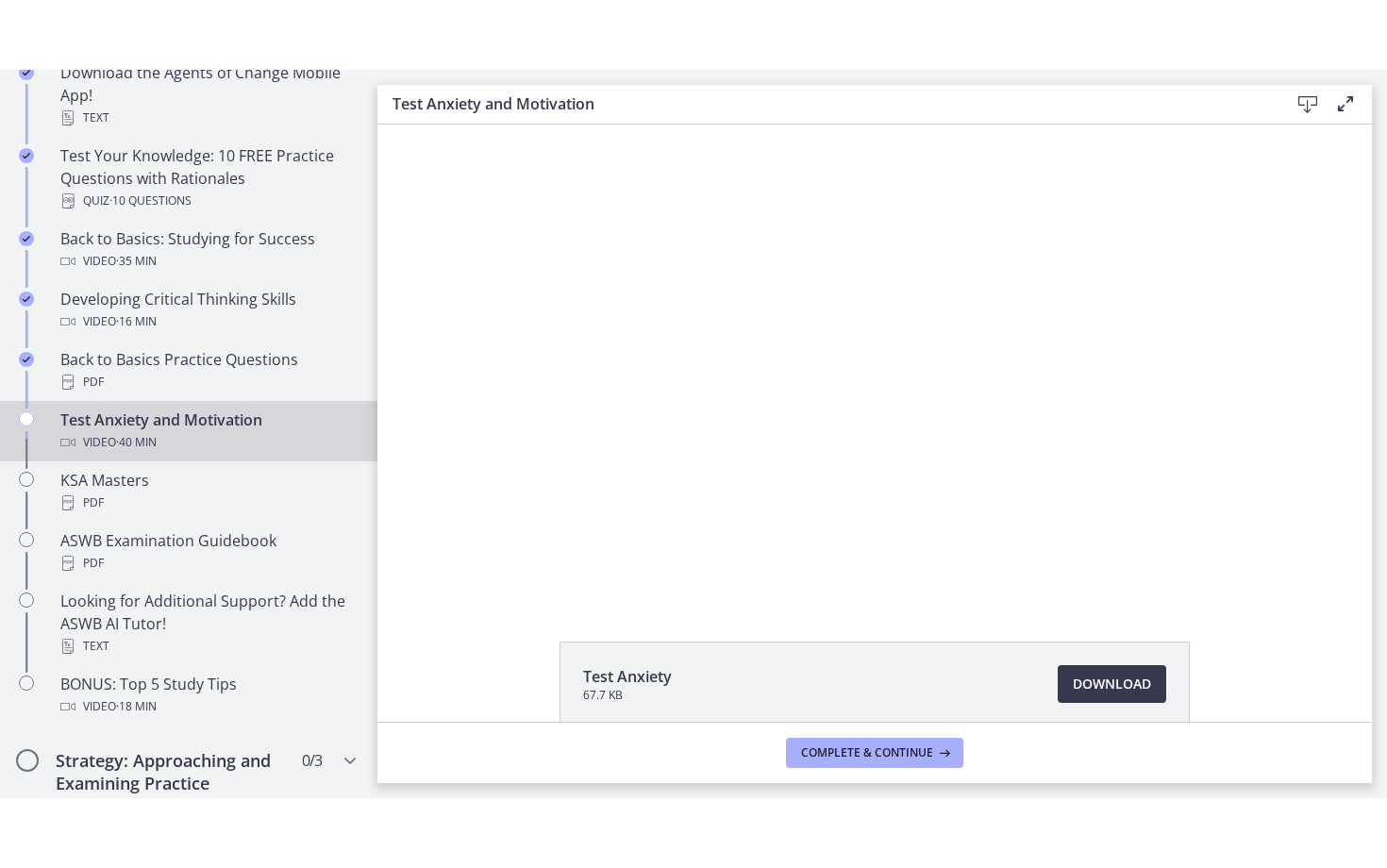 scroll, scrollTop: 0, scrollLeft: 0, axis: both 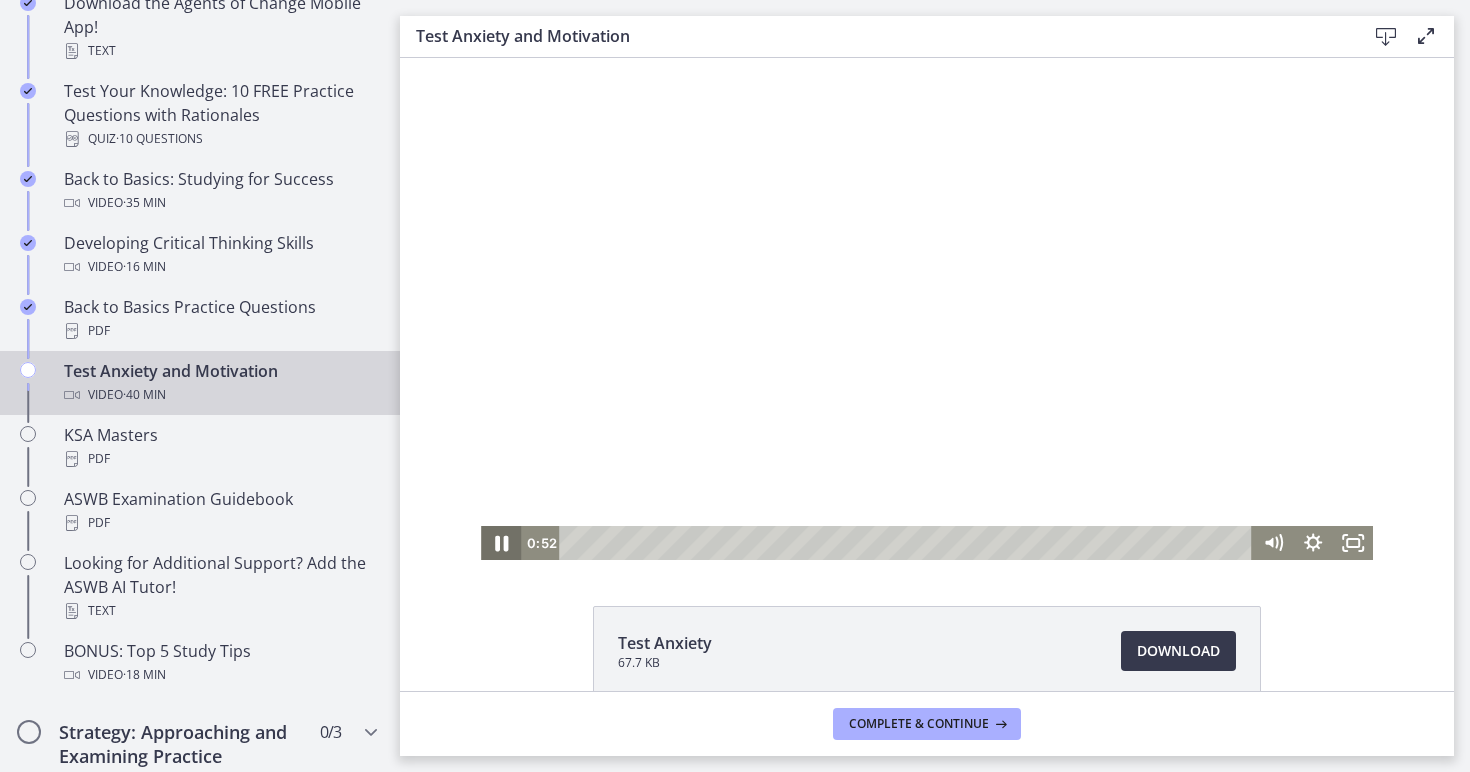 click 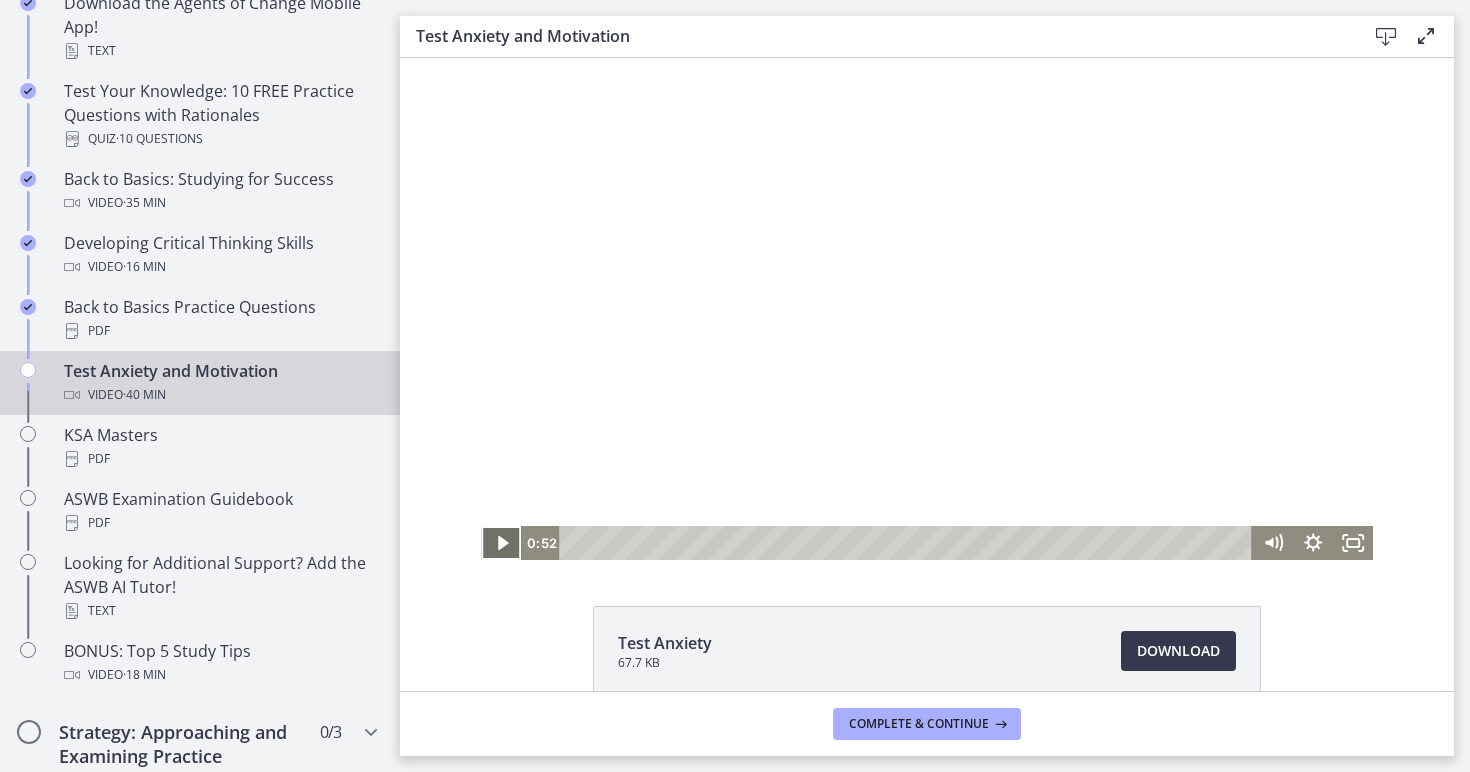 click 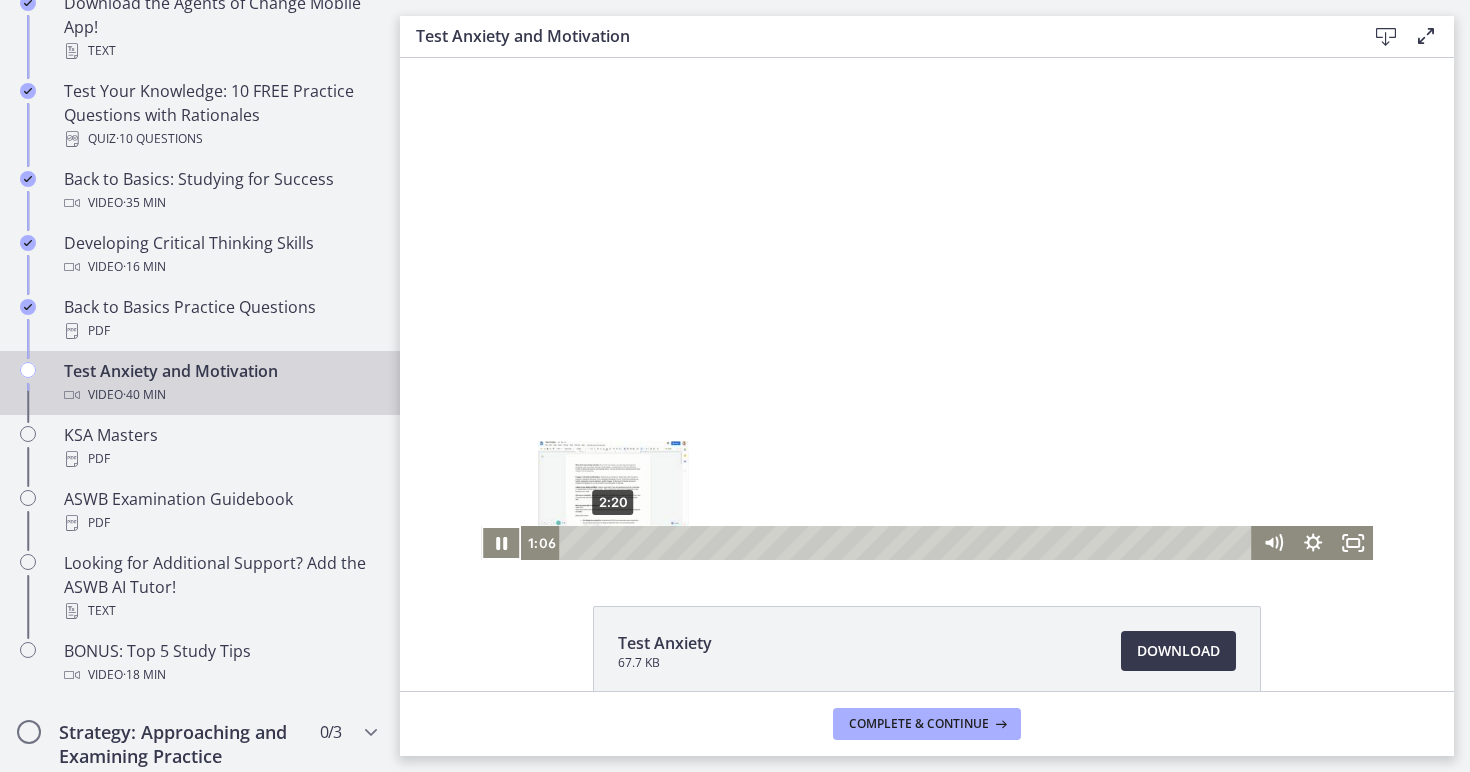click on "2:20" at bounding box center (908, 543) 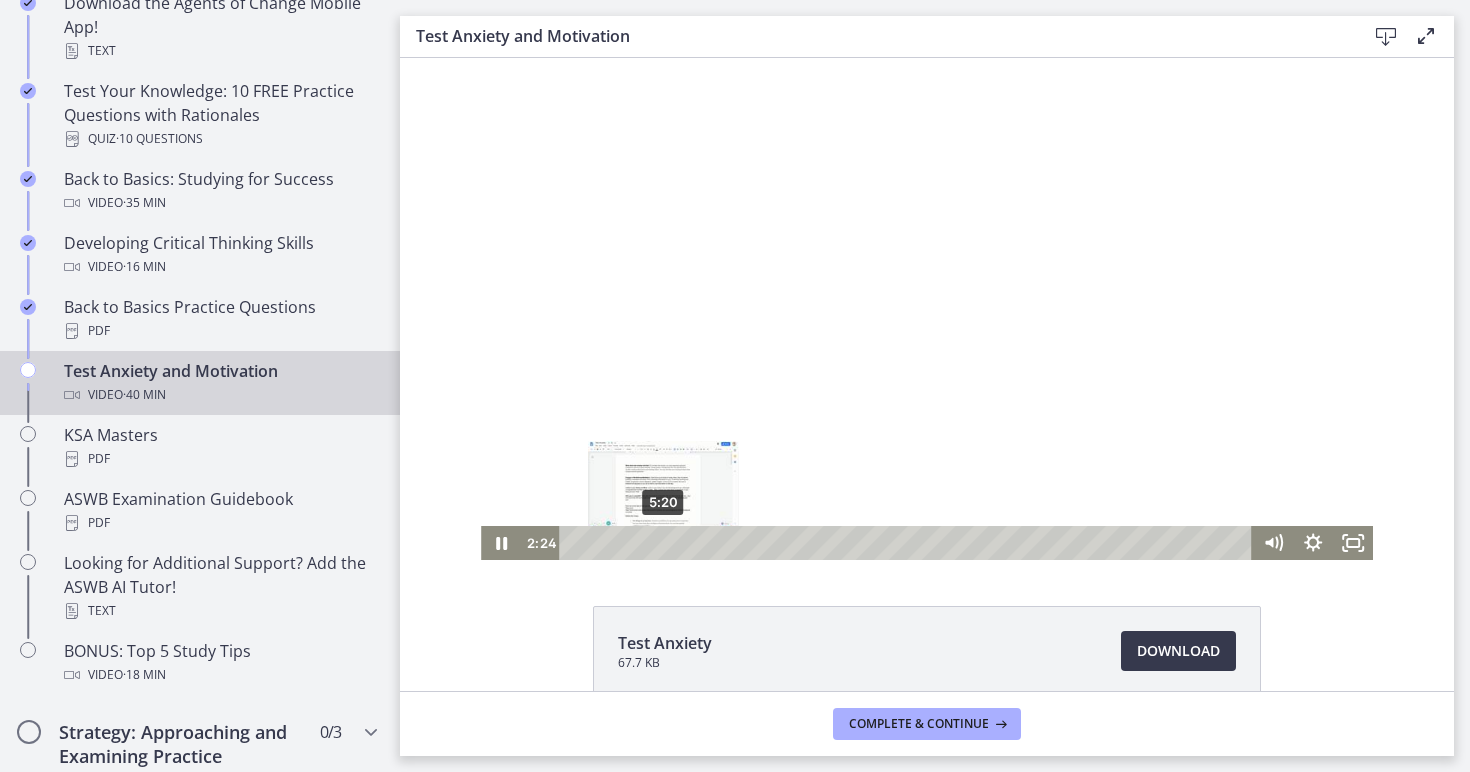 click on "5:20" at bounding box center (908, 543) 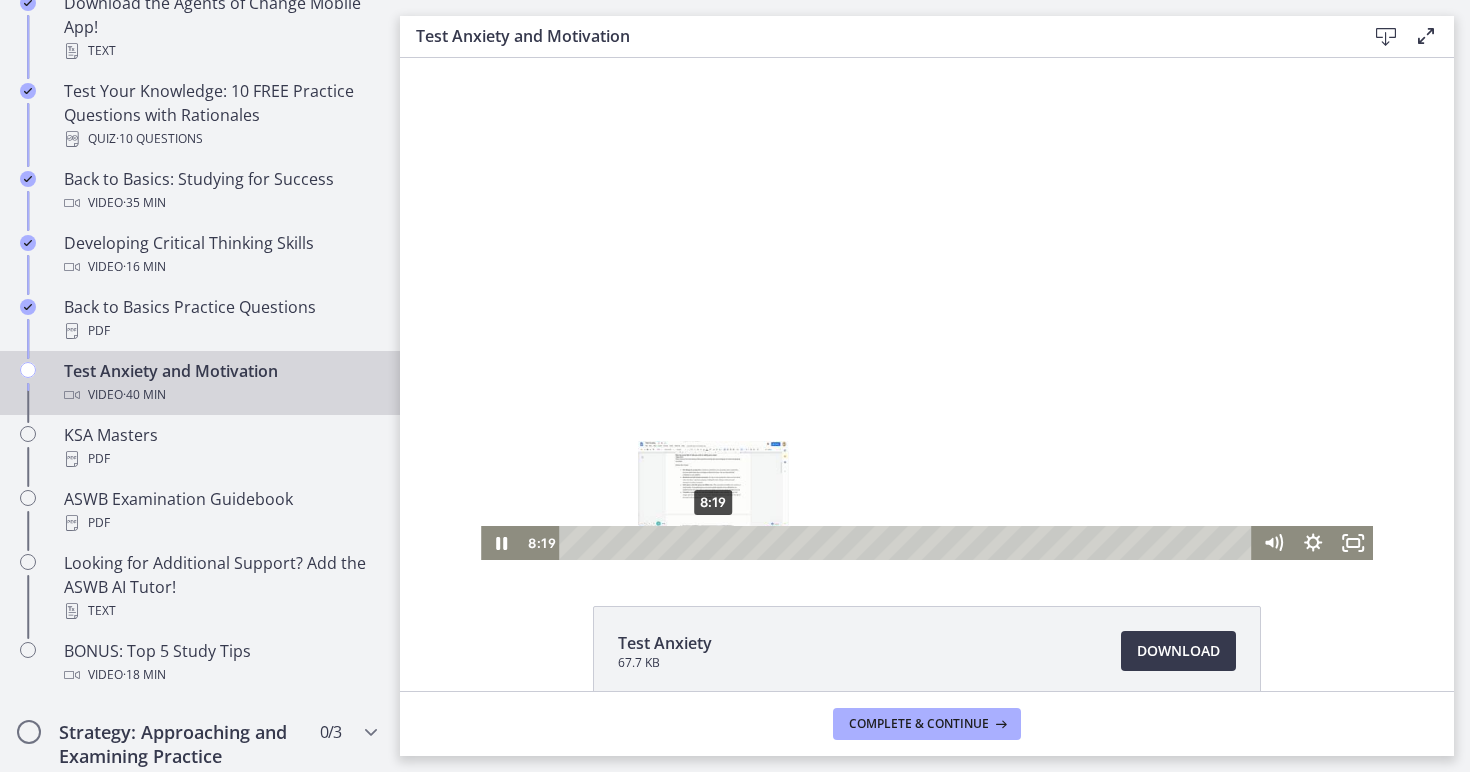 click on "8:19" at bounding box center (908, 543) 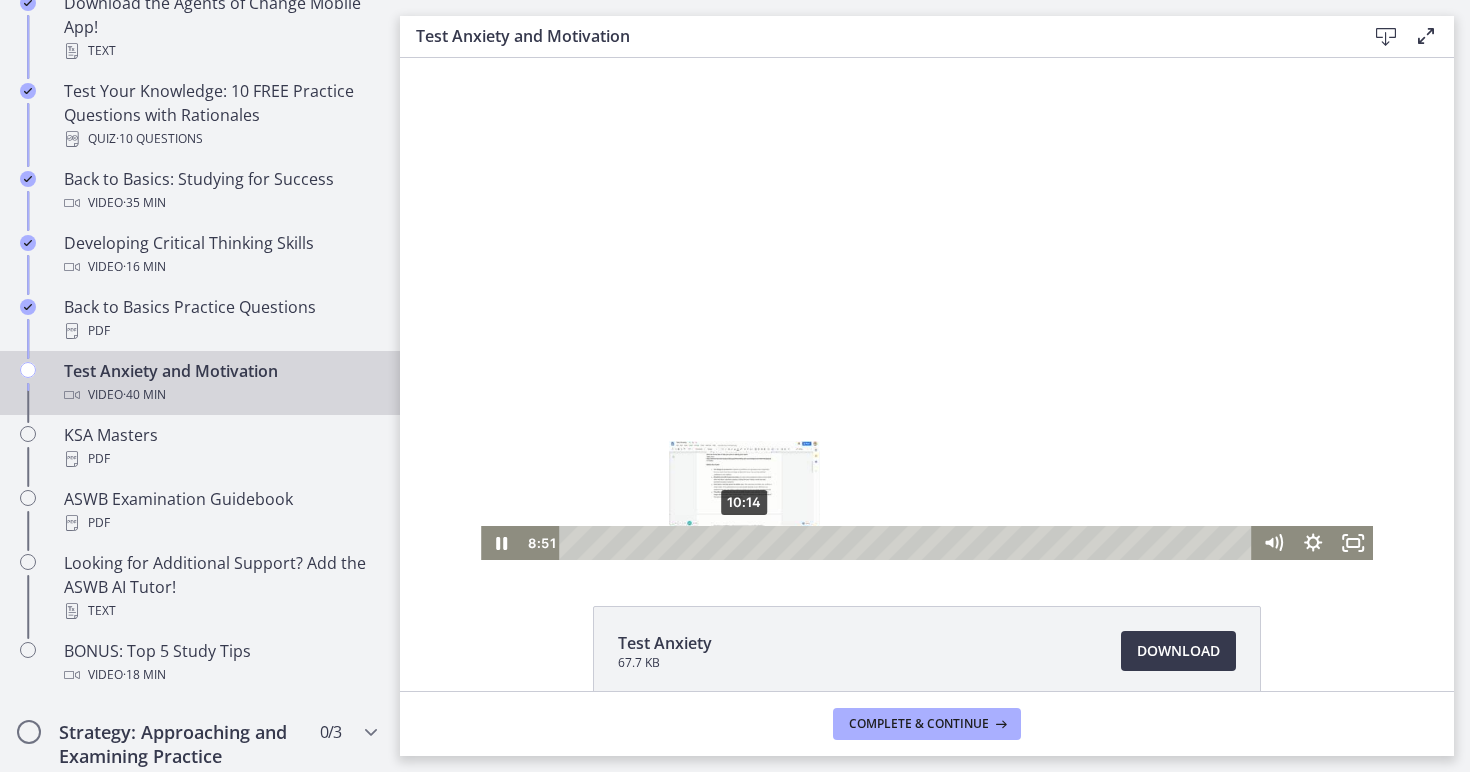click on "10:14" at bounding box center (908, 543) 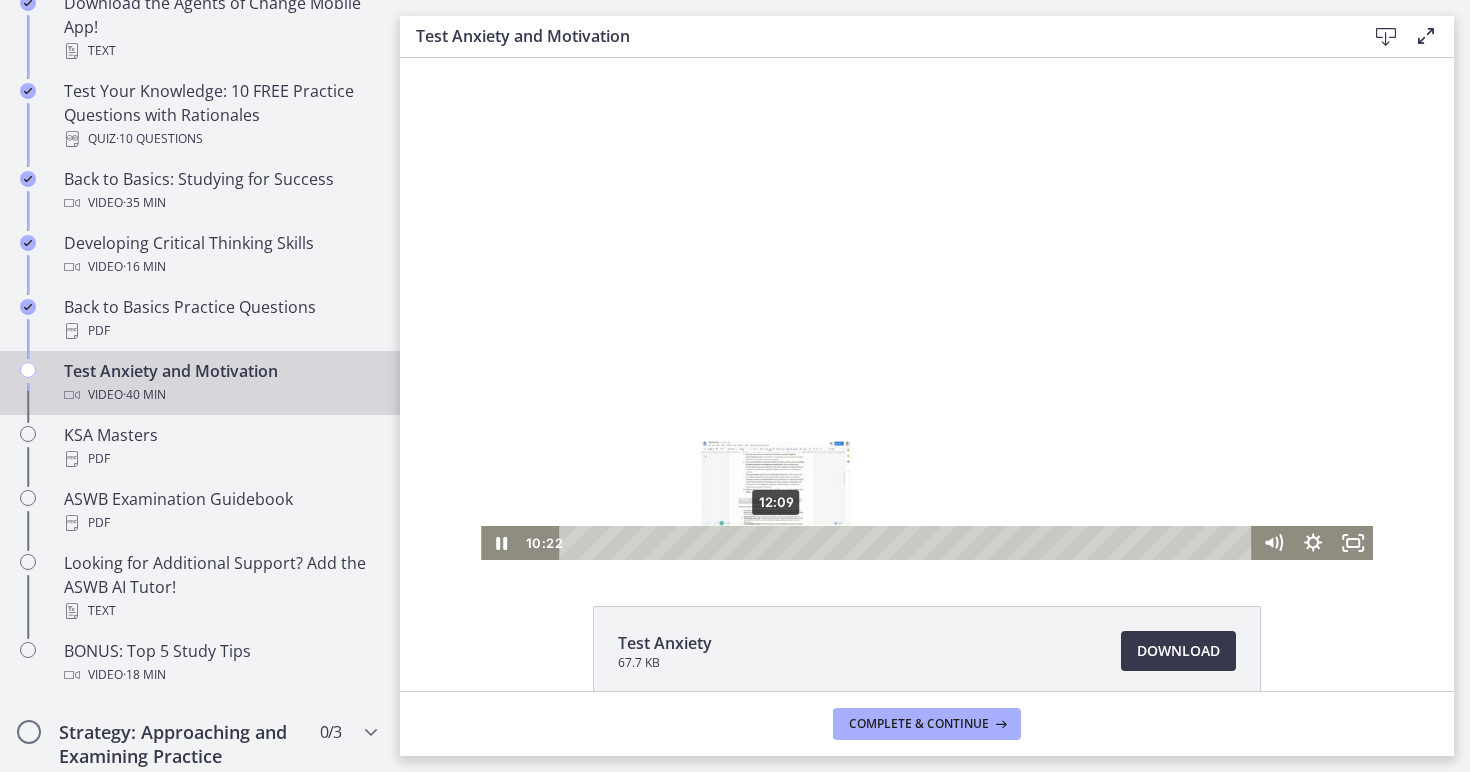 click on "12:09" at bounding box center [908, 543] 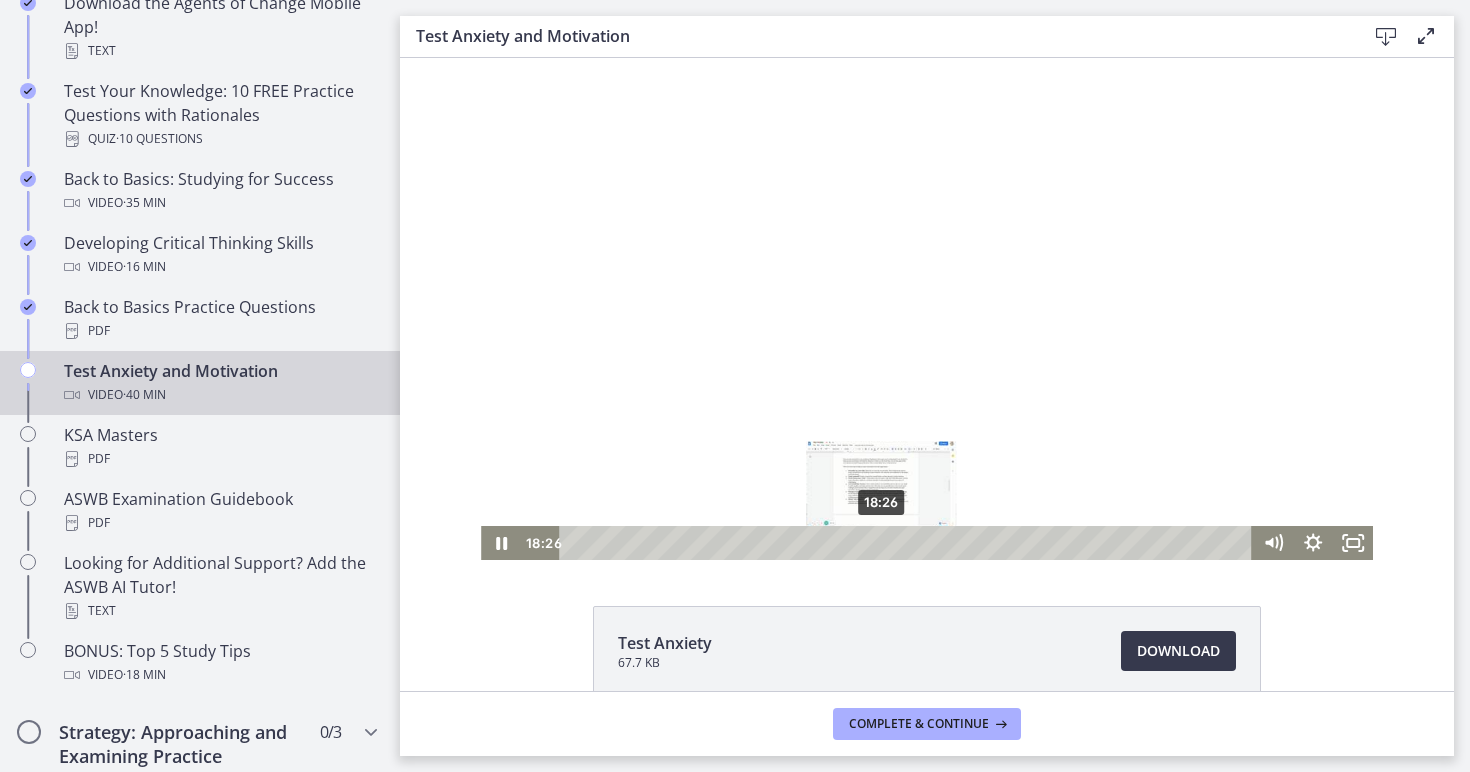 click on "18:26" at bounding box center [908, 543] 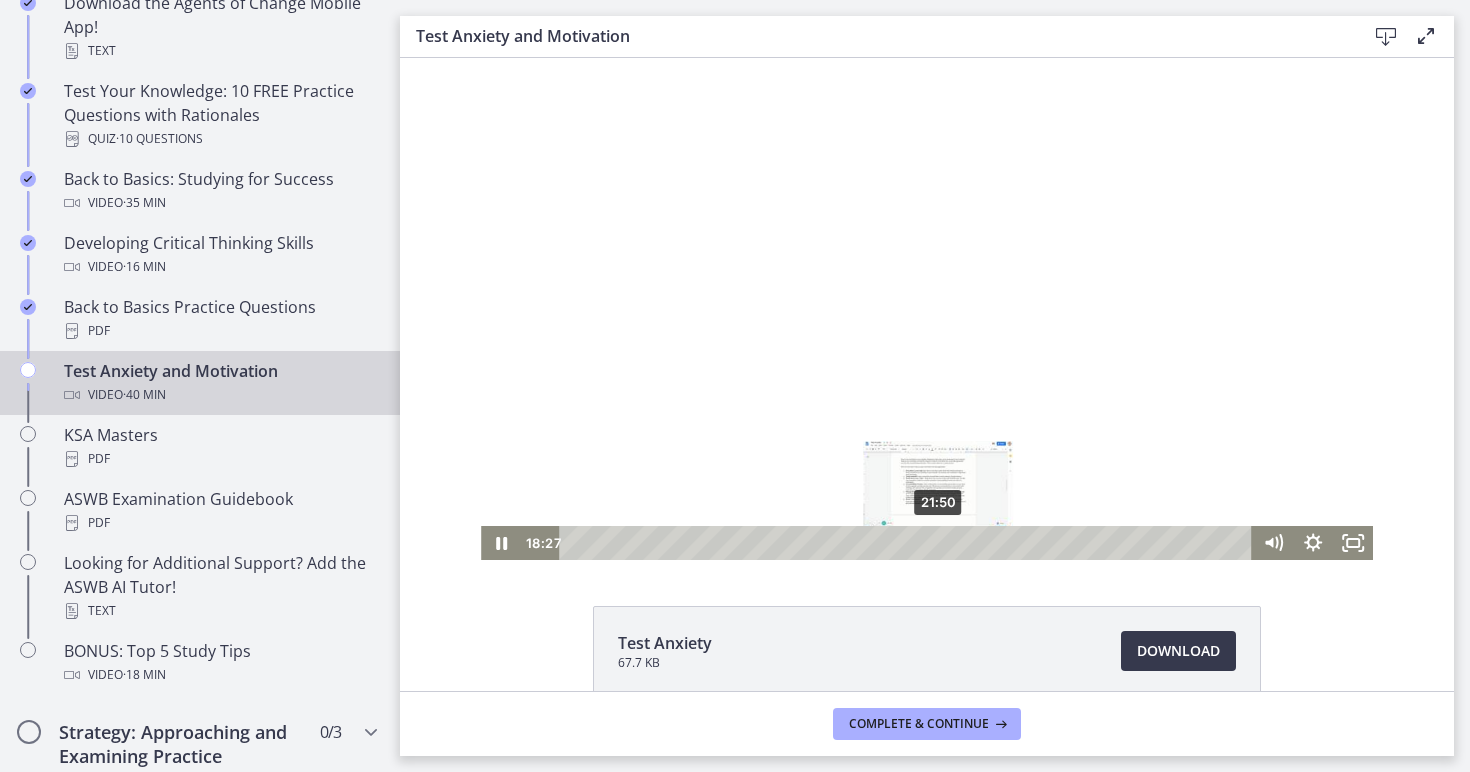 click on "21:50" at bounding box center [908, 543] 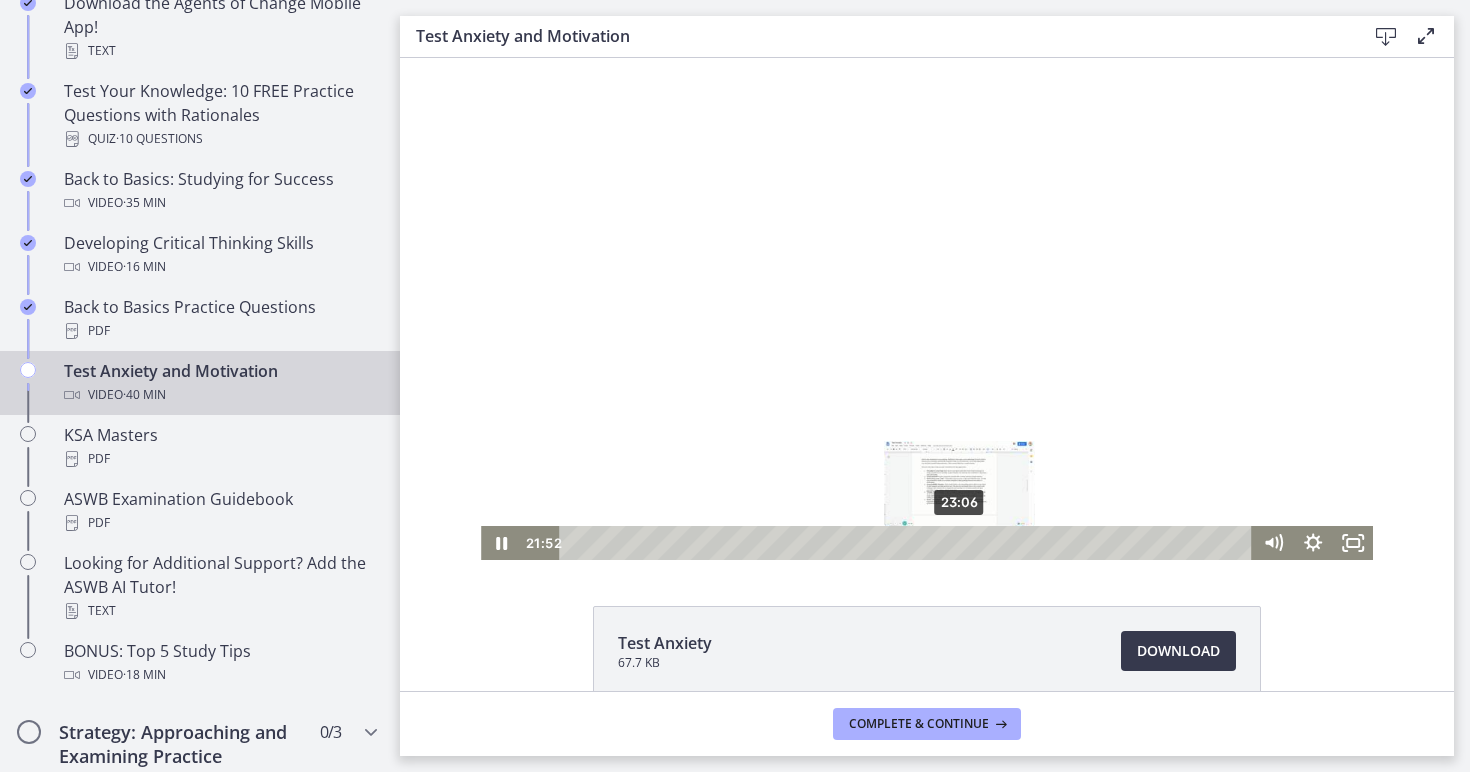 click on "23:06" at bounding box center (908, 543) 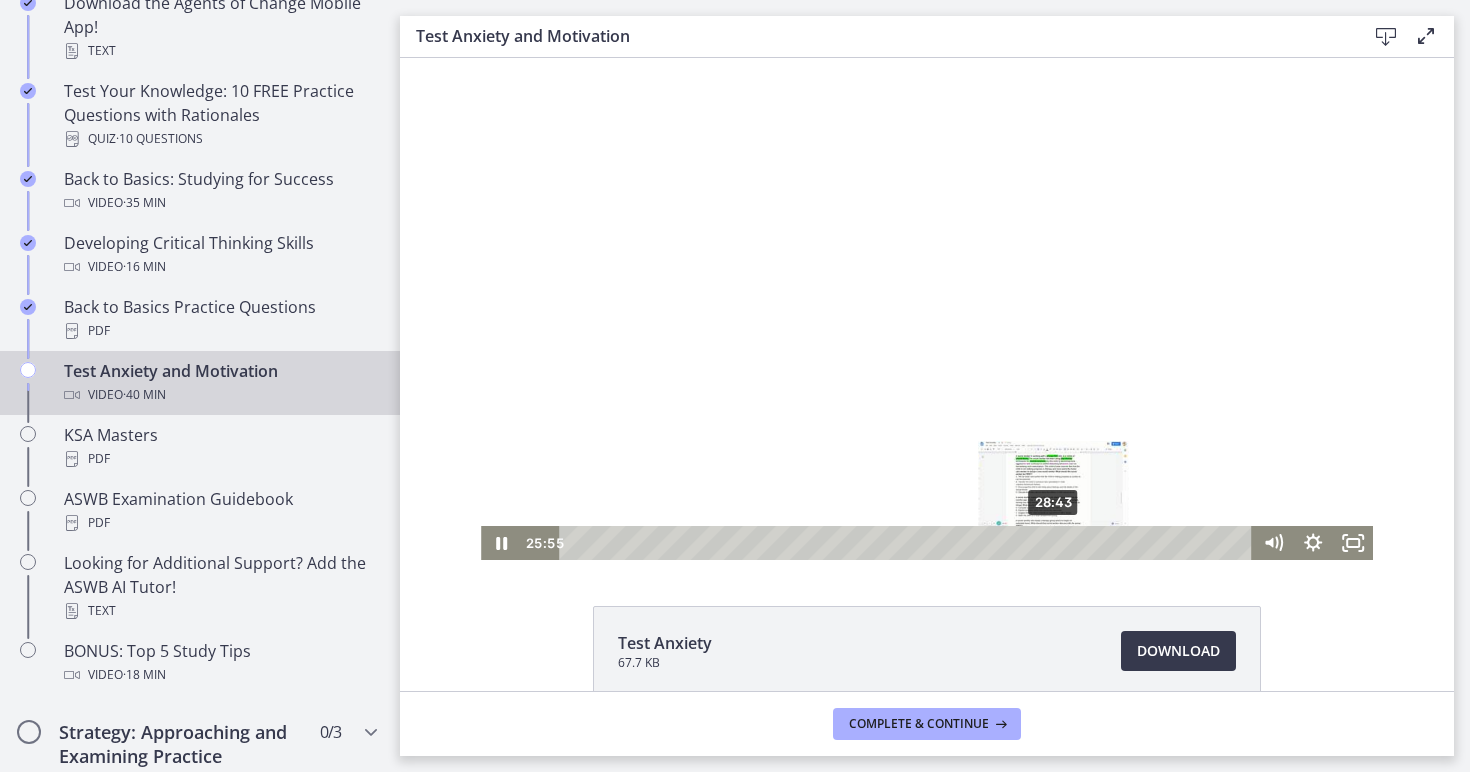 click on "28:43" at bounding box center [908, 543] 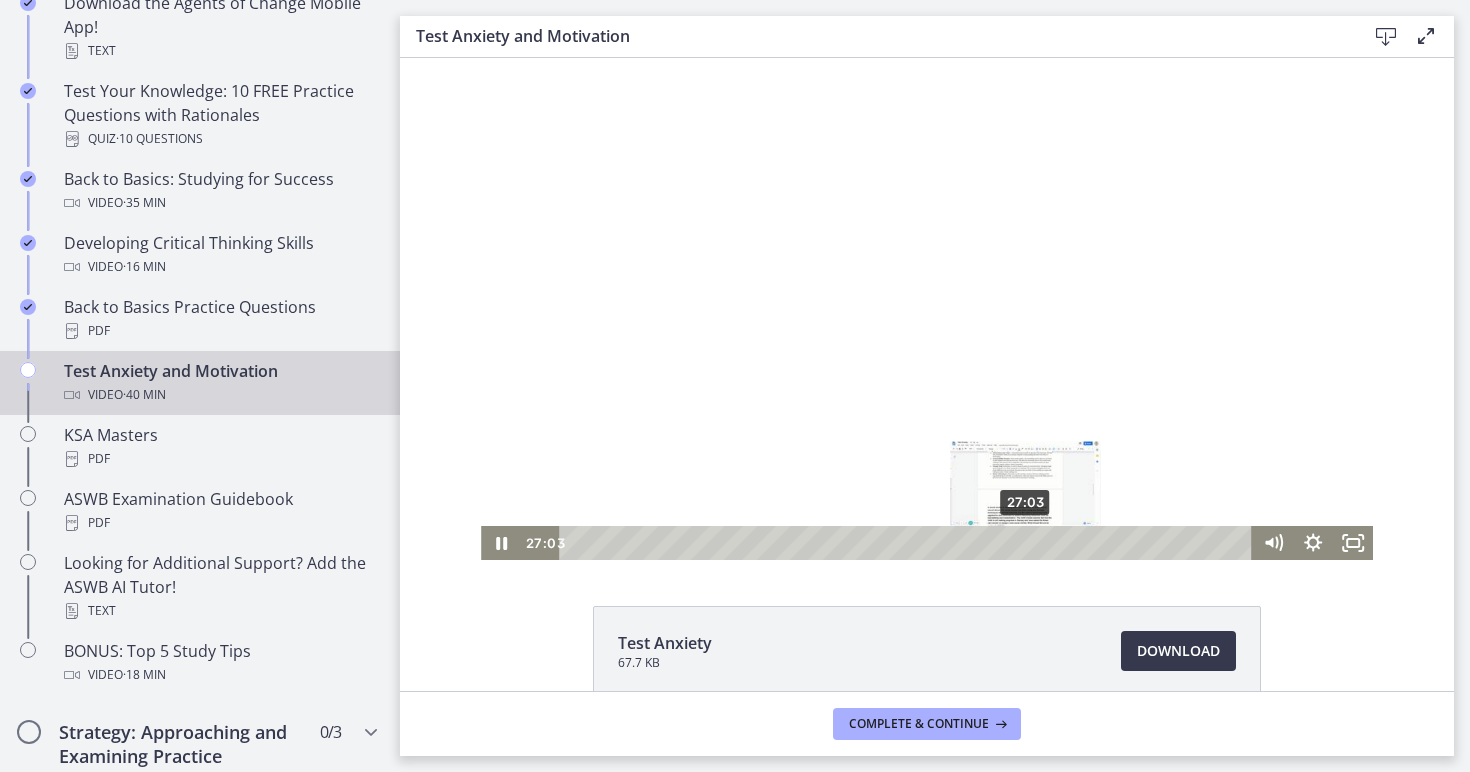 click on "27:03" at bounding box center [908, 543] 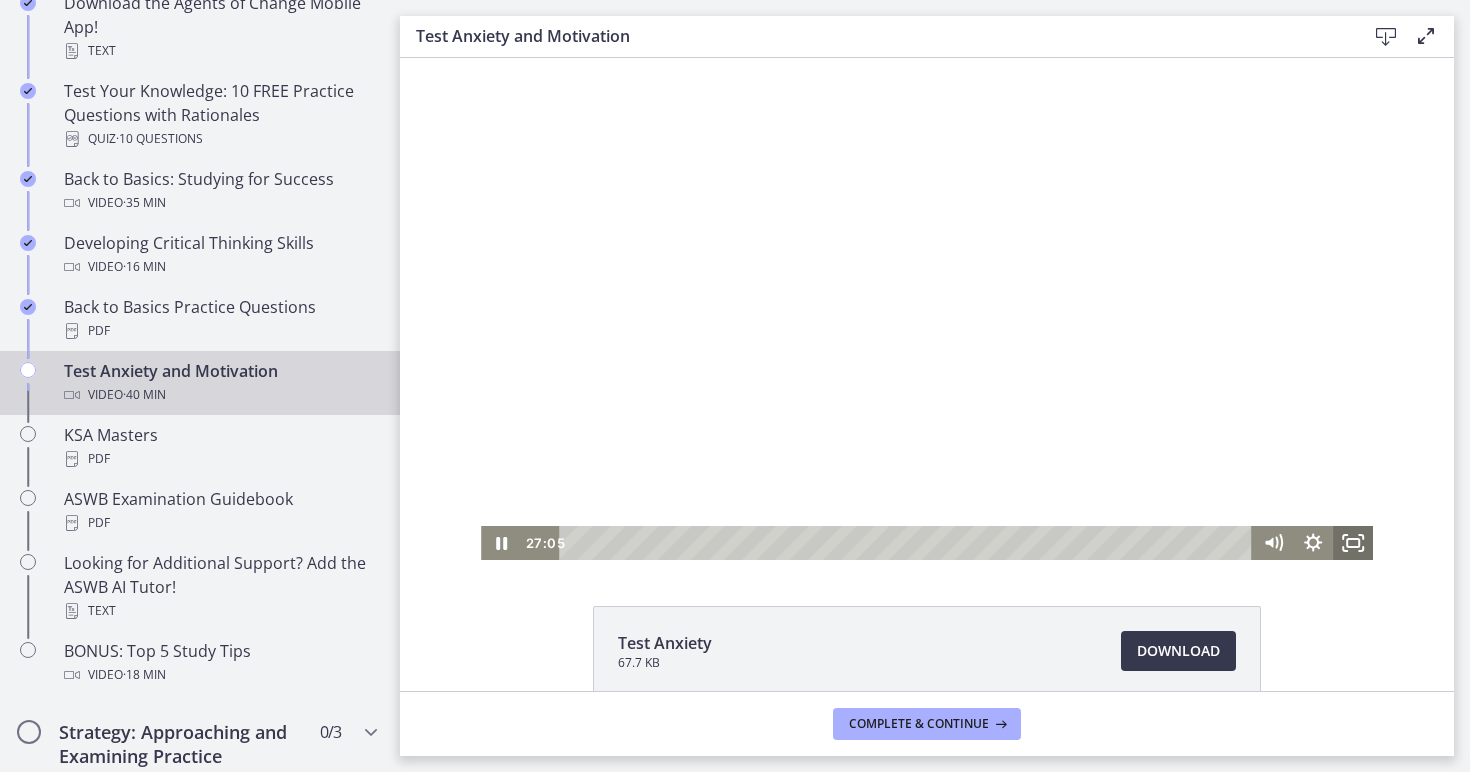 click 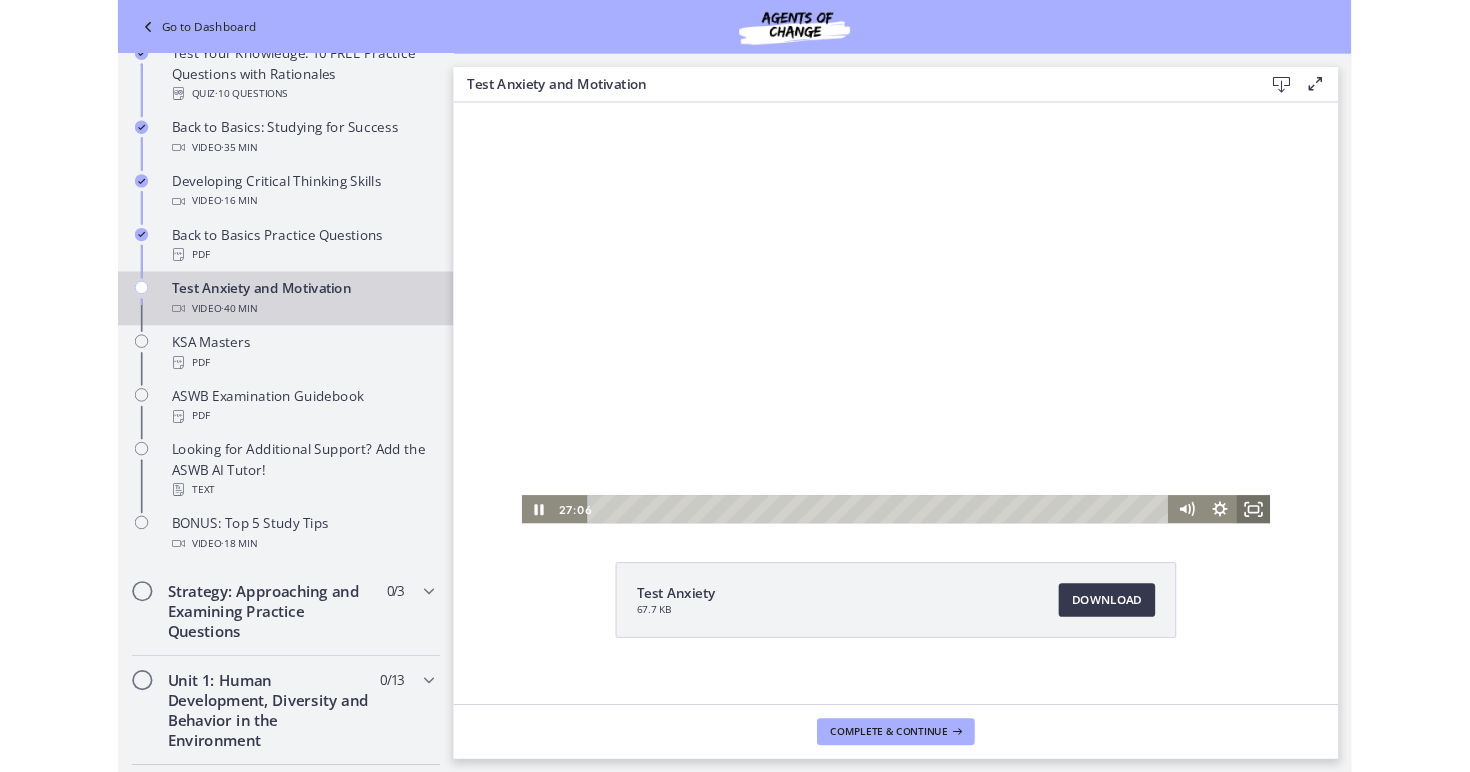 scroll, scrollTop: 460, scrollLeft: 0, axis: vertical 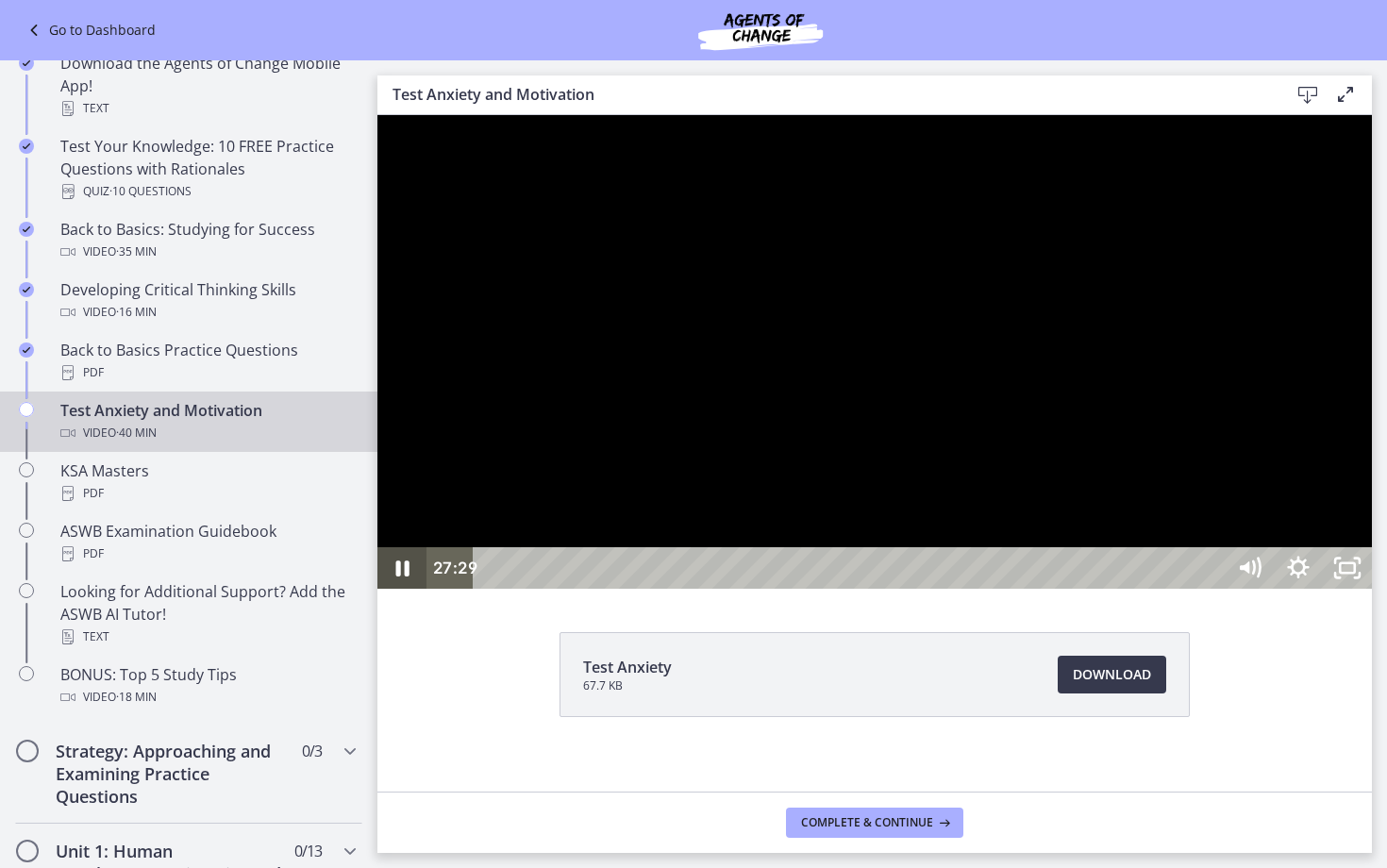click 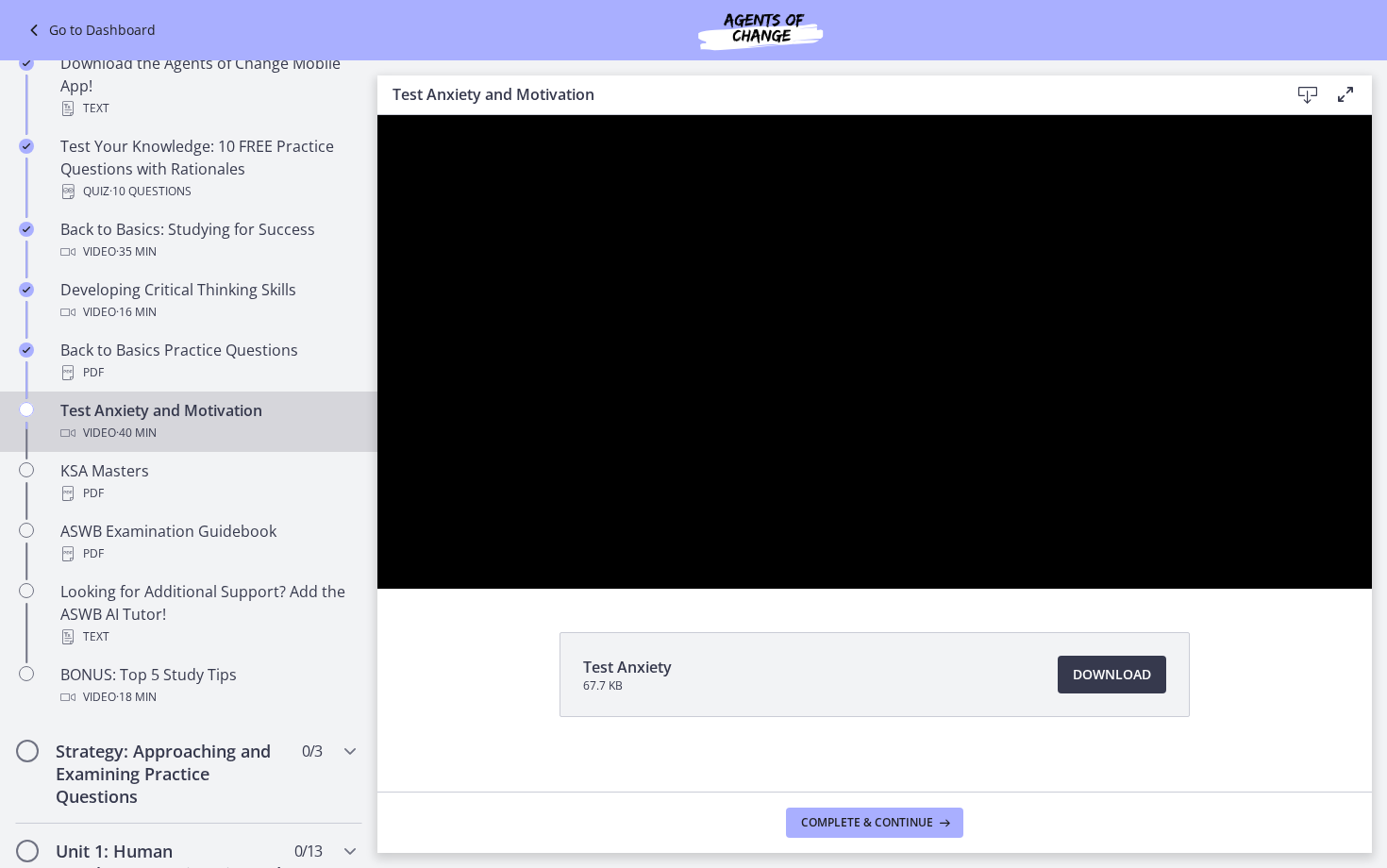 type 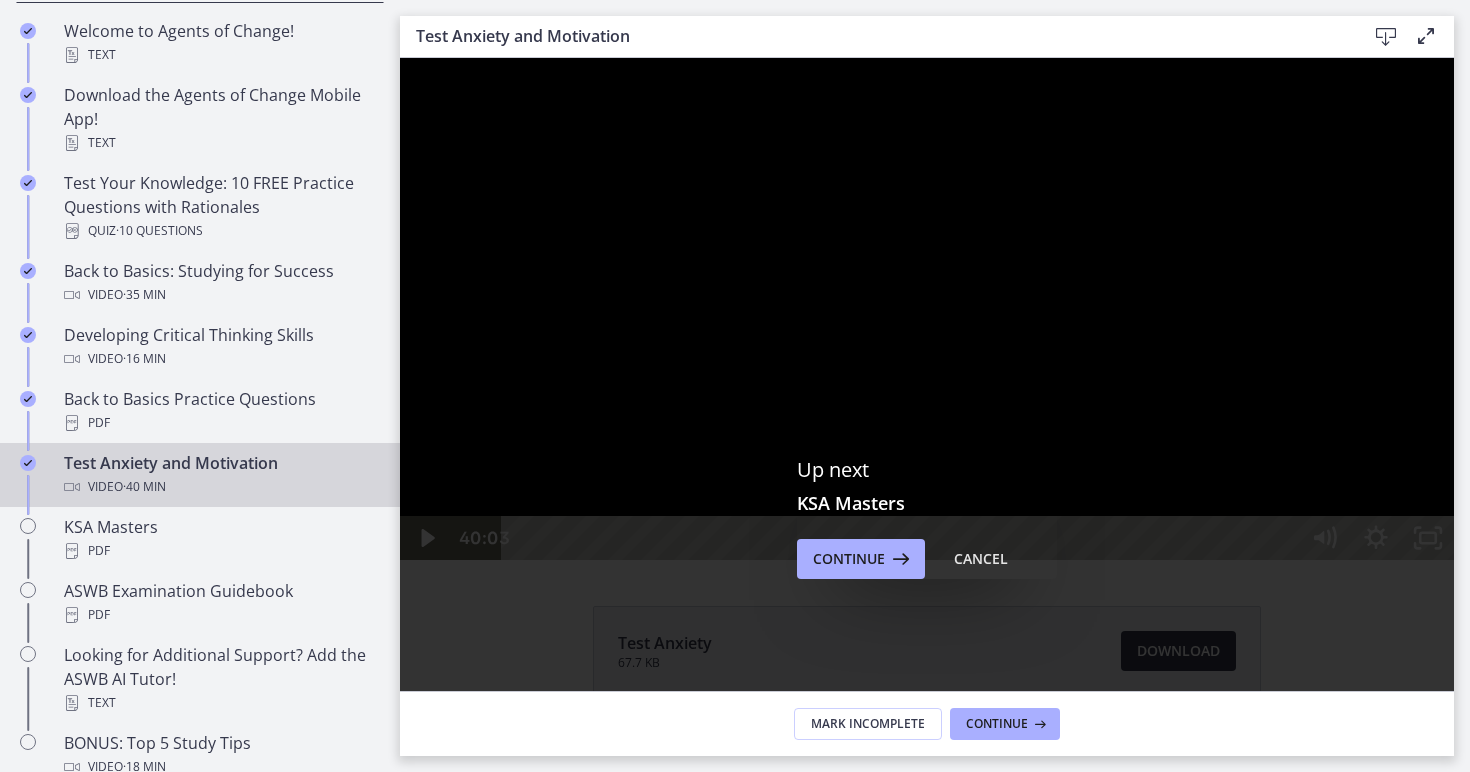 scroll, scrollTop: 552, scrollLeft: 0, axis: vertical 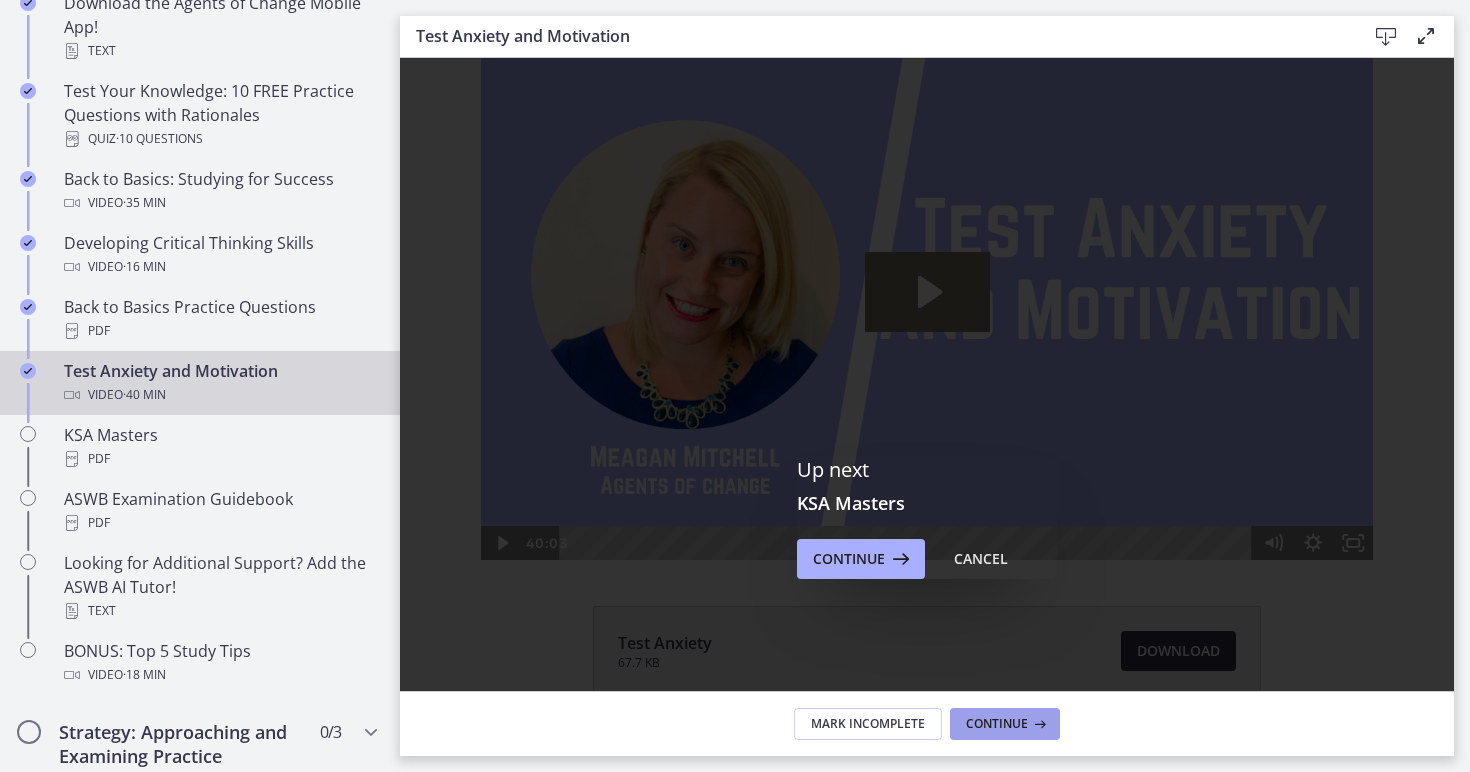 click on "Continue" at bounding box center [997, 724] 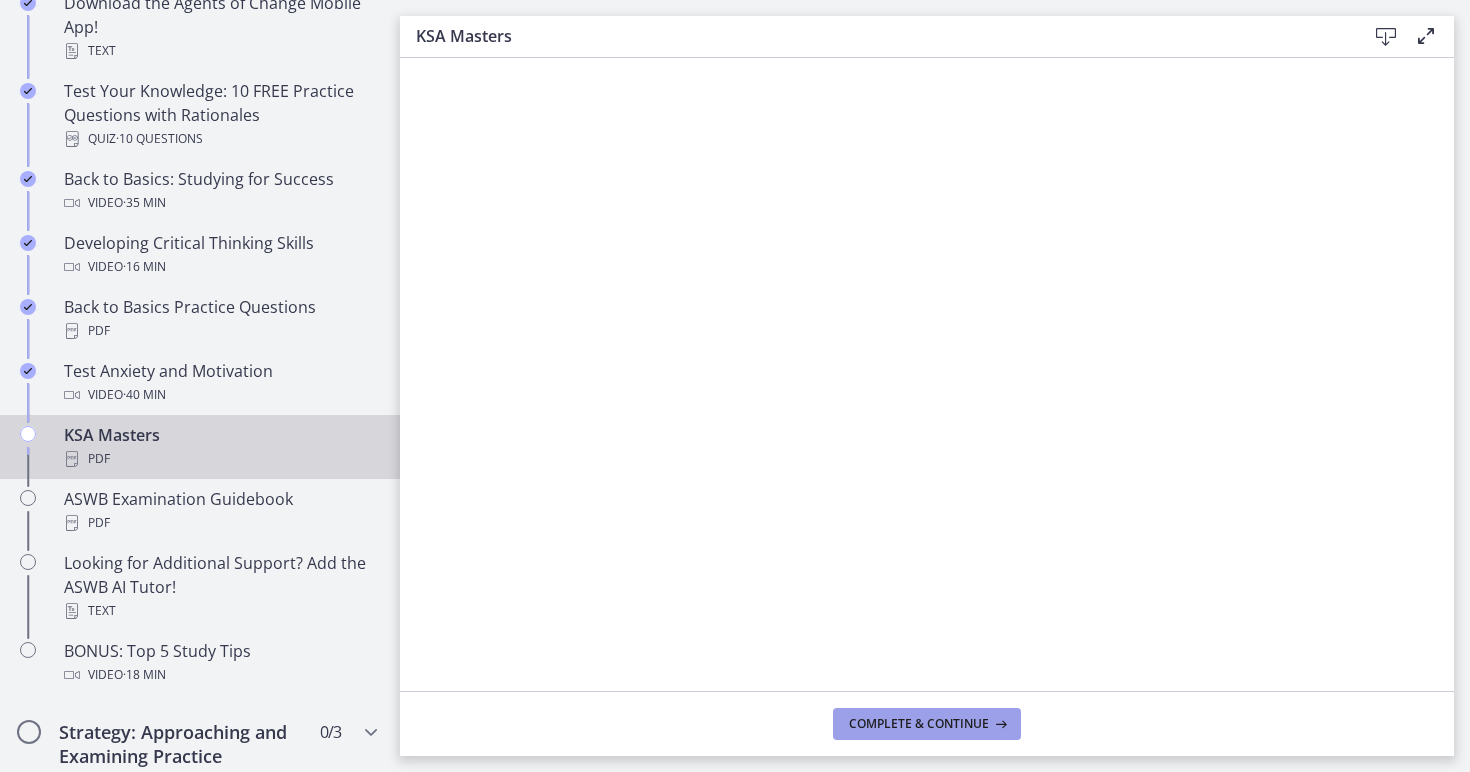 click on "Complete & continue" at bounding box center (919, 724) 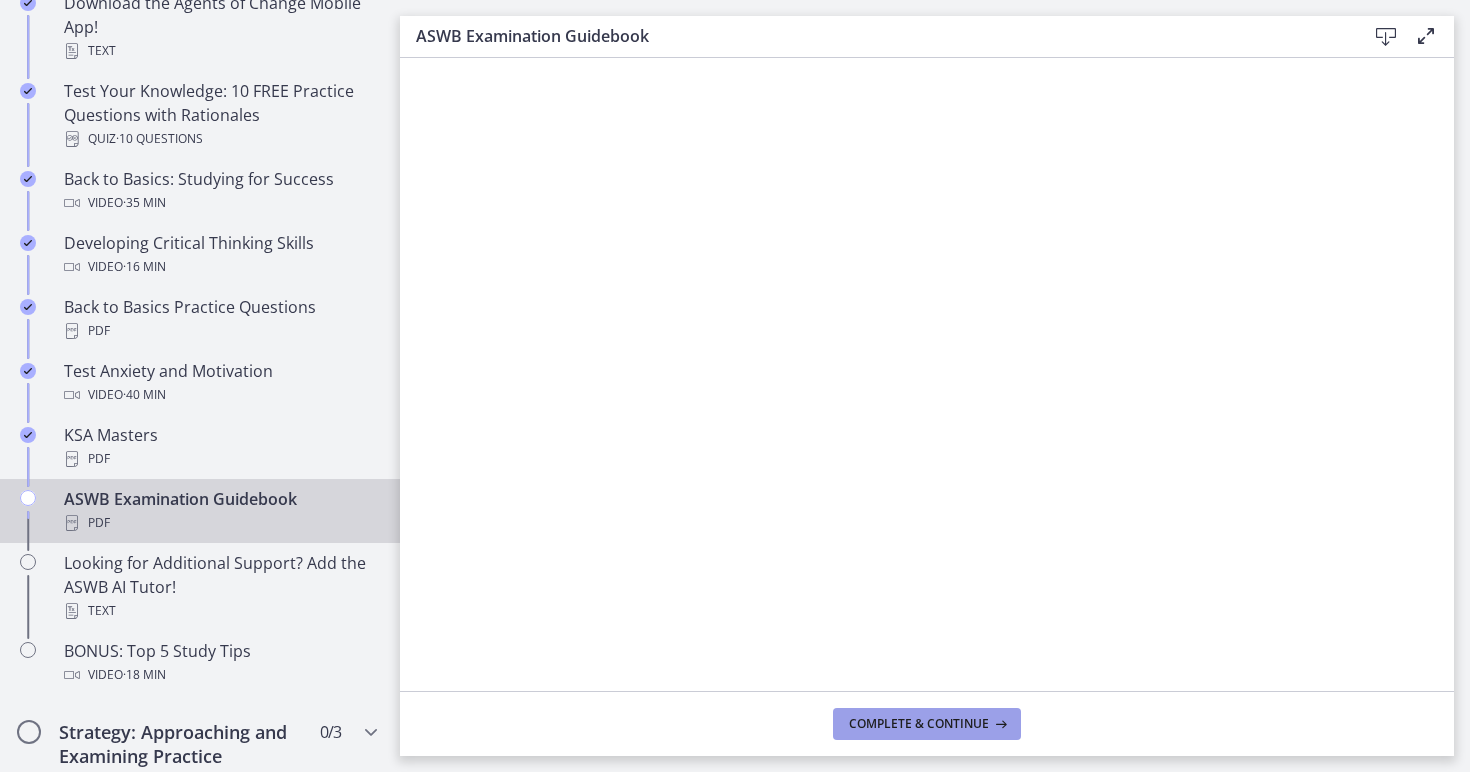 click on "Complete & continue" at bounding box center (919, 724) 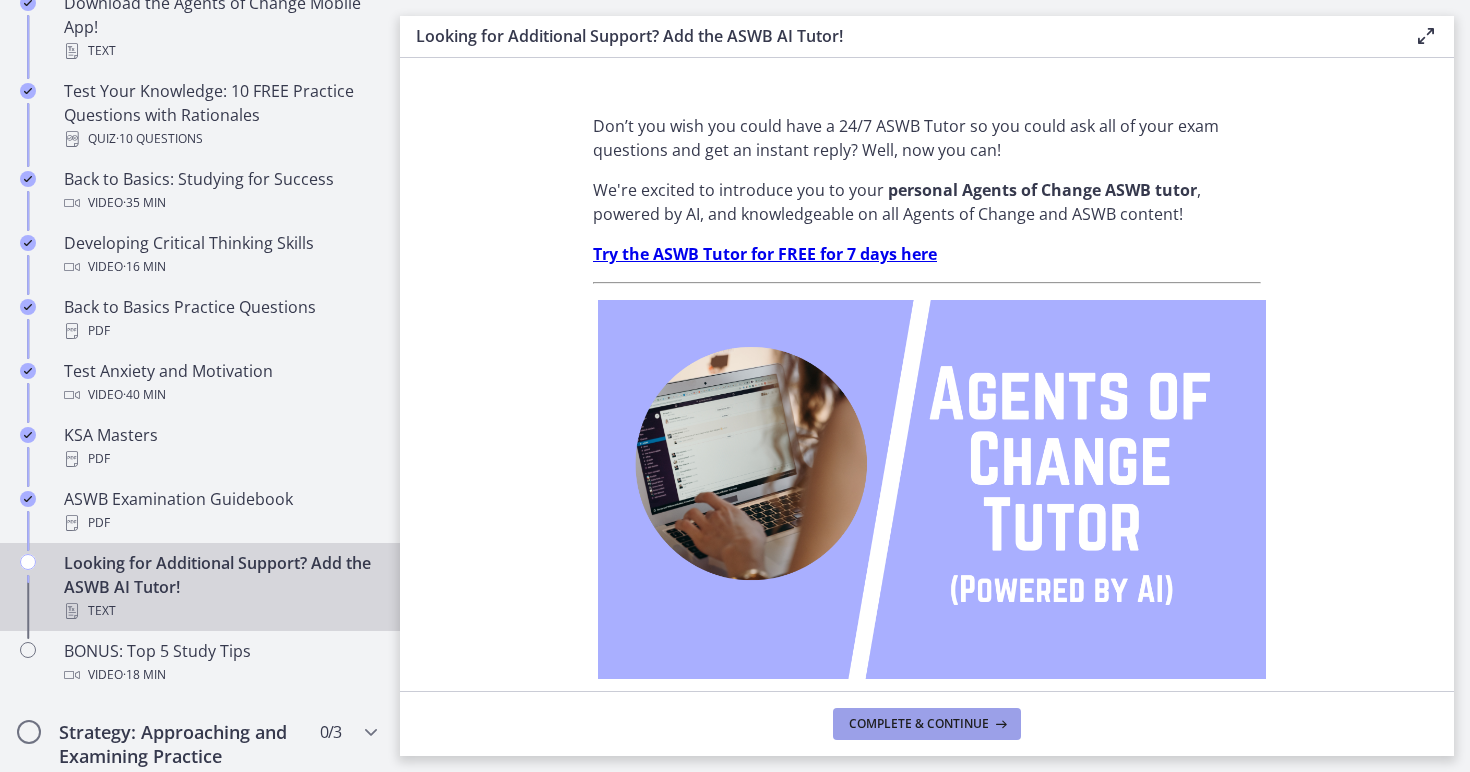 click on "Complete & continue" at bounding box center (927, 724) 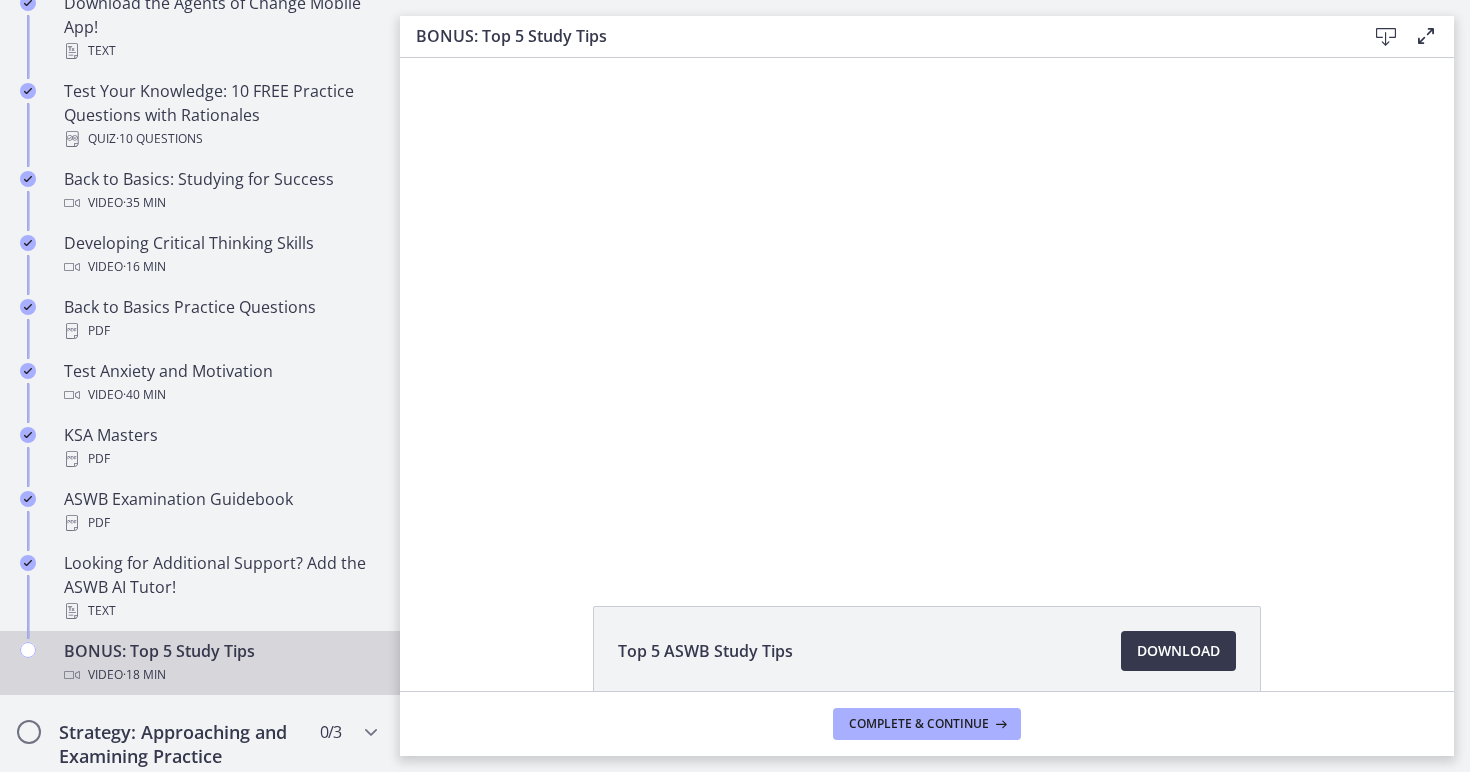 scroll, scrollTop: 0, scrollLeft: 0, axis: both 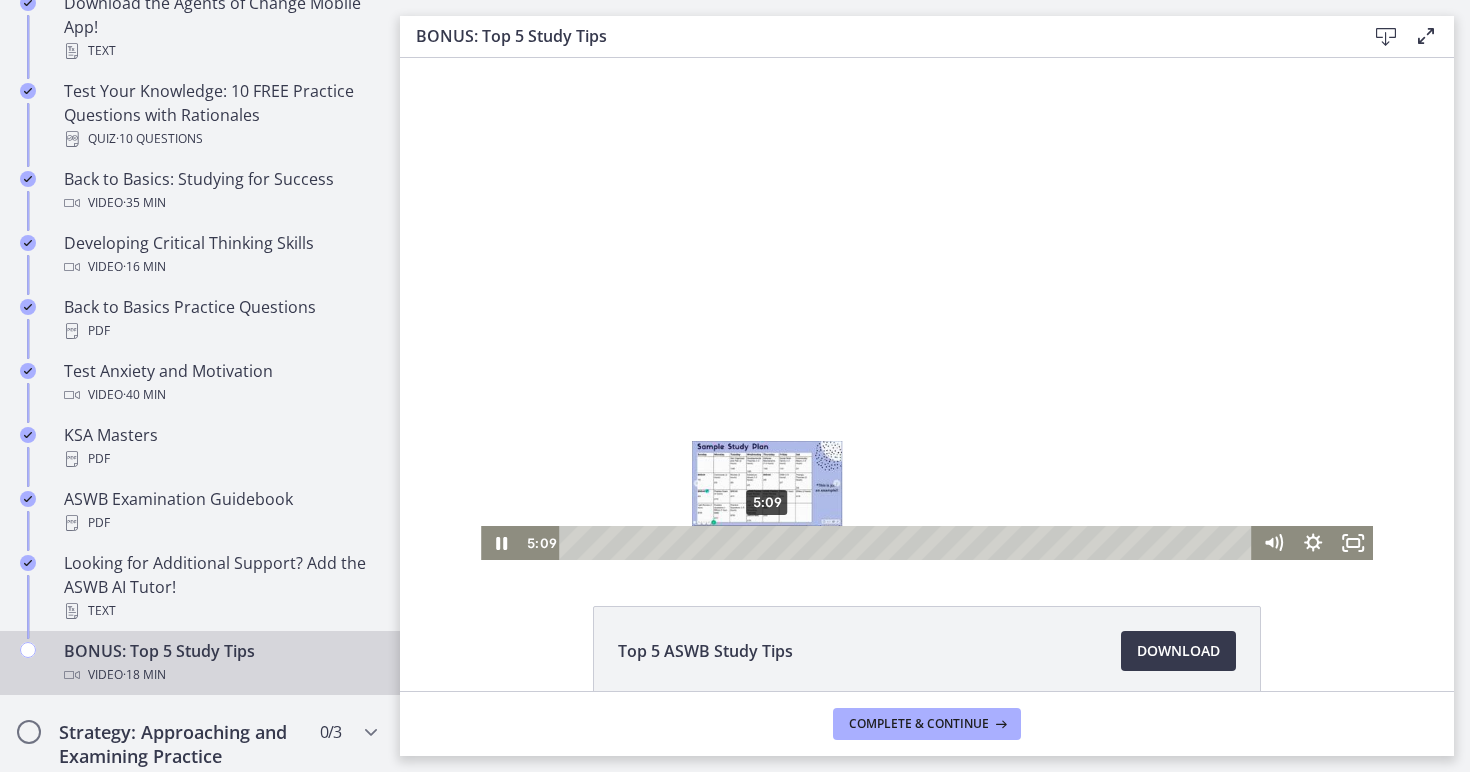 click on "5:09" at bounding box center [908, 543] 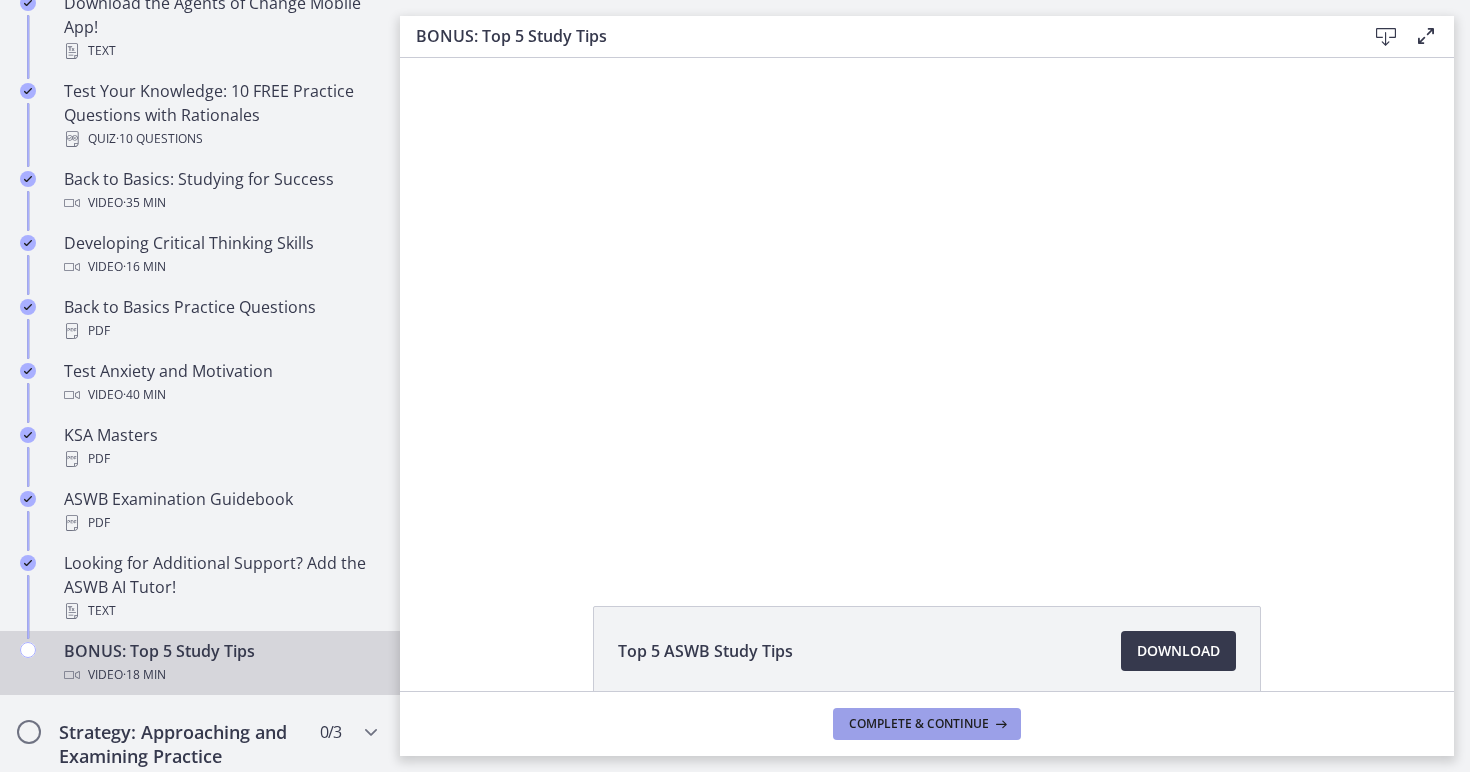 click on "Complete & continue" at bounding box center (919, 724) 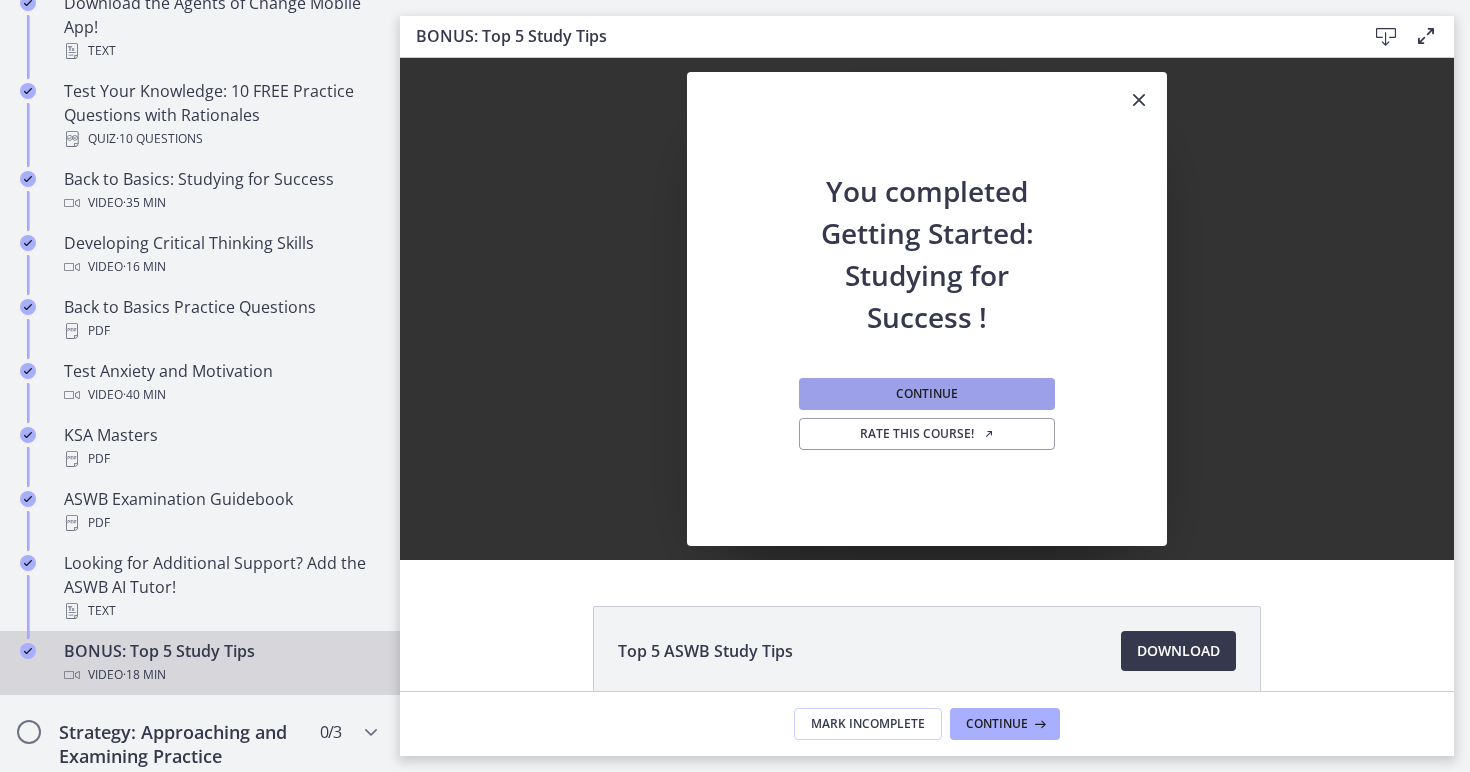click on "Continue" at bounding box center (927, 394) 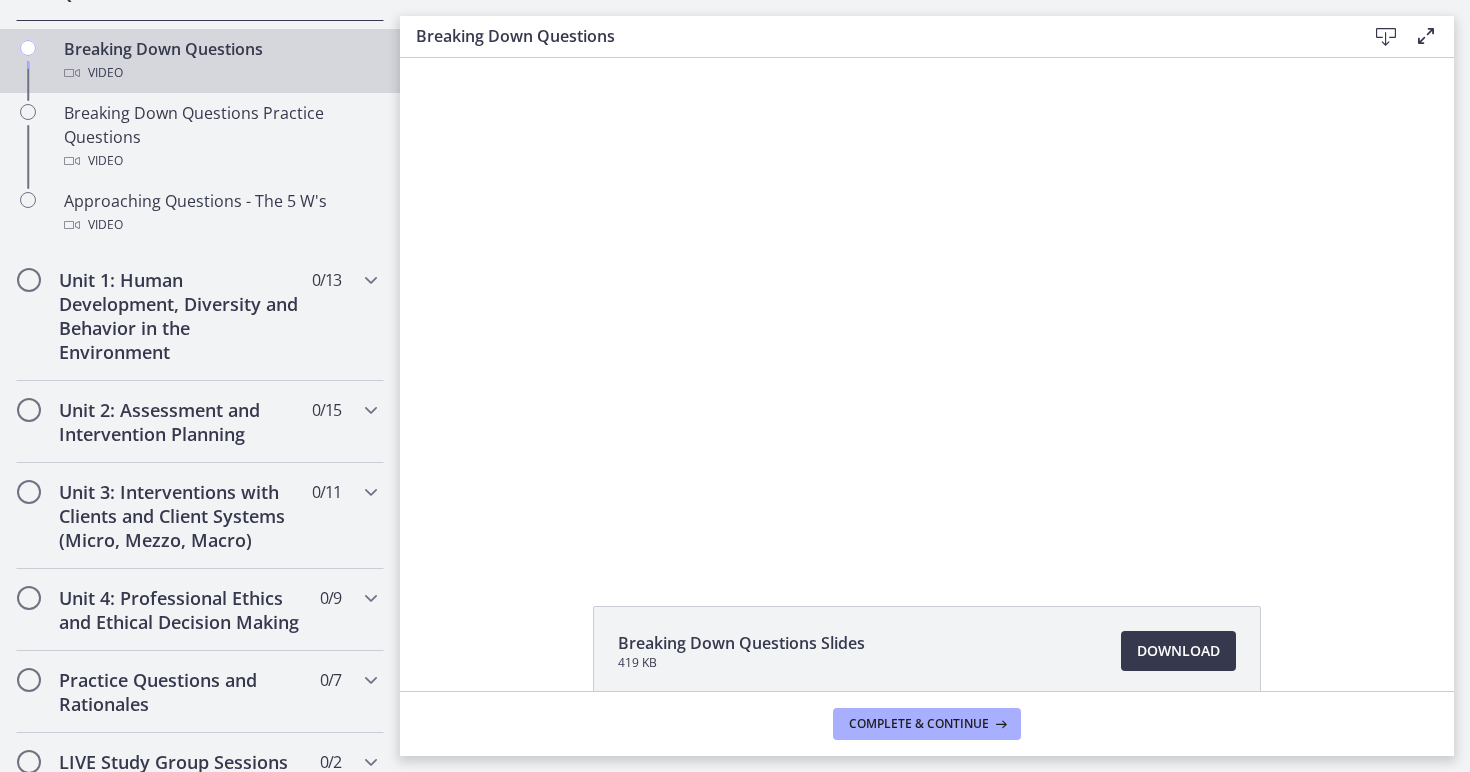 scroll, scrollTop: 548, scrollLeft: 0, axis: vertical 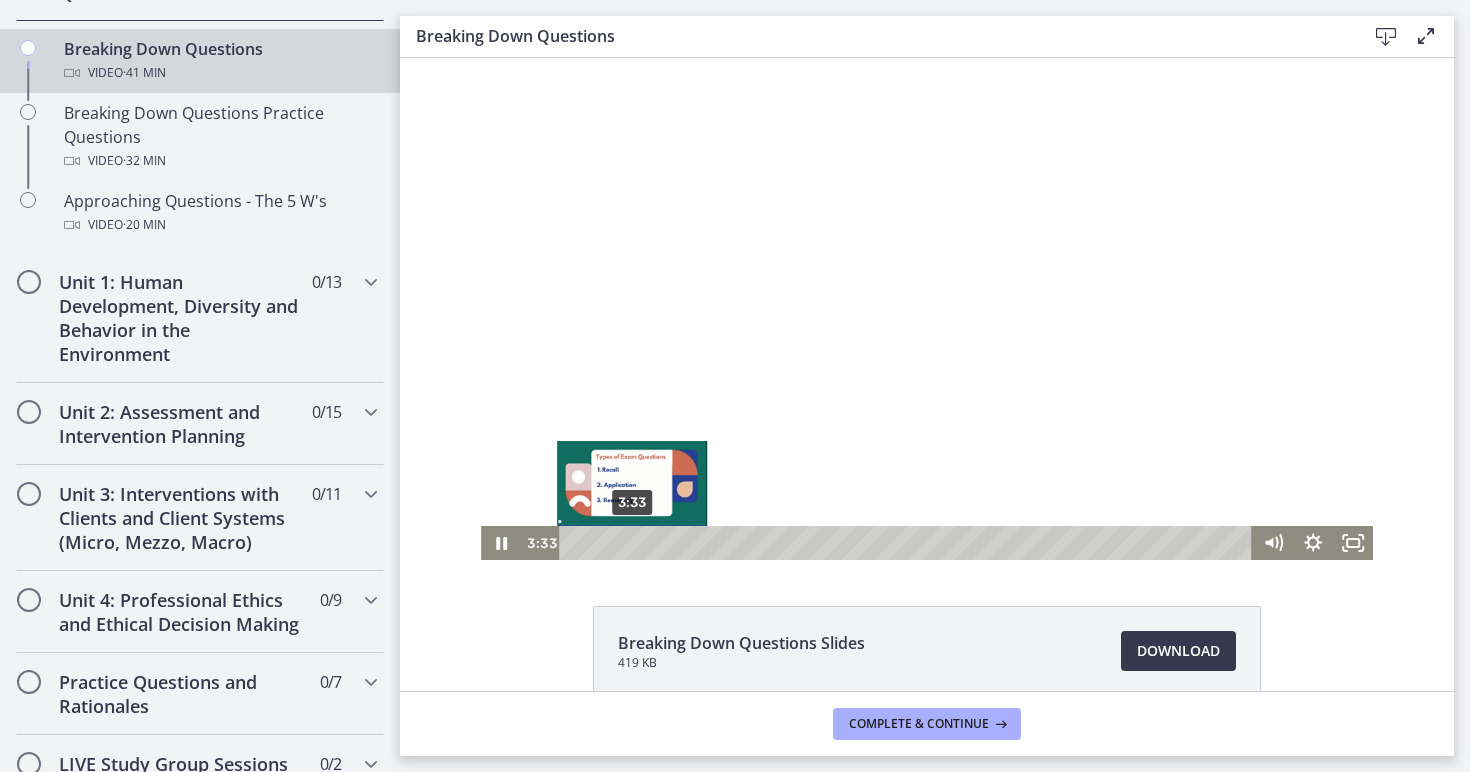 click on "3:33" at bounding box center [908, 543] 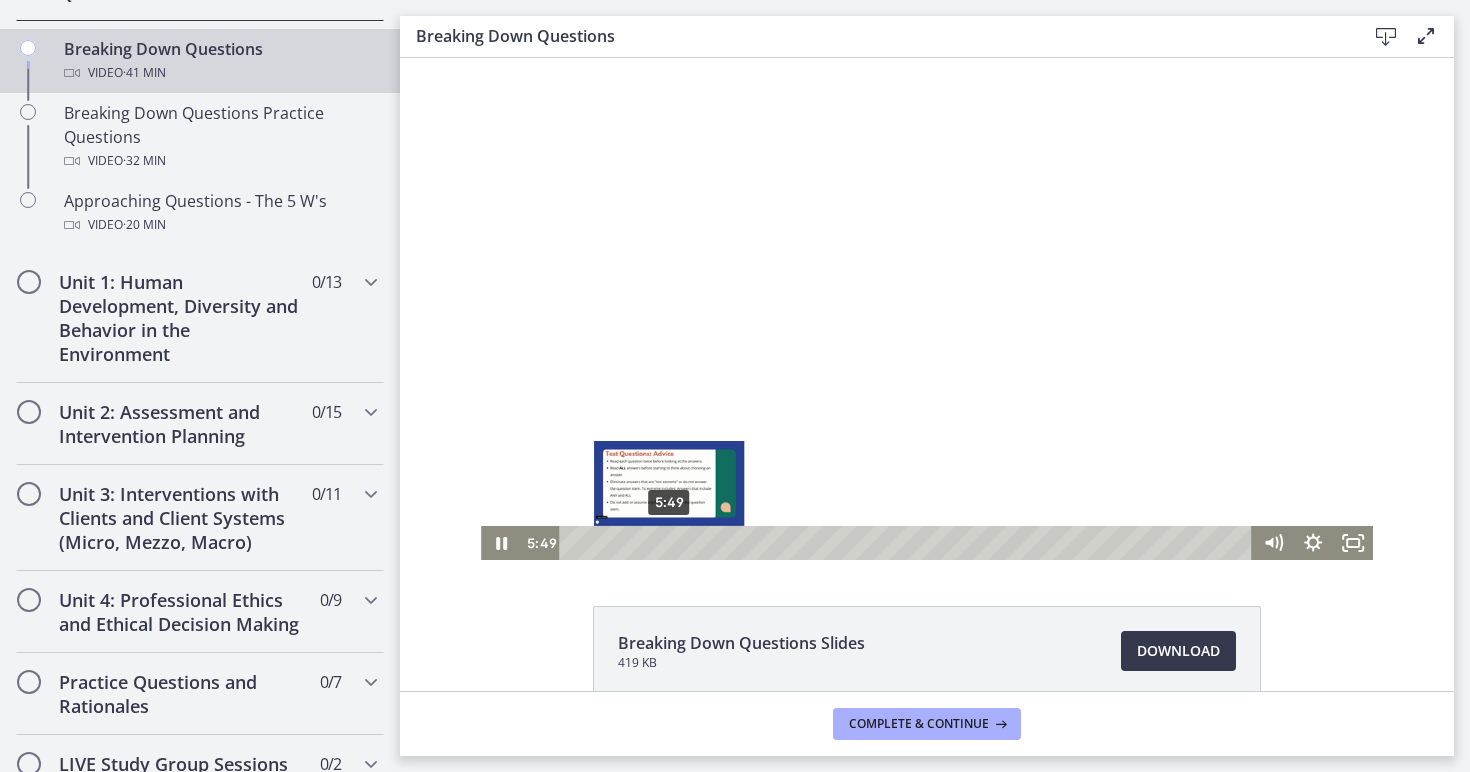 click on "5:49" at bounding box center (908, 543) 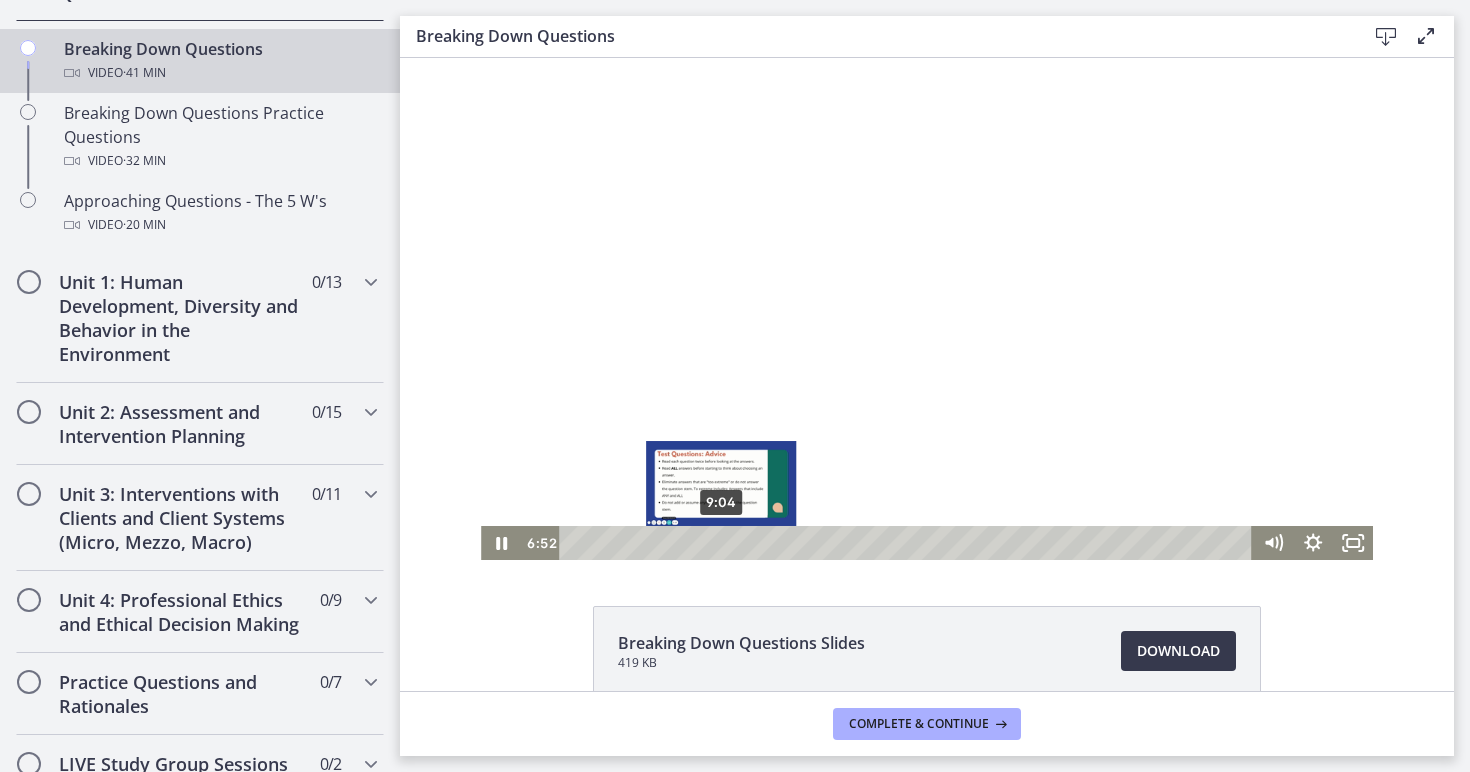 click on "9:04" at bounding box center (908, 543) 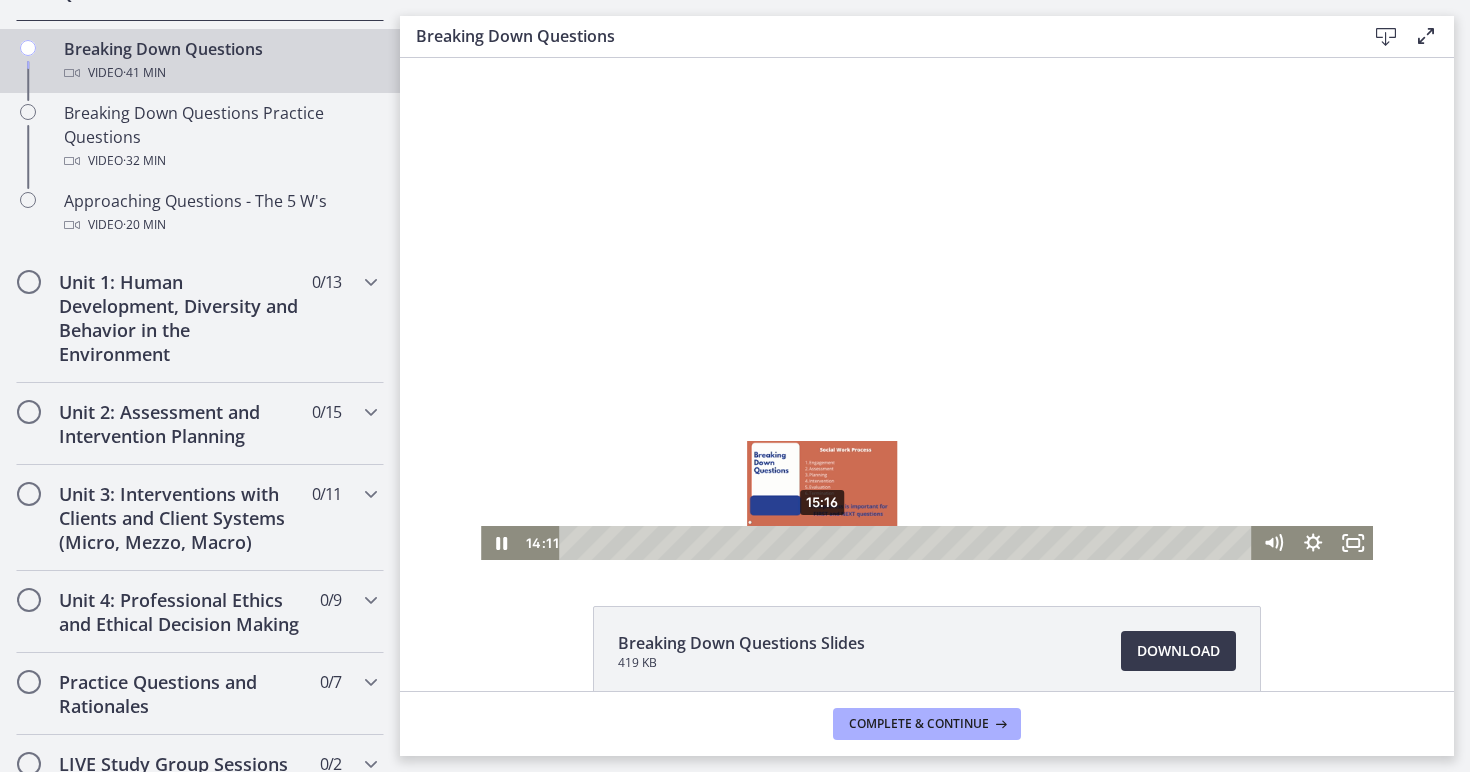 click on "15:16" at bounding box center (908, 543) 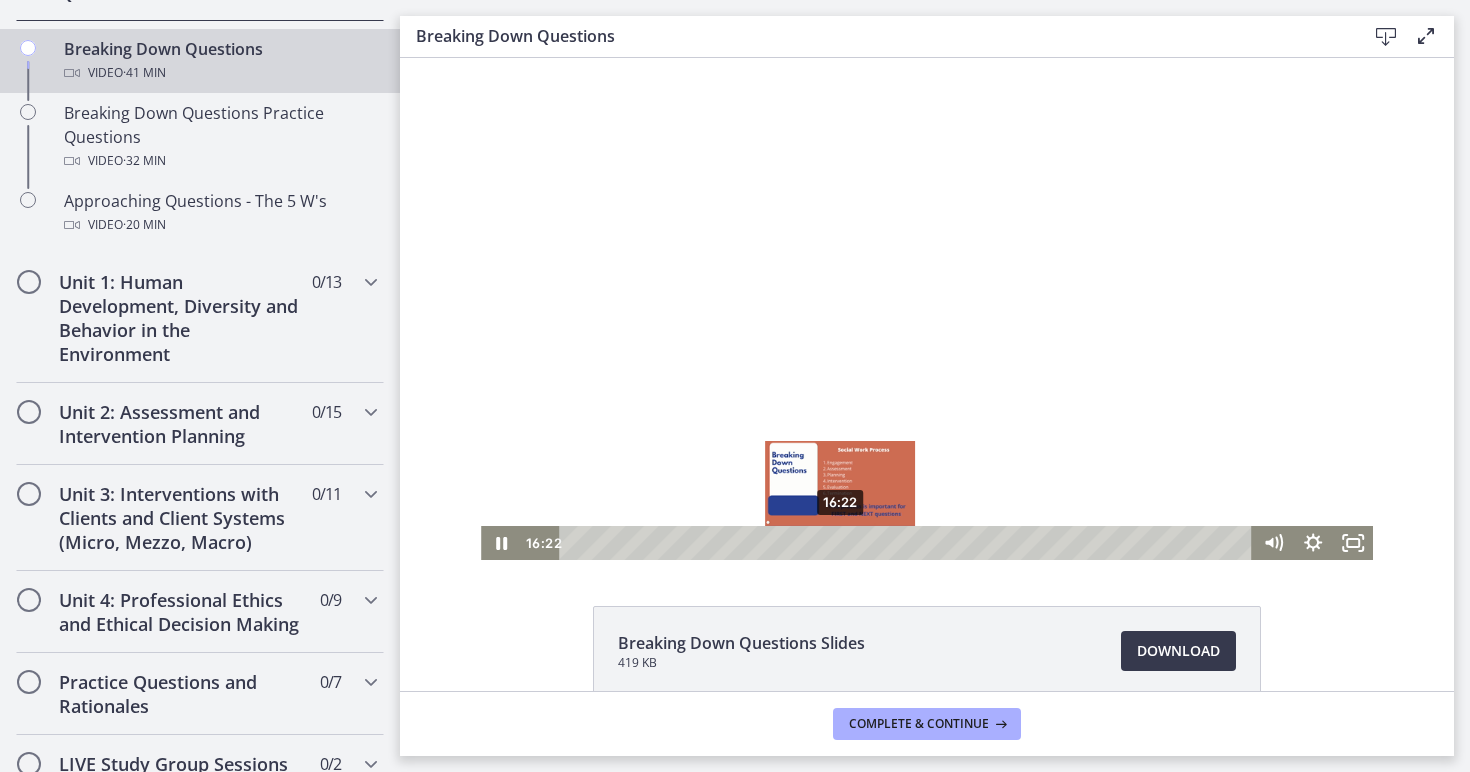 click on "16:22" at bounding box center [908, 543] 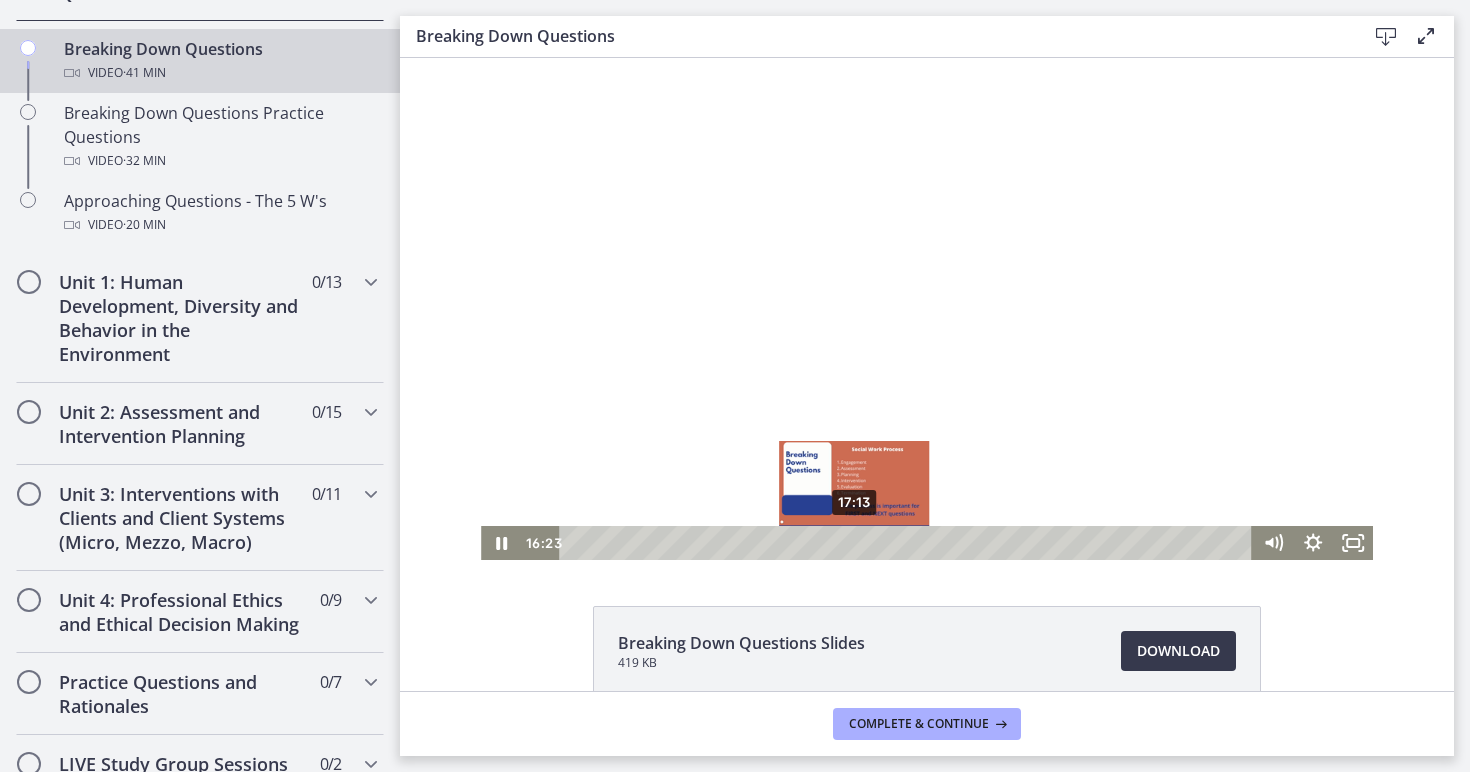 click on "17:13" at bounding box center [908, 543] 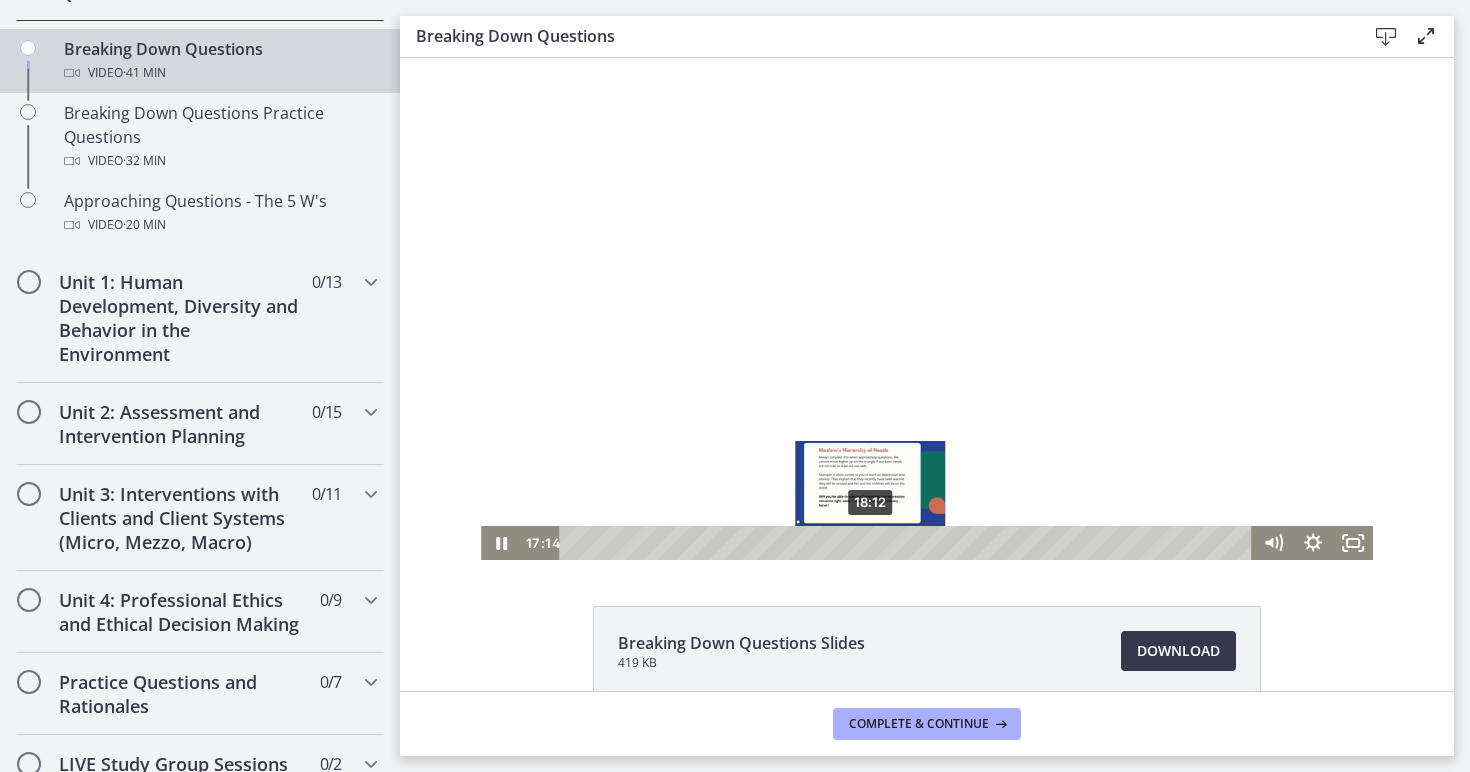 click on "18:12" at bounding box center [908, 543] 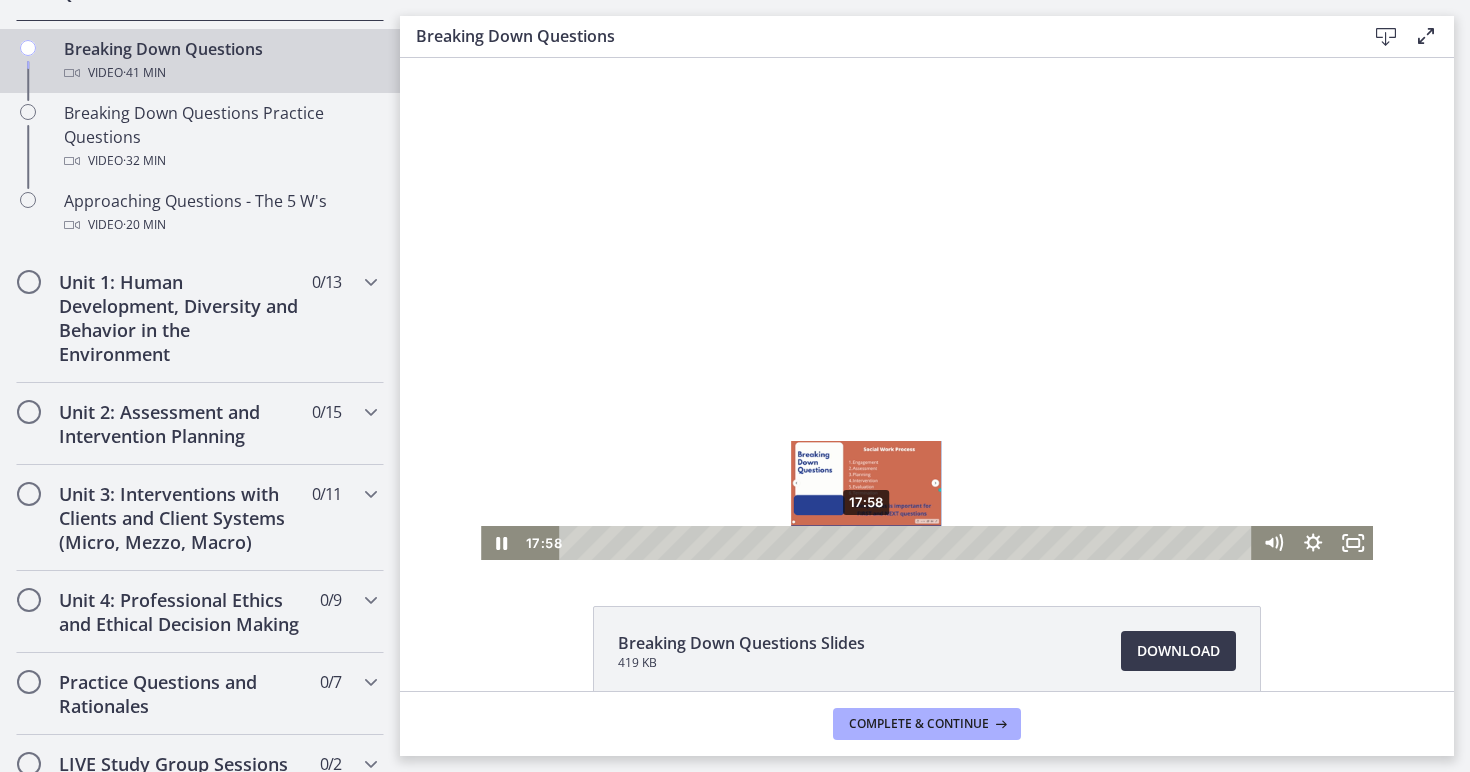 click at bounding box center (866, 542) 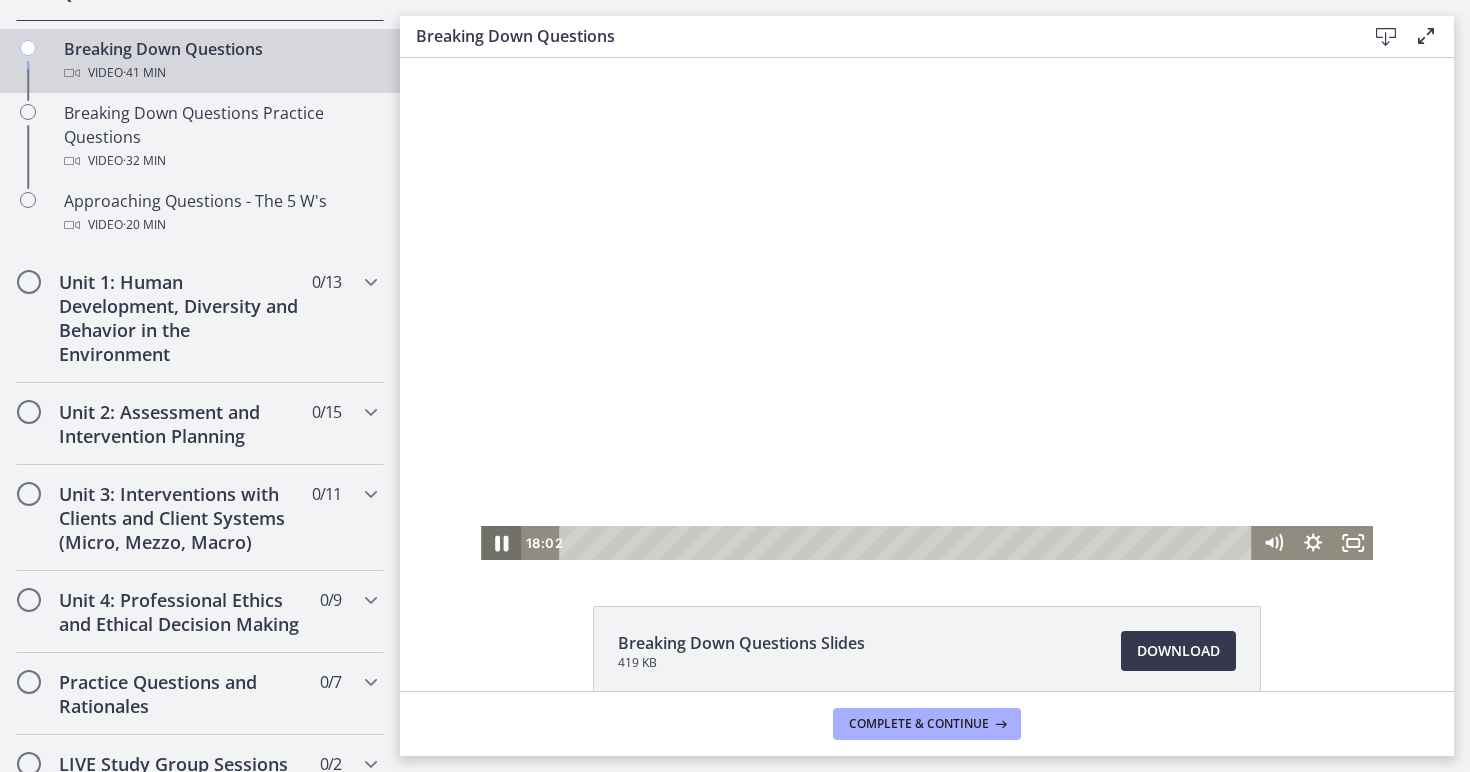 click 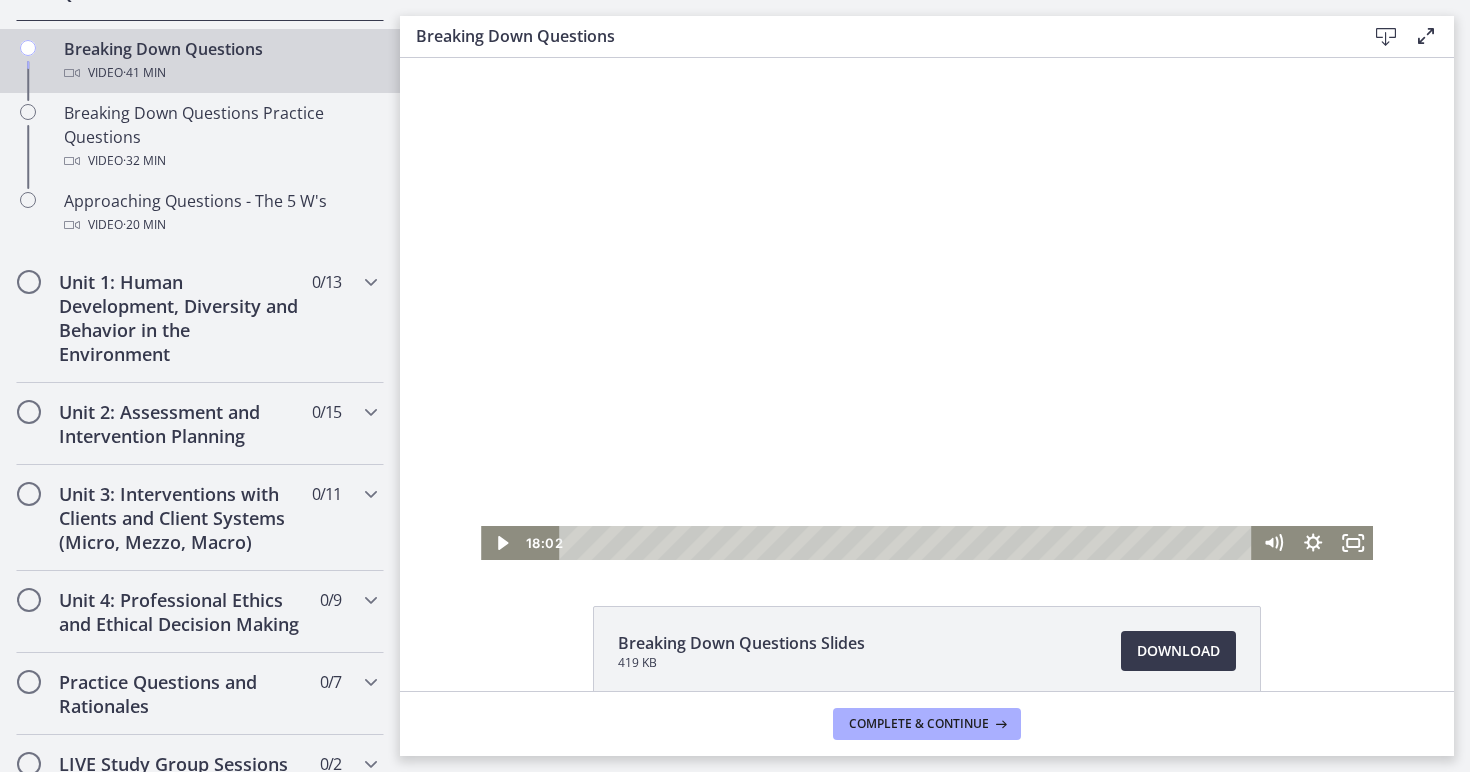 click at bounding box center (927, 309) 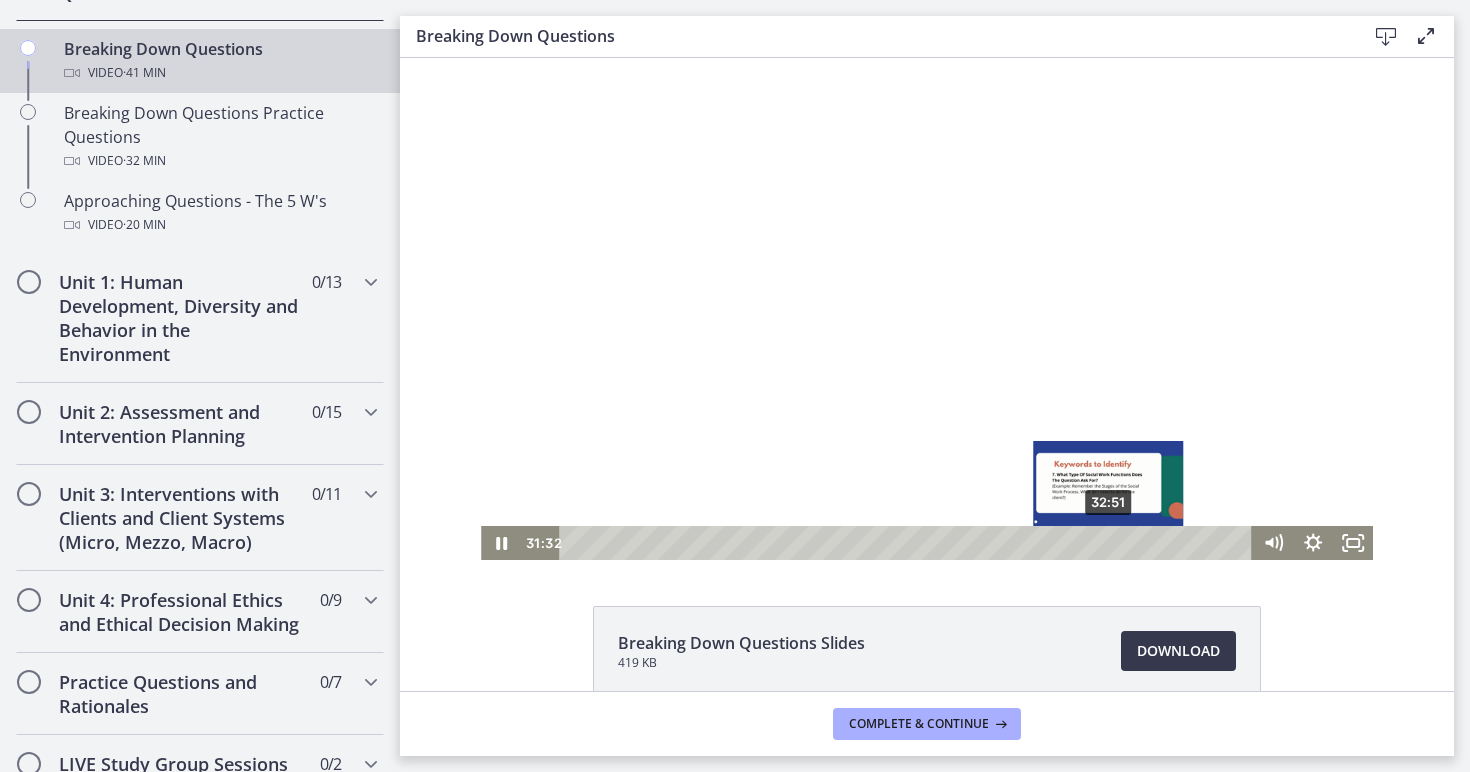 click on "32:51" at bounding box center [908, 543] 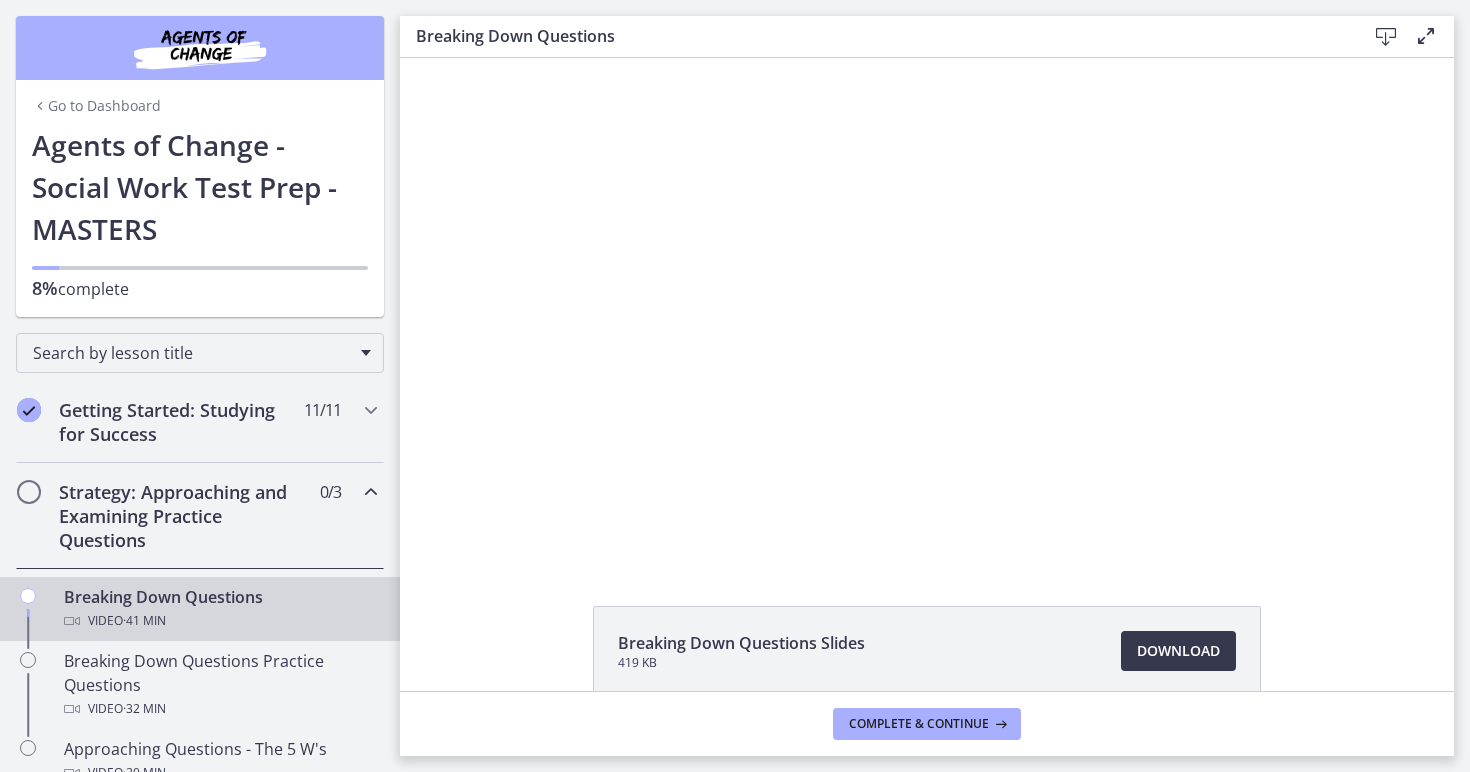scroll, scrollTop: 0, scrollLeft: 0, axis: both 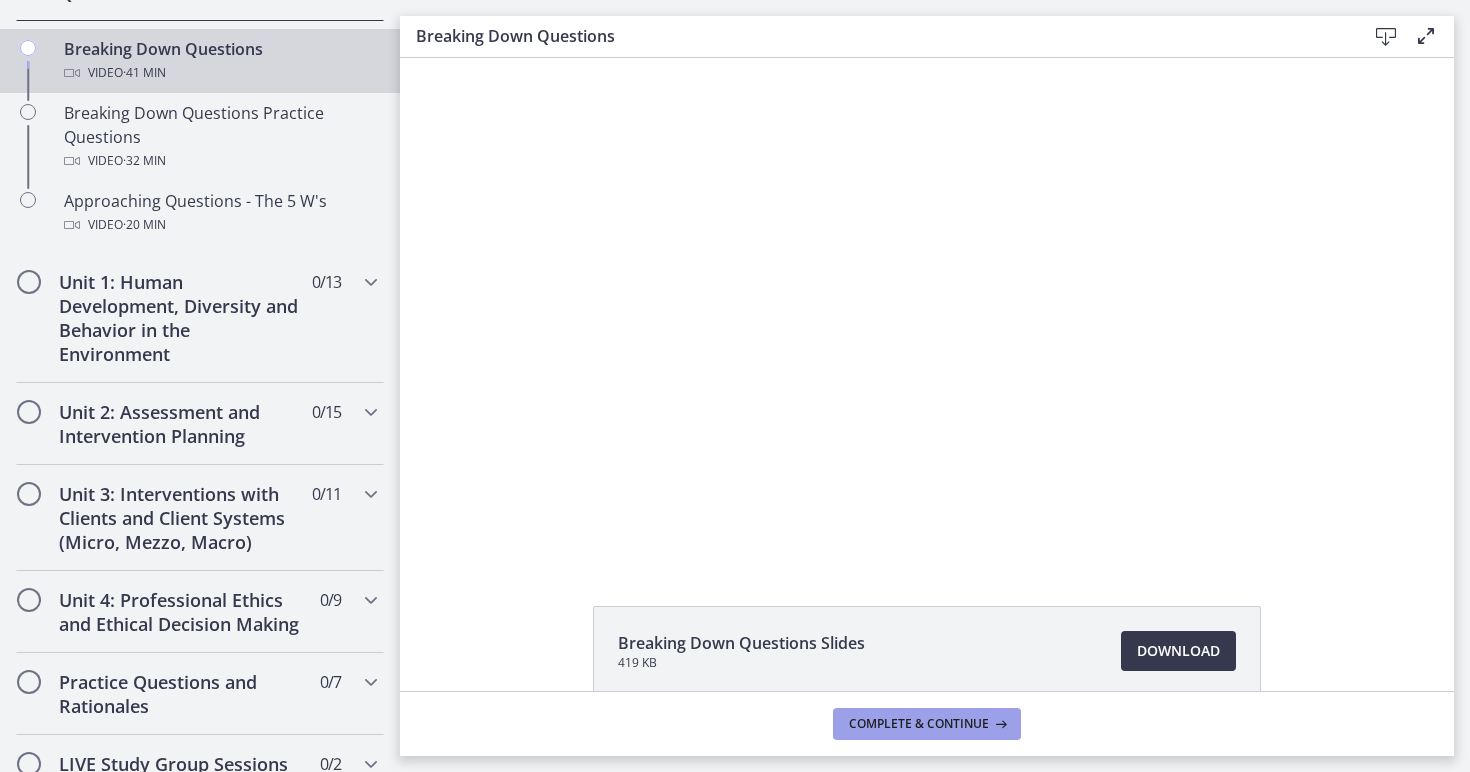click on "Complete & continue" at bounding box center [919, 724] 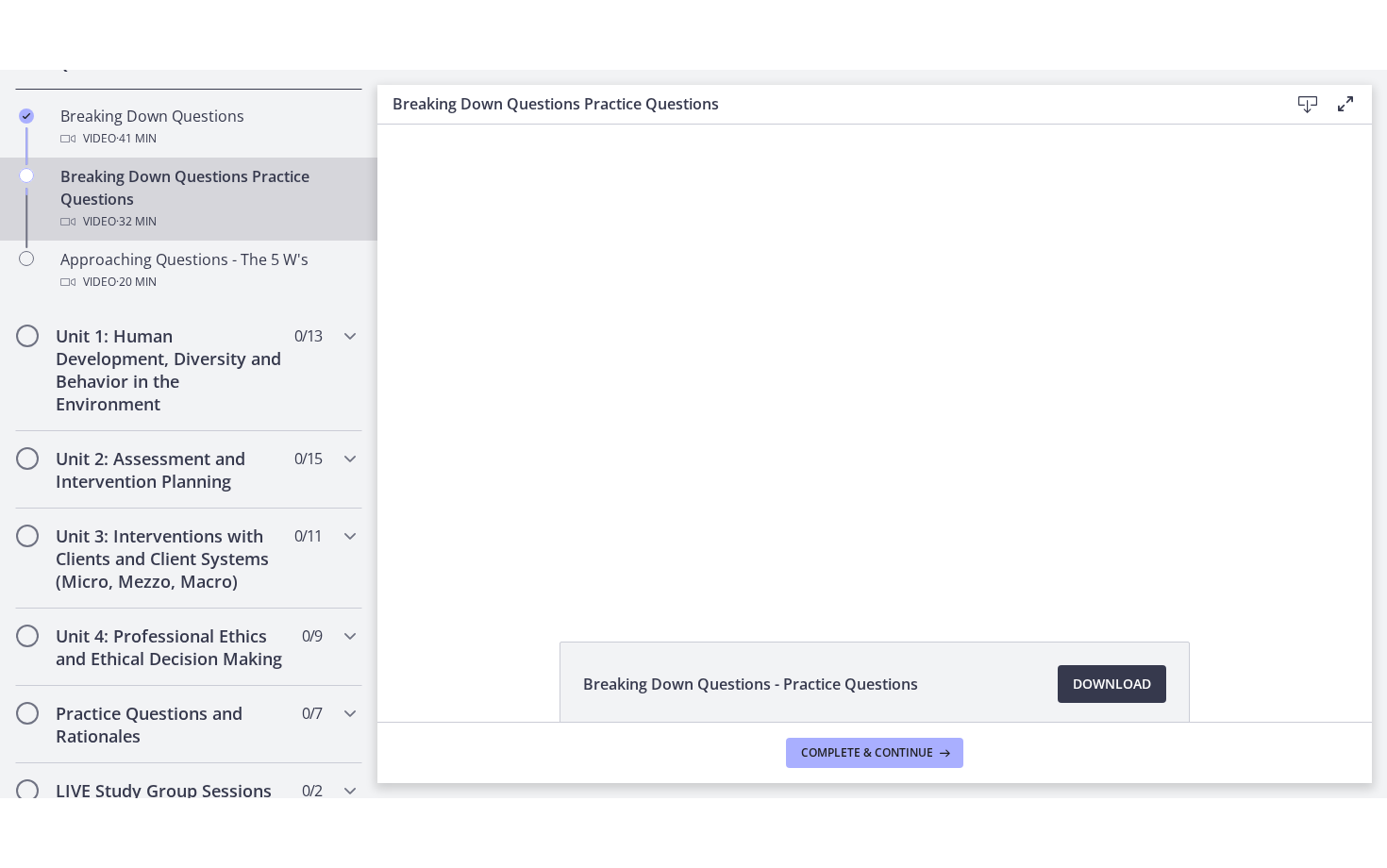 scroll, scrollTop: 0, scrollLeft: 0, axis: both 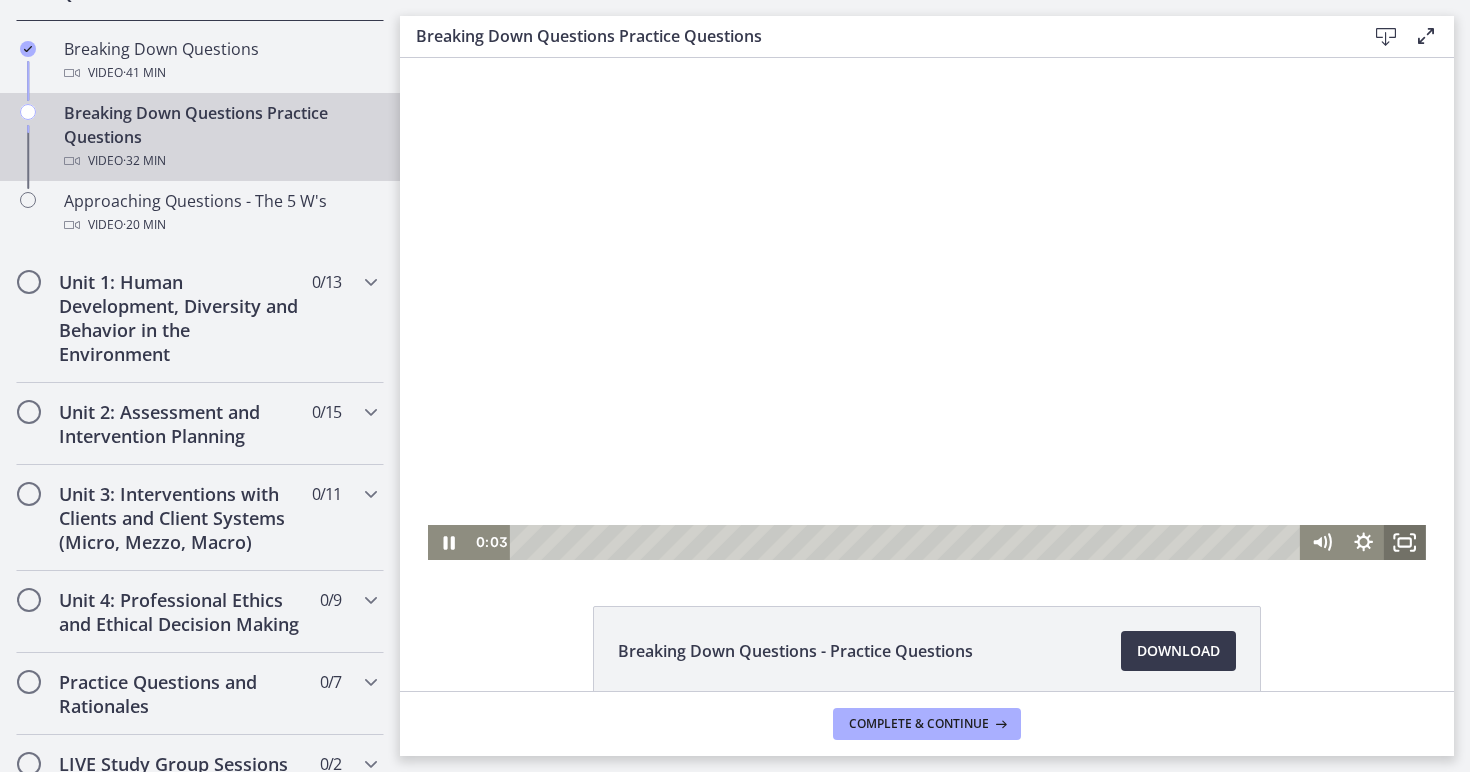 click 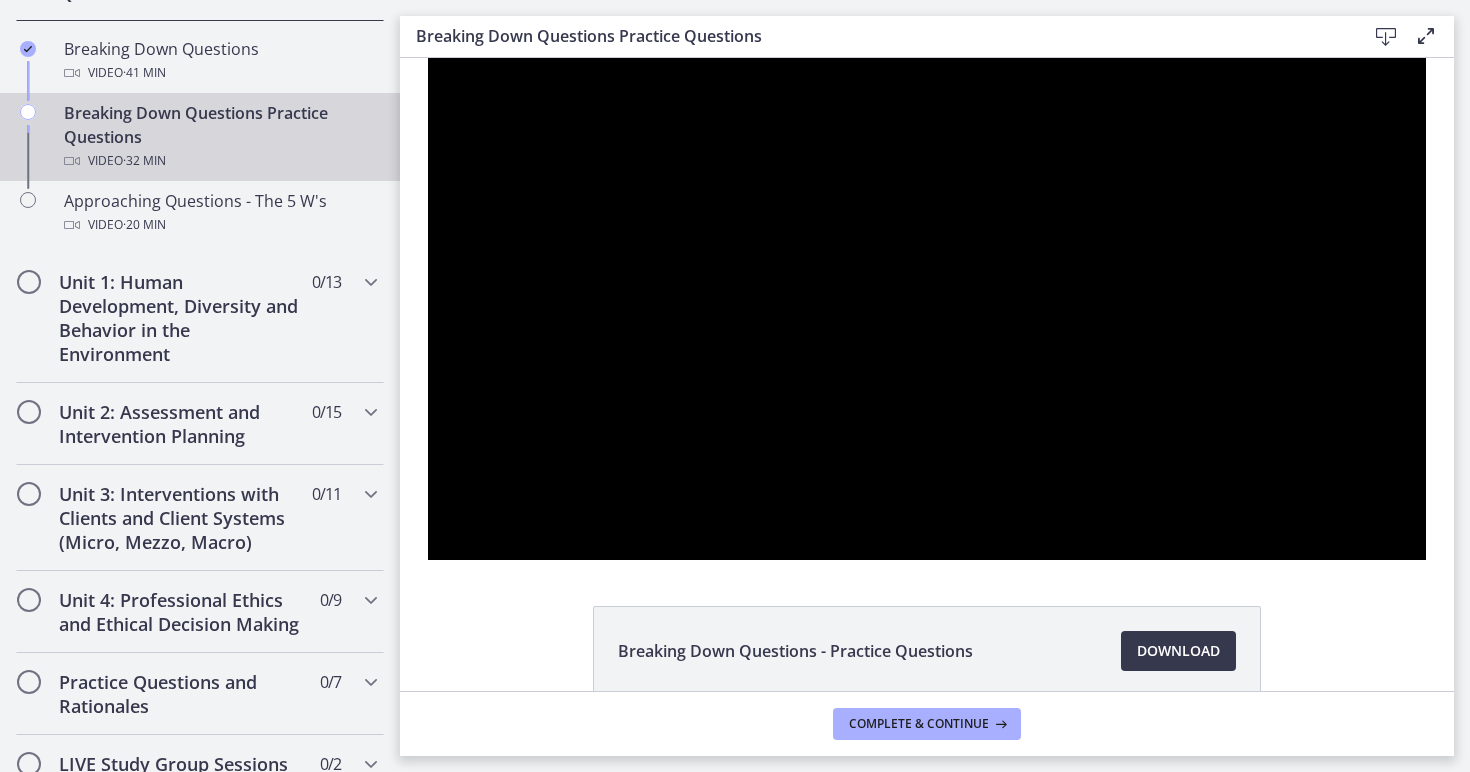 scroll, scrollTop: 456, scrollLeft: 0, axis: vertical 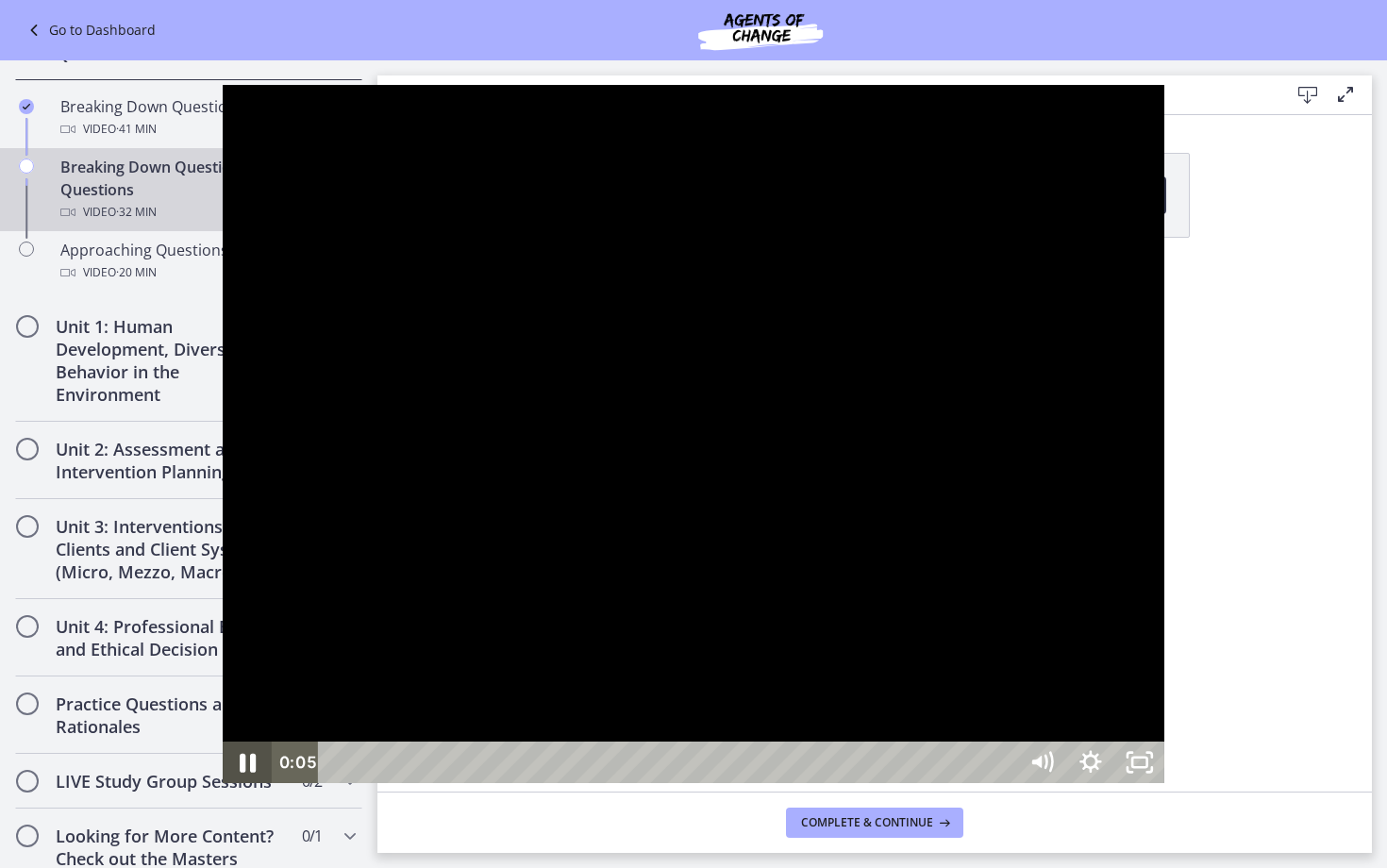 click 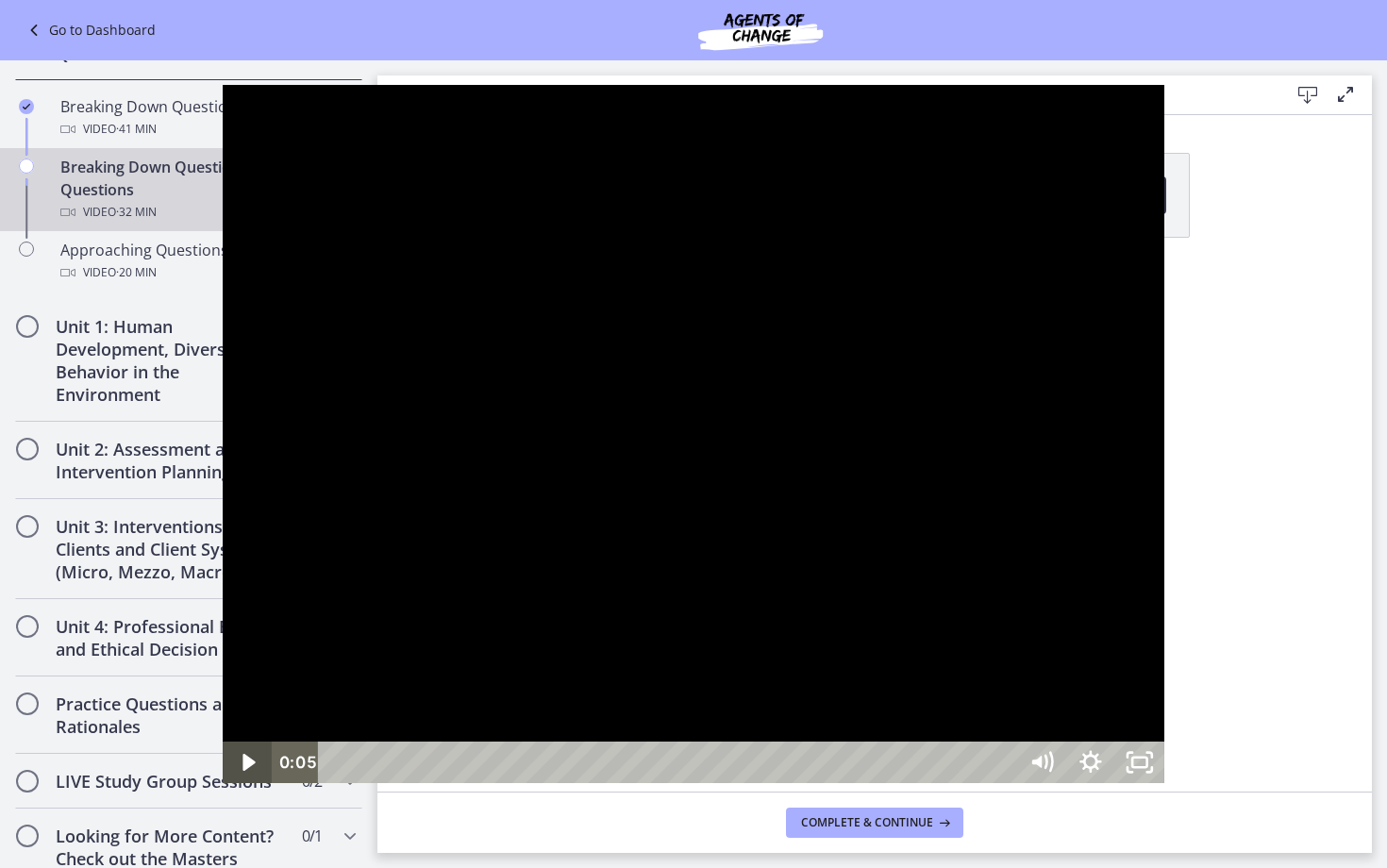click 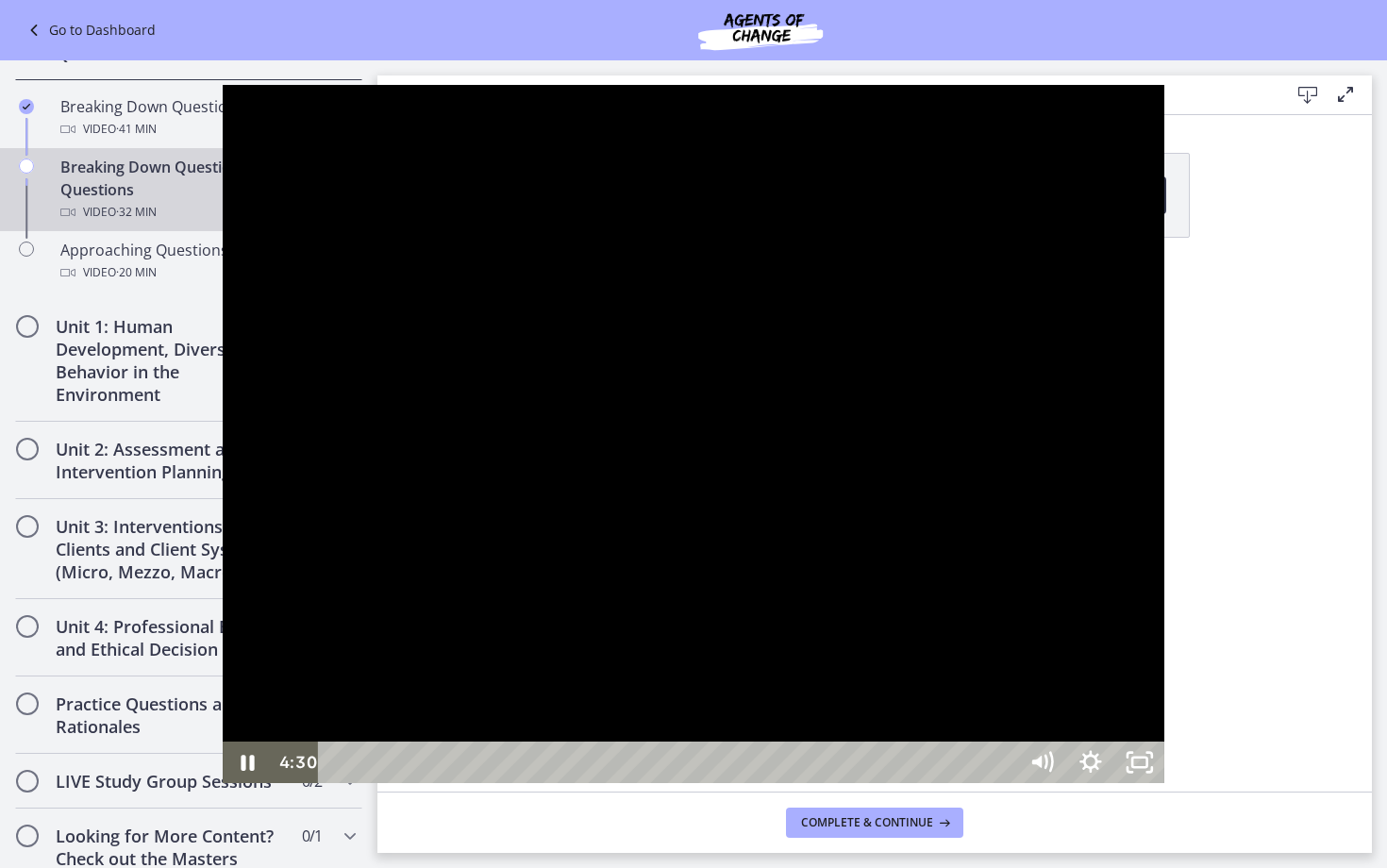click at bounding box center (694, 434) 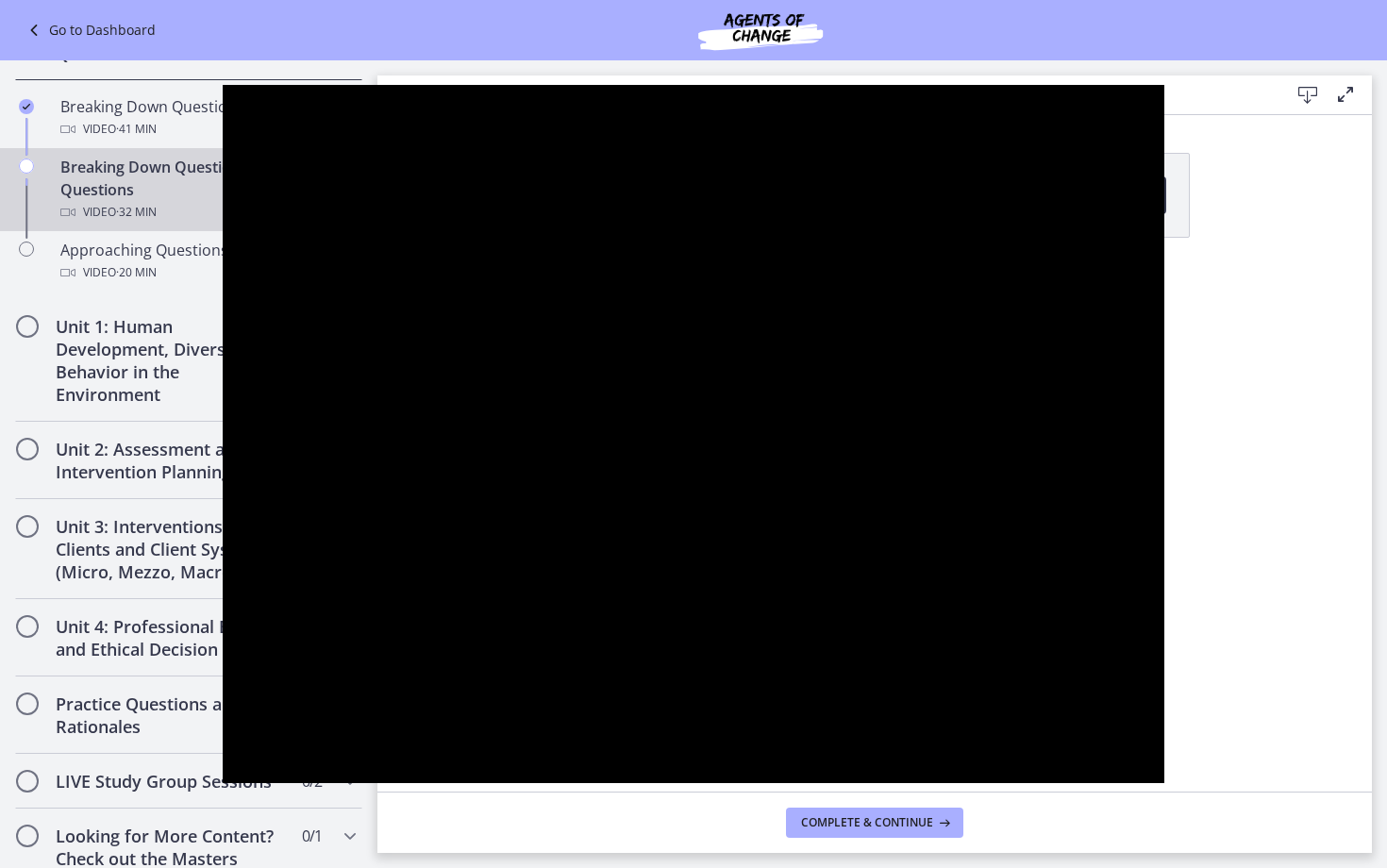 click at bounding box center [694, 434] 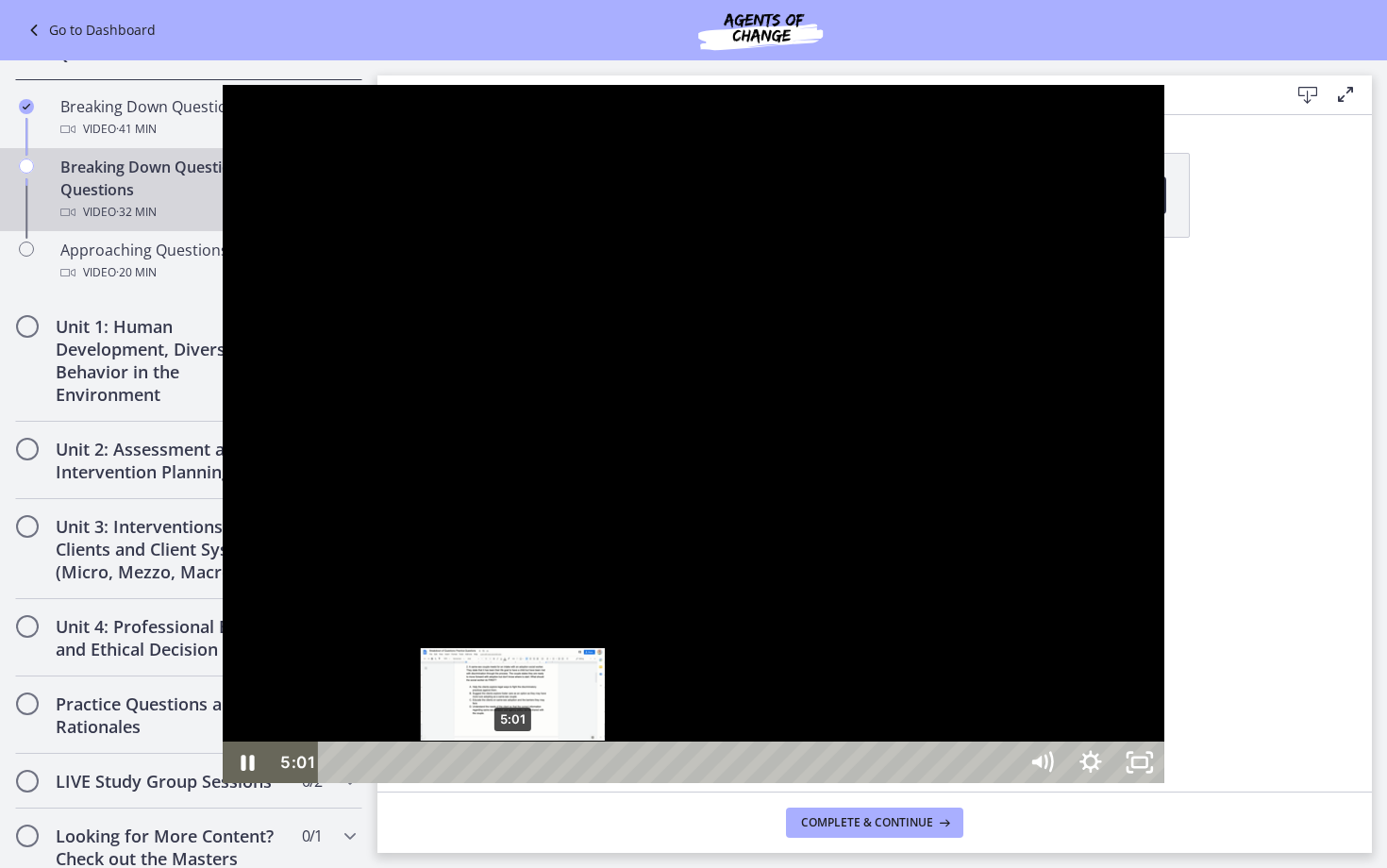 click on "5:01" at bounding box center [671, 762] 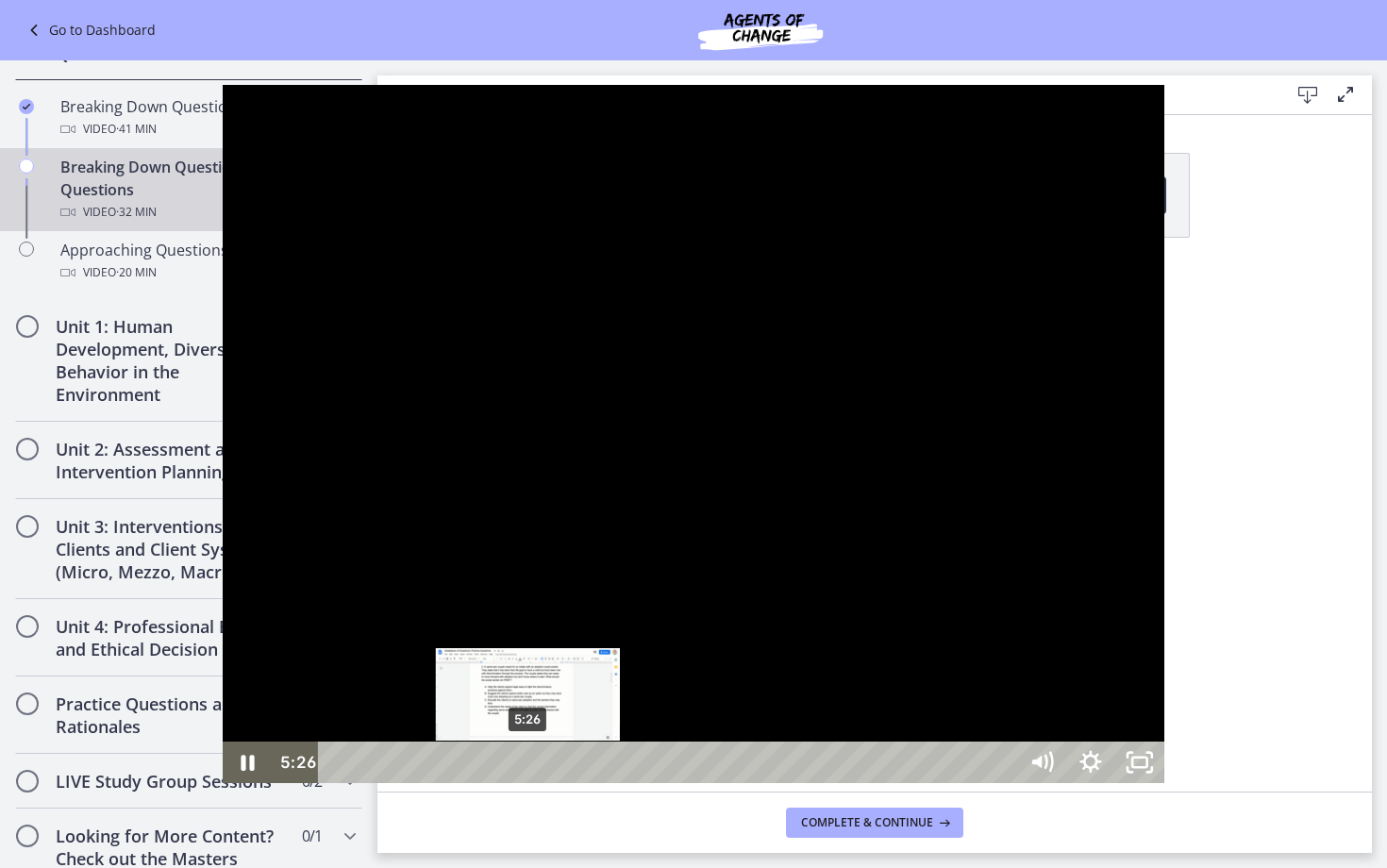 click at bounding box center (527, 762) 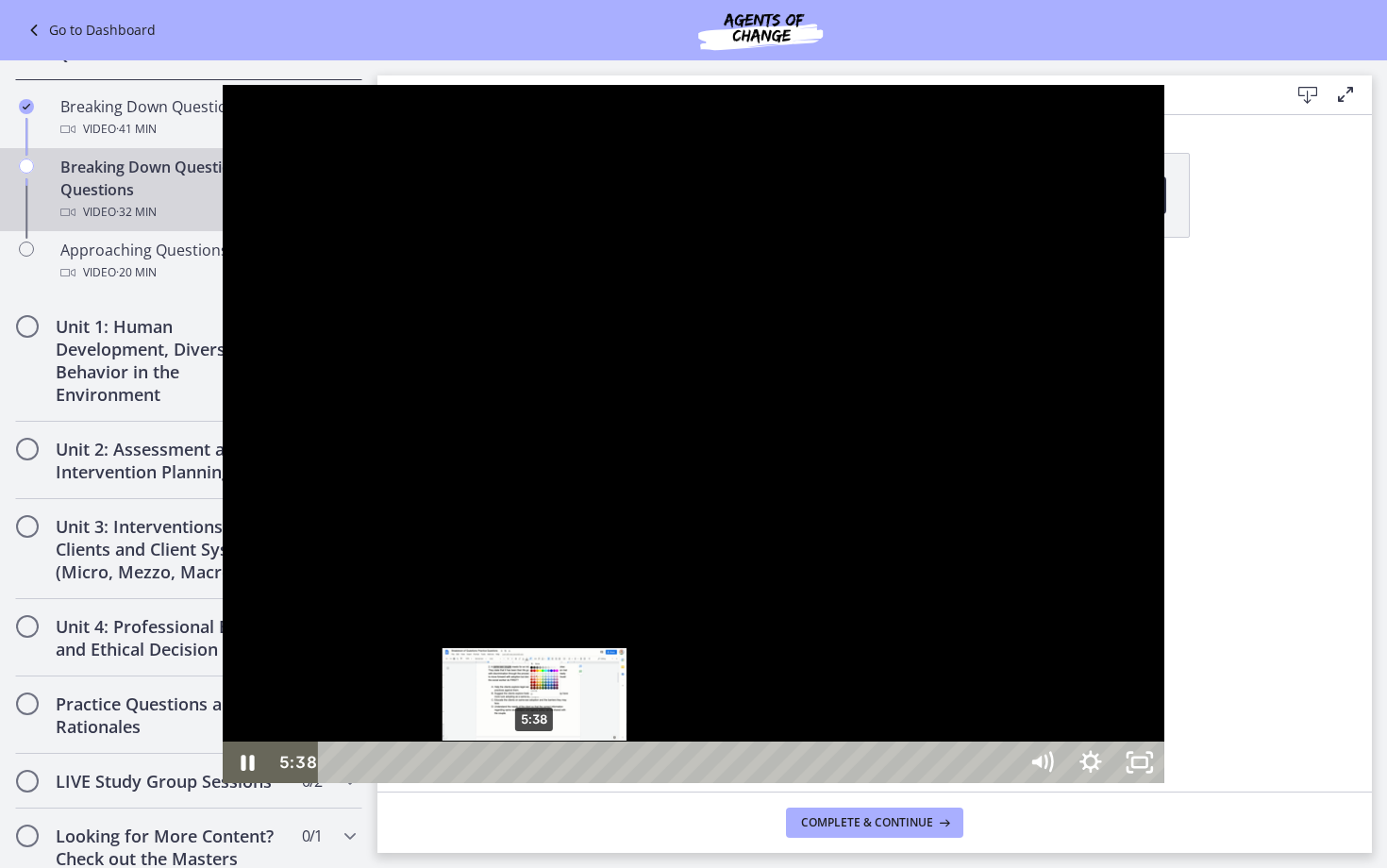 click at bounding box center [534, 762] 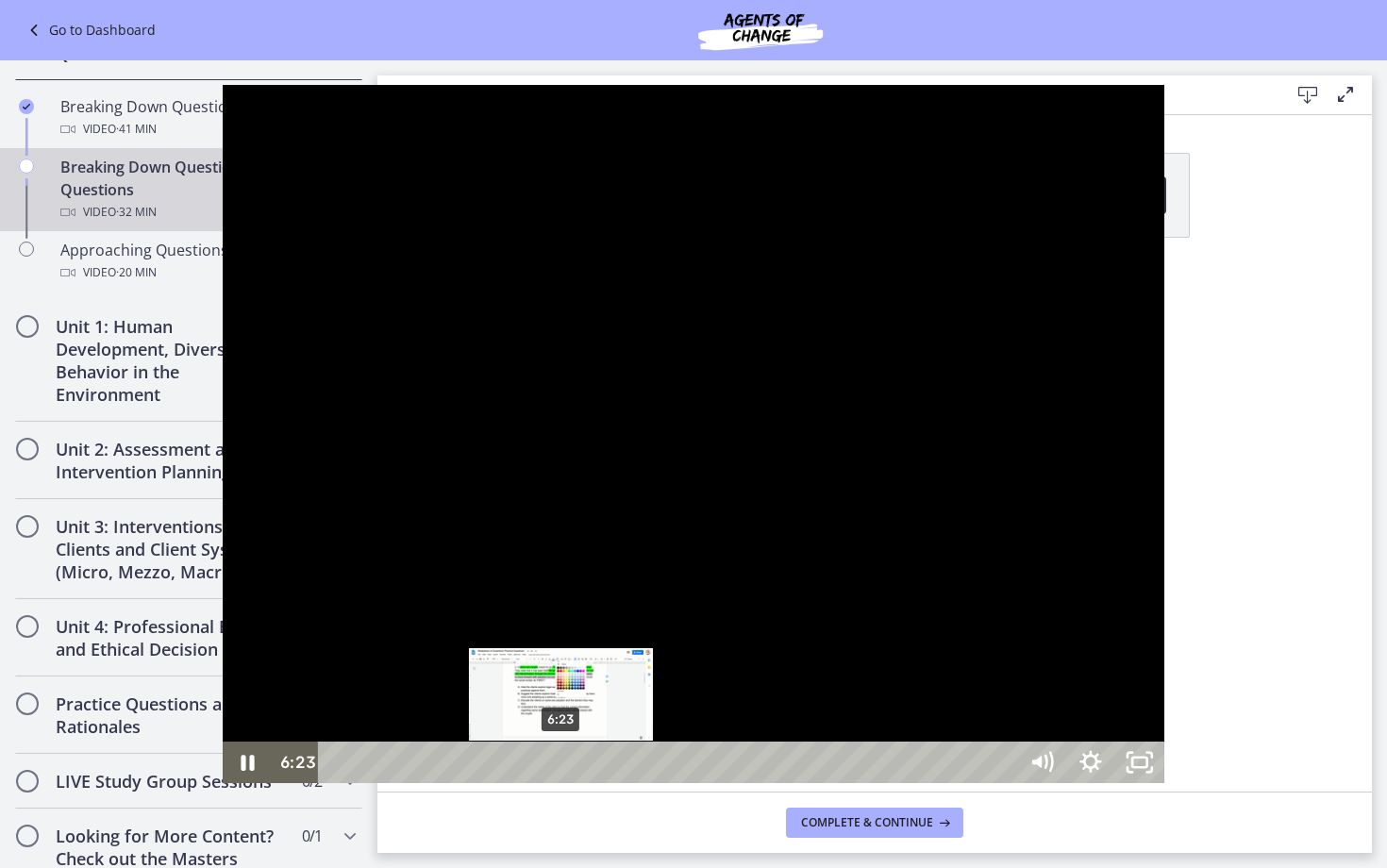 click on "6:23" at bounding box center [671, 762] 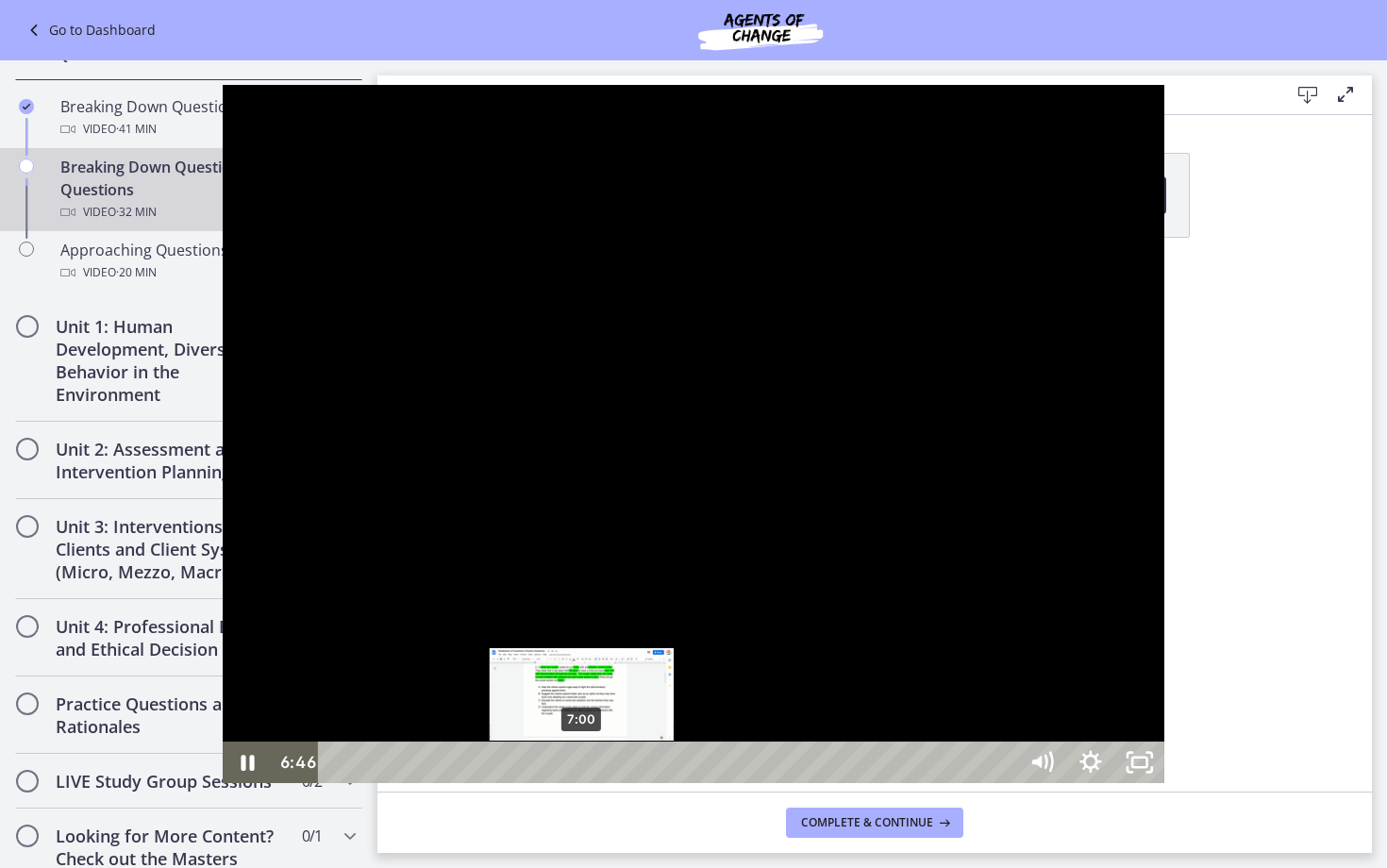 click on "7:00" at bounding box center [671, 762] 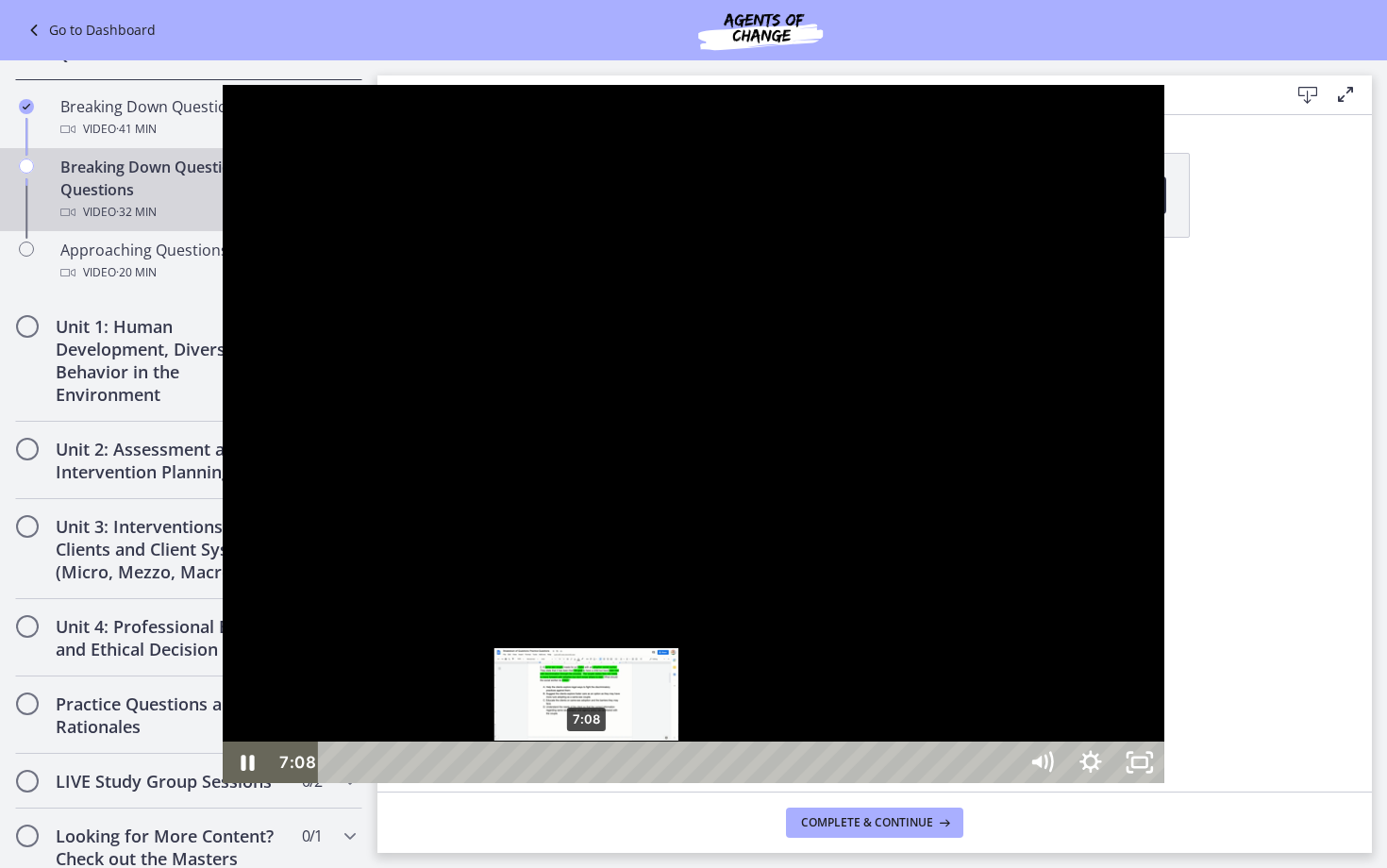 click at bounding box center (586, 762) 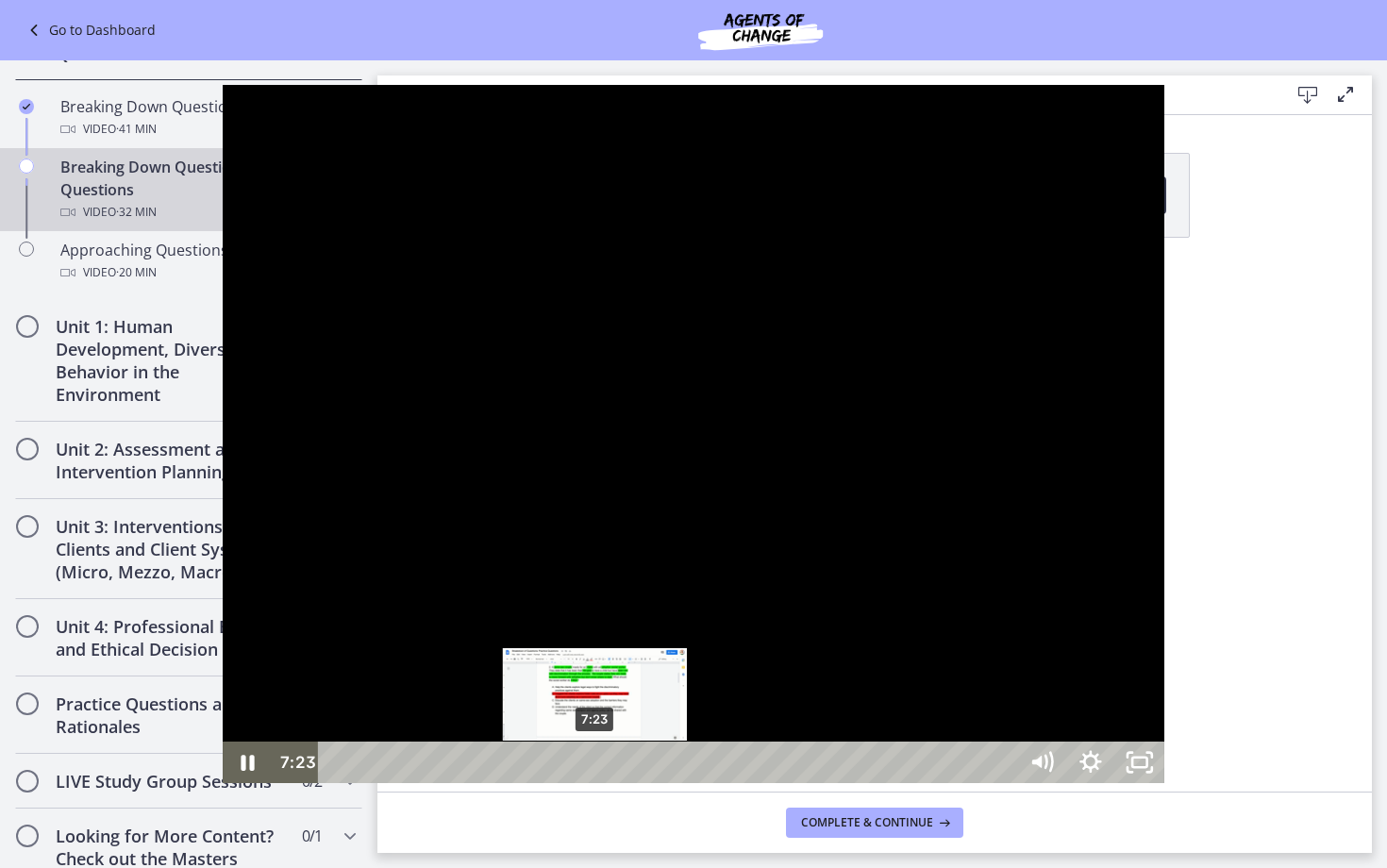 click on "7:23" at bounding box center (671, 762) 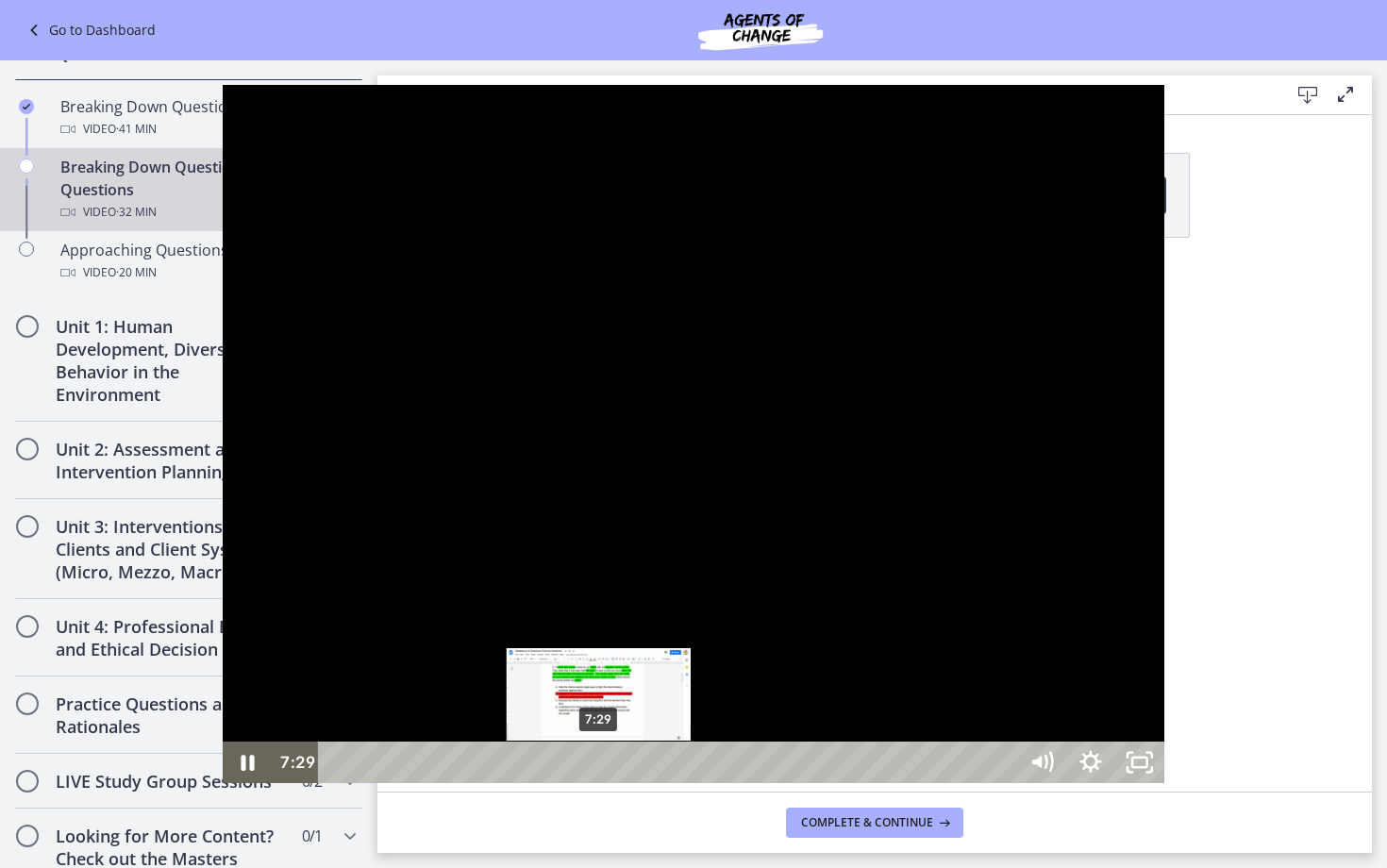 click at bounding box center [598, 762] 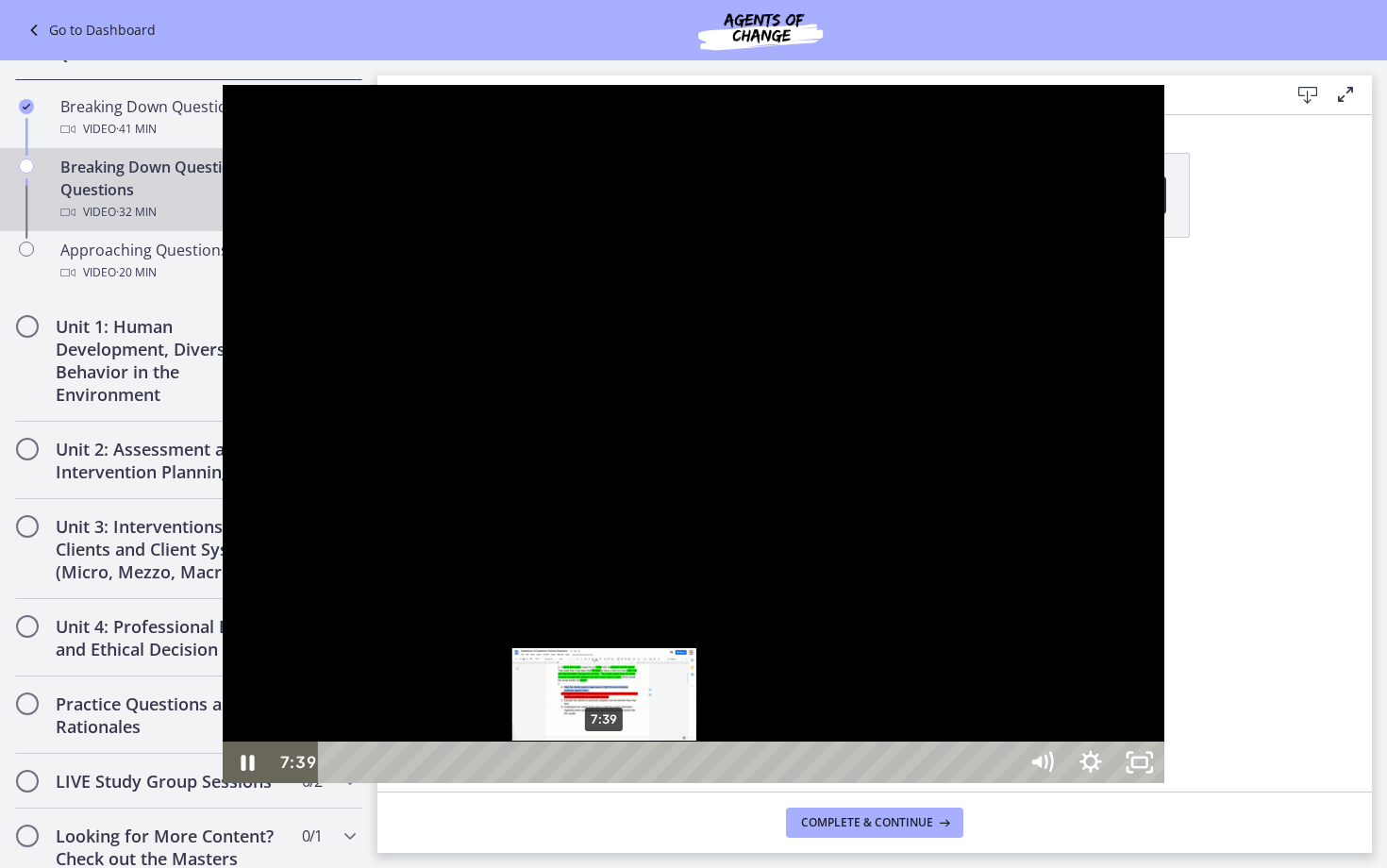 click at bounding box center (604, 762) 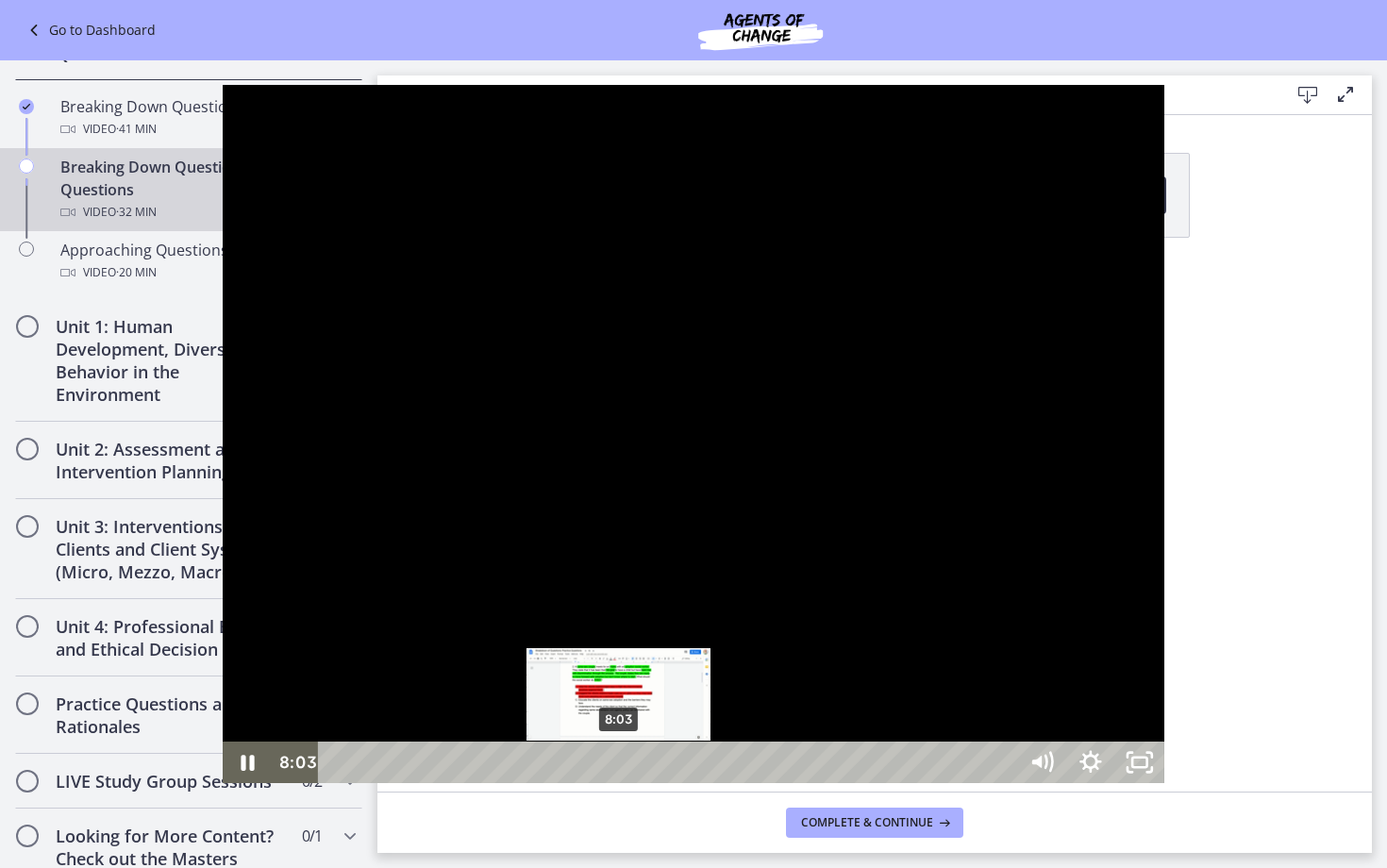 click at bounding box center [618, 762] 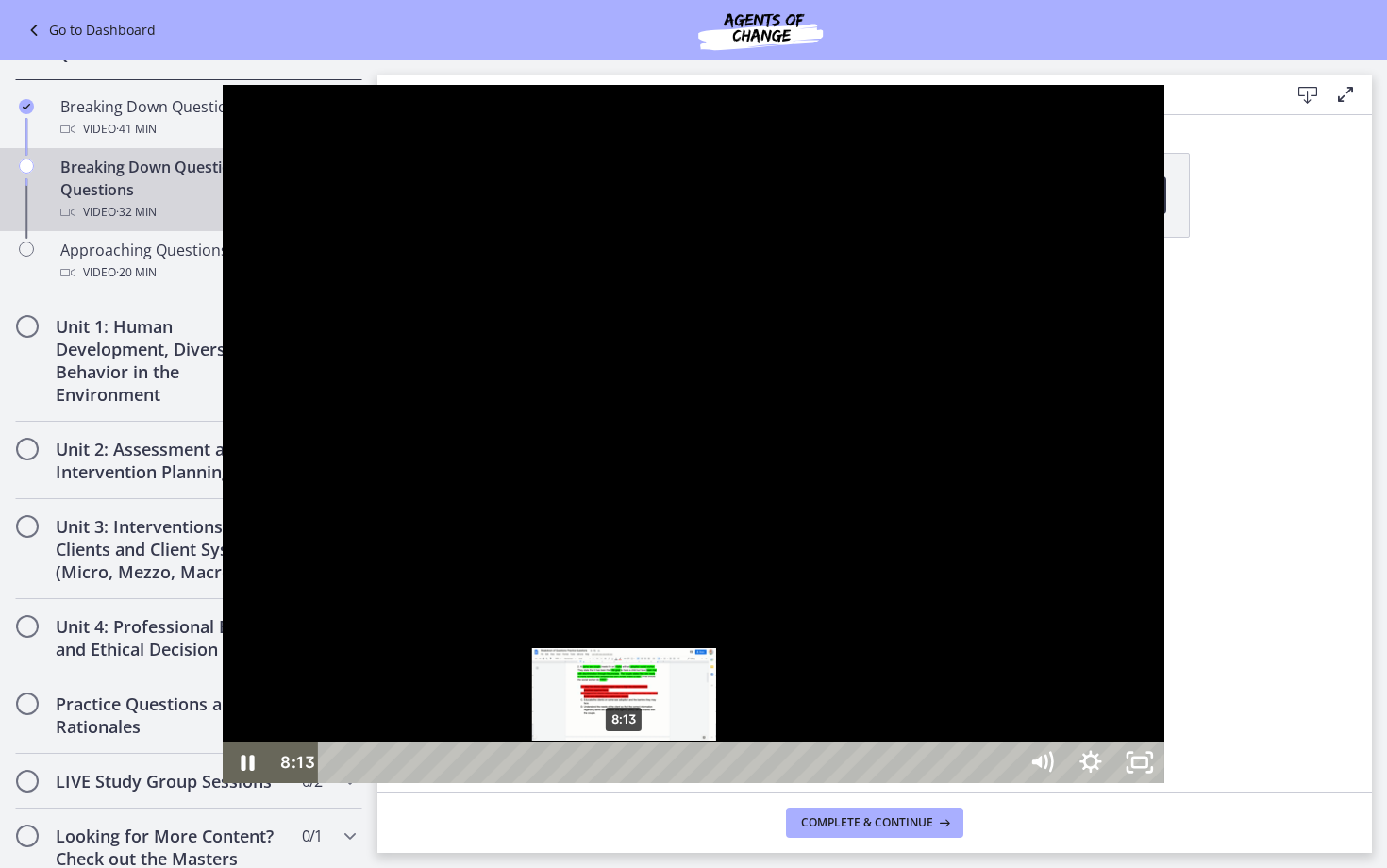 click at bounding box center [624, 762] 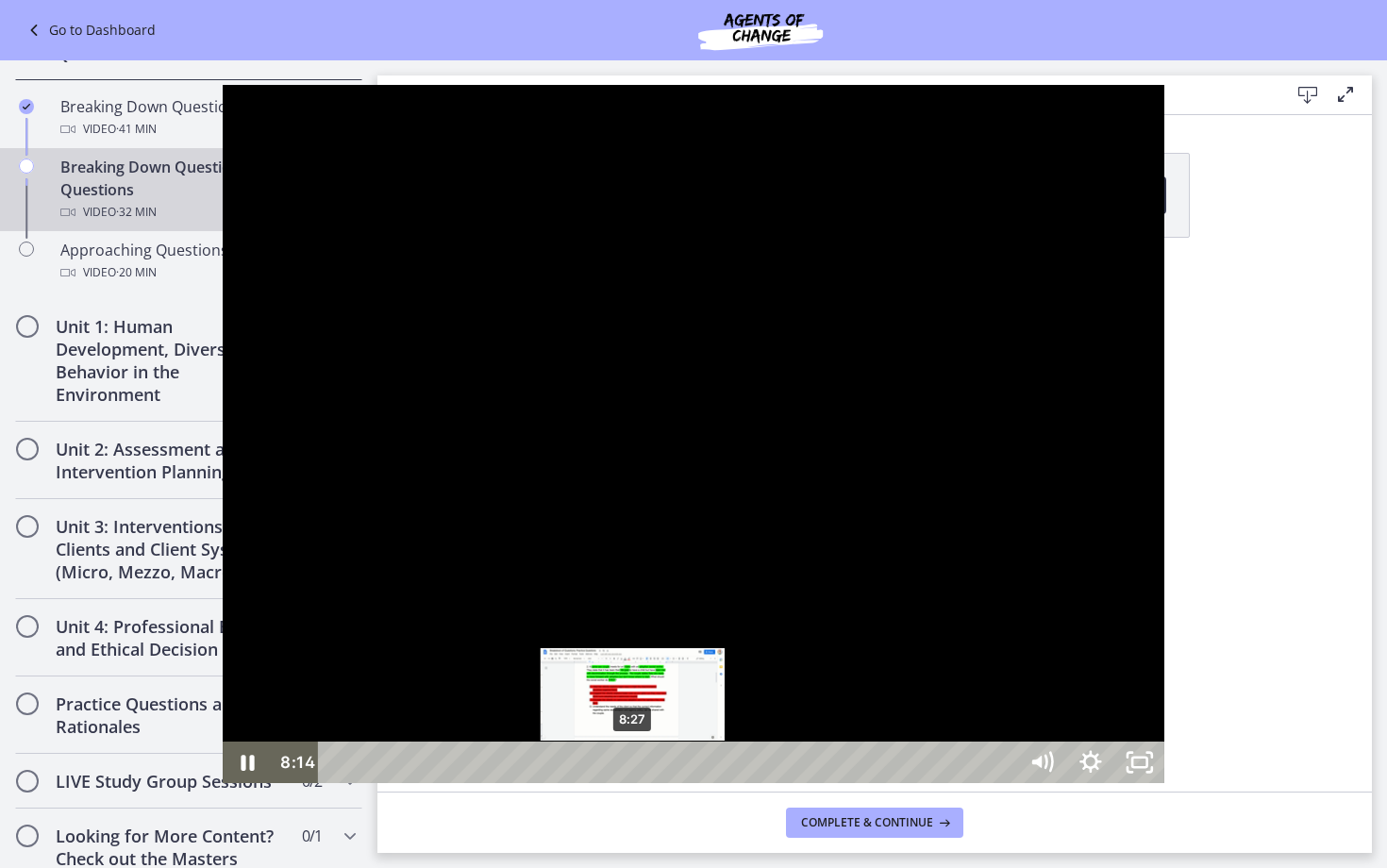 click on "8:27" at bounding box center (671, 762) 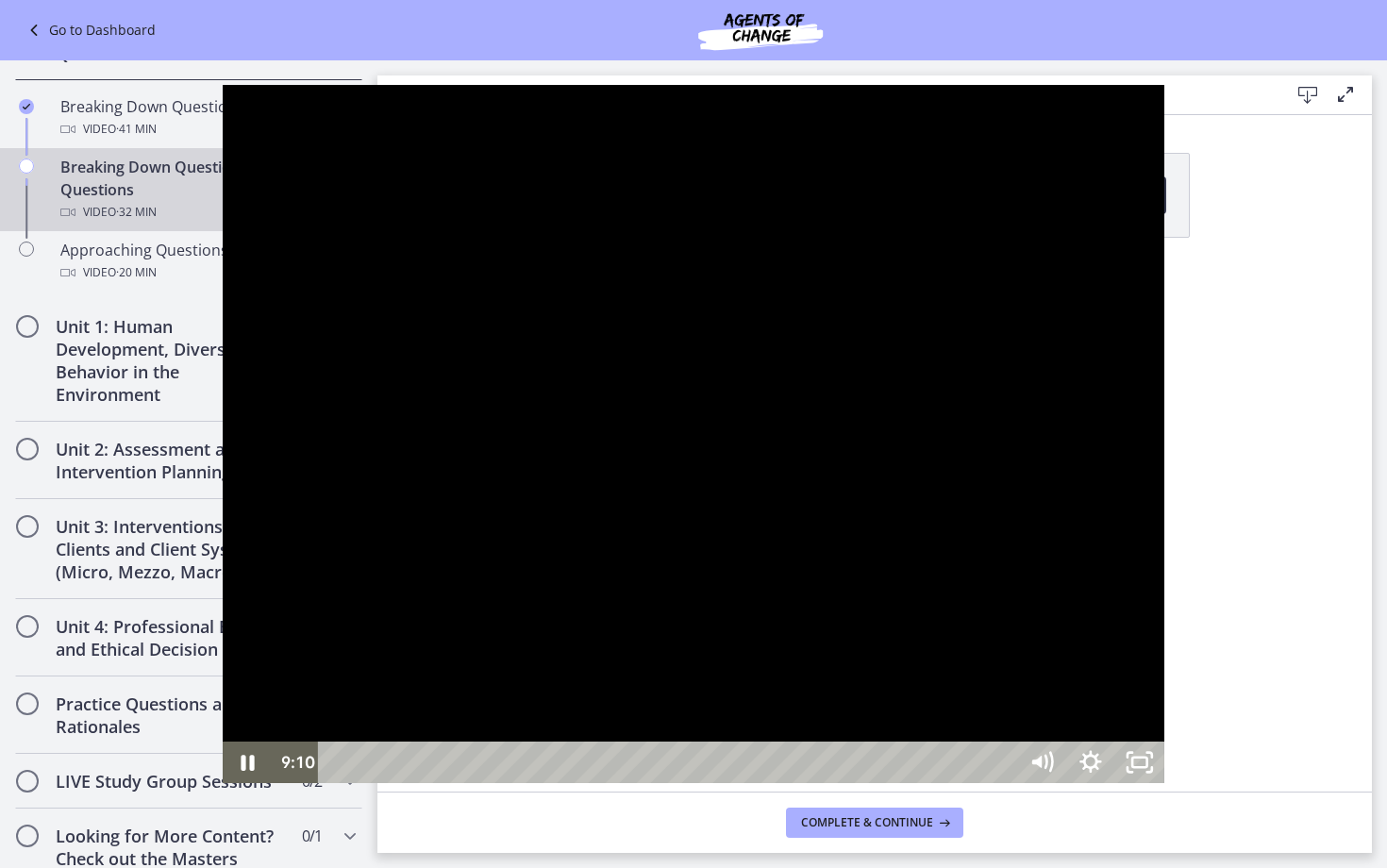 click at bounding box center [694, 434] 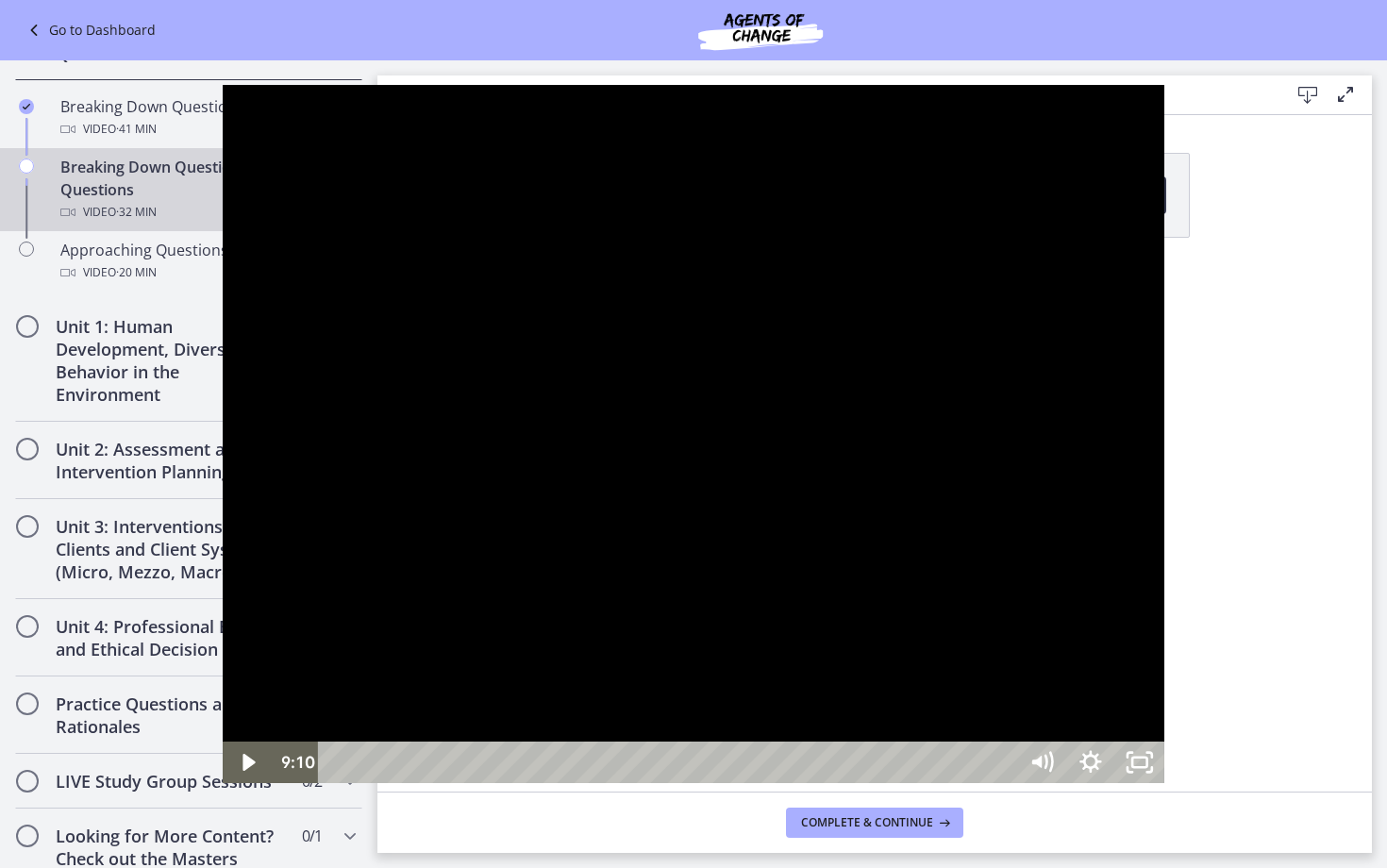 click at bounding box center [694, 434] 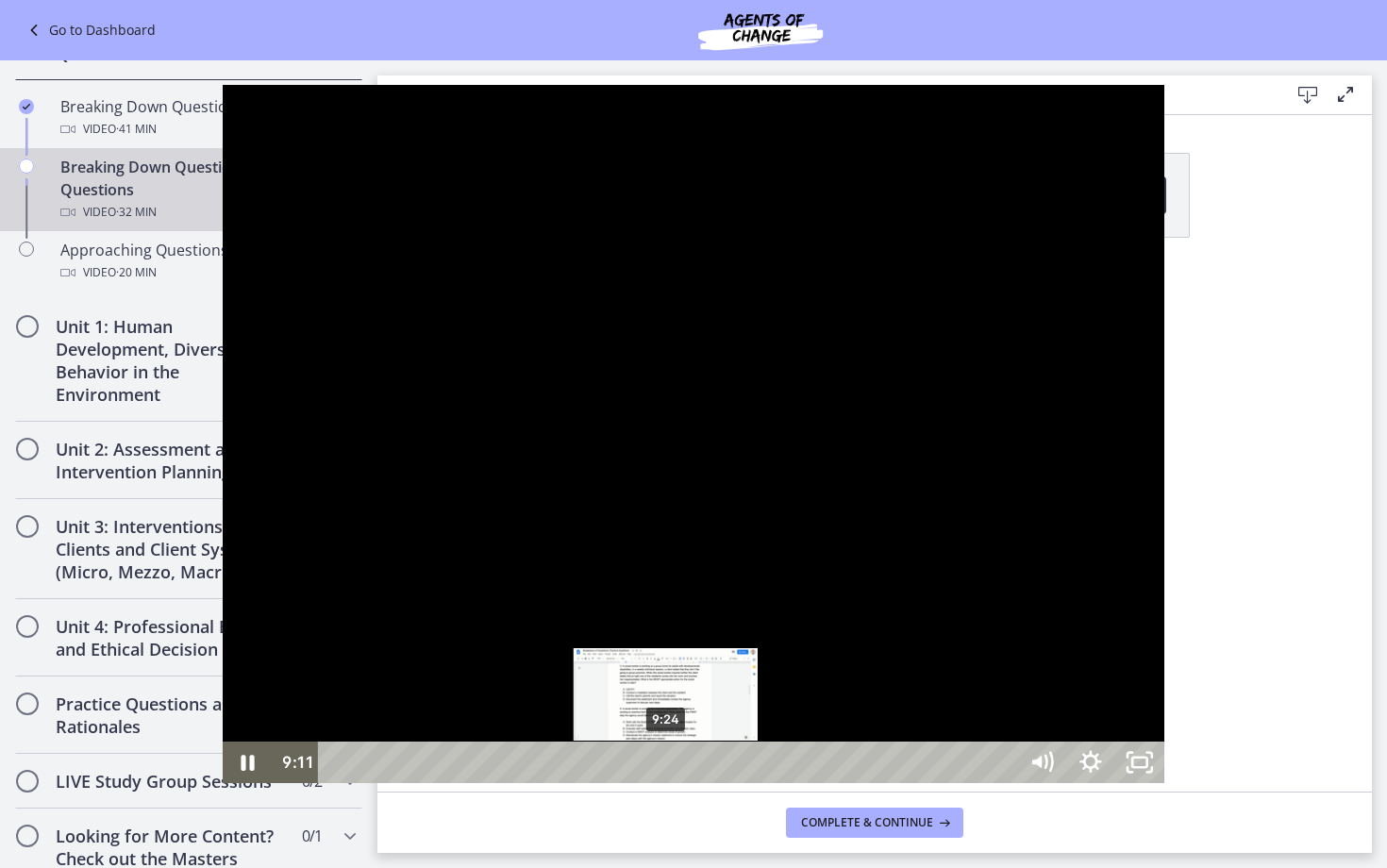 click on "9:24" at bounding box center [671, 762] 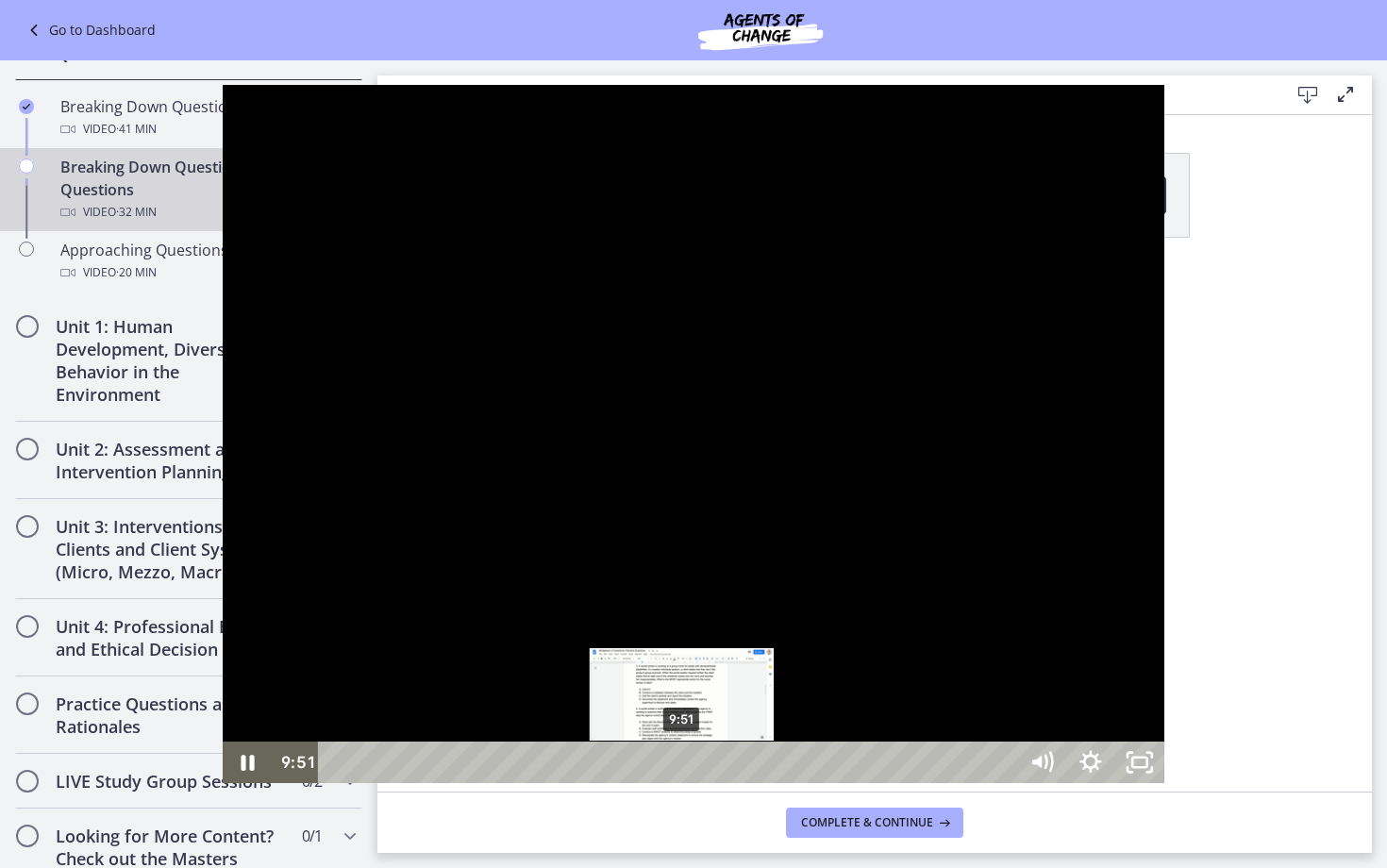 click on "9:51" at bounding box center [671, 762] 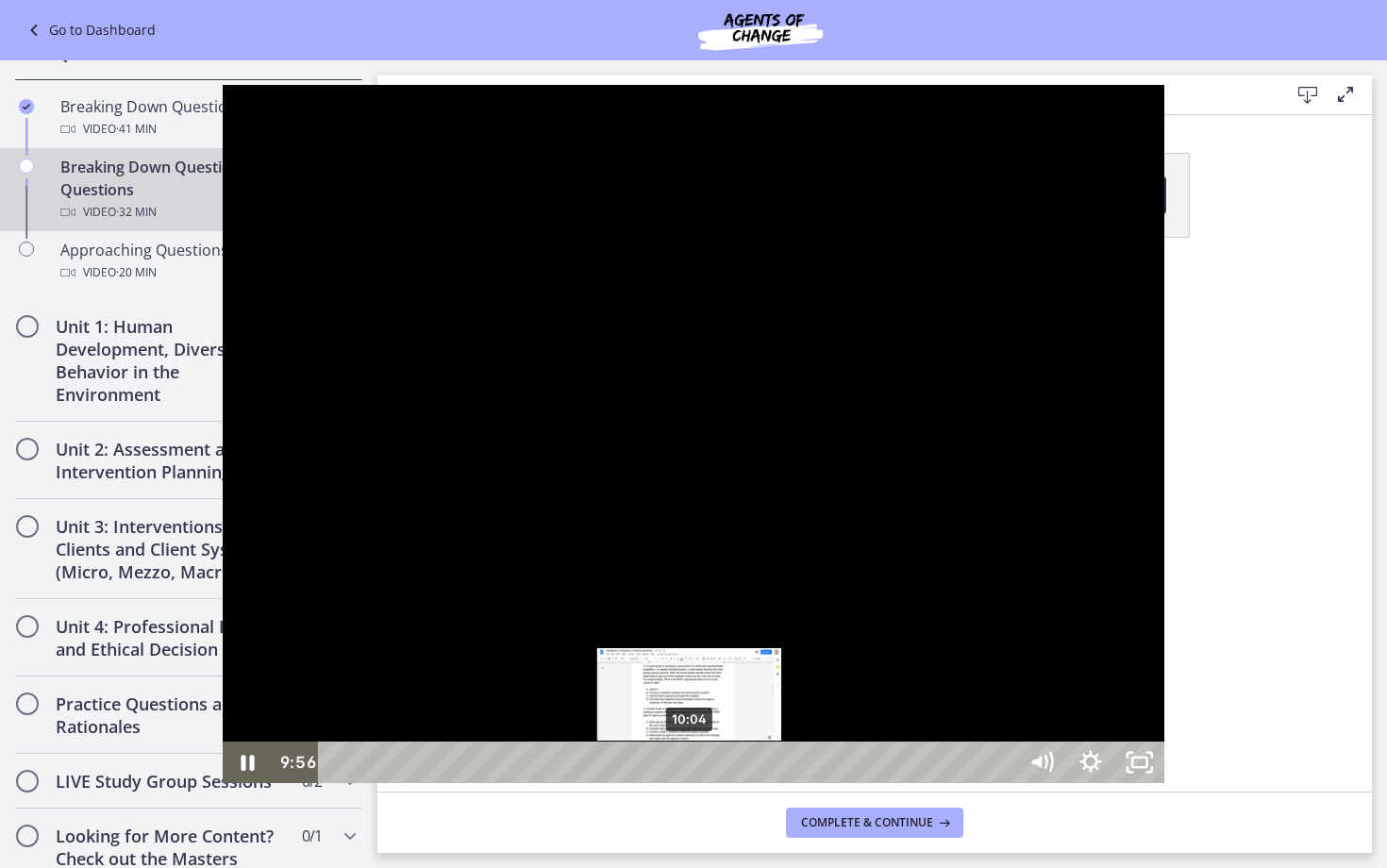 click at bounding box center (684, 762) 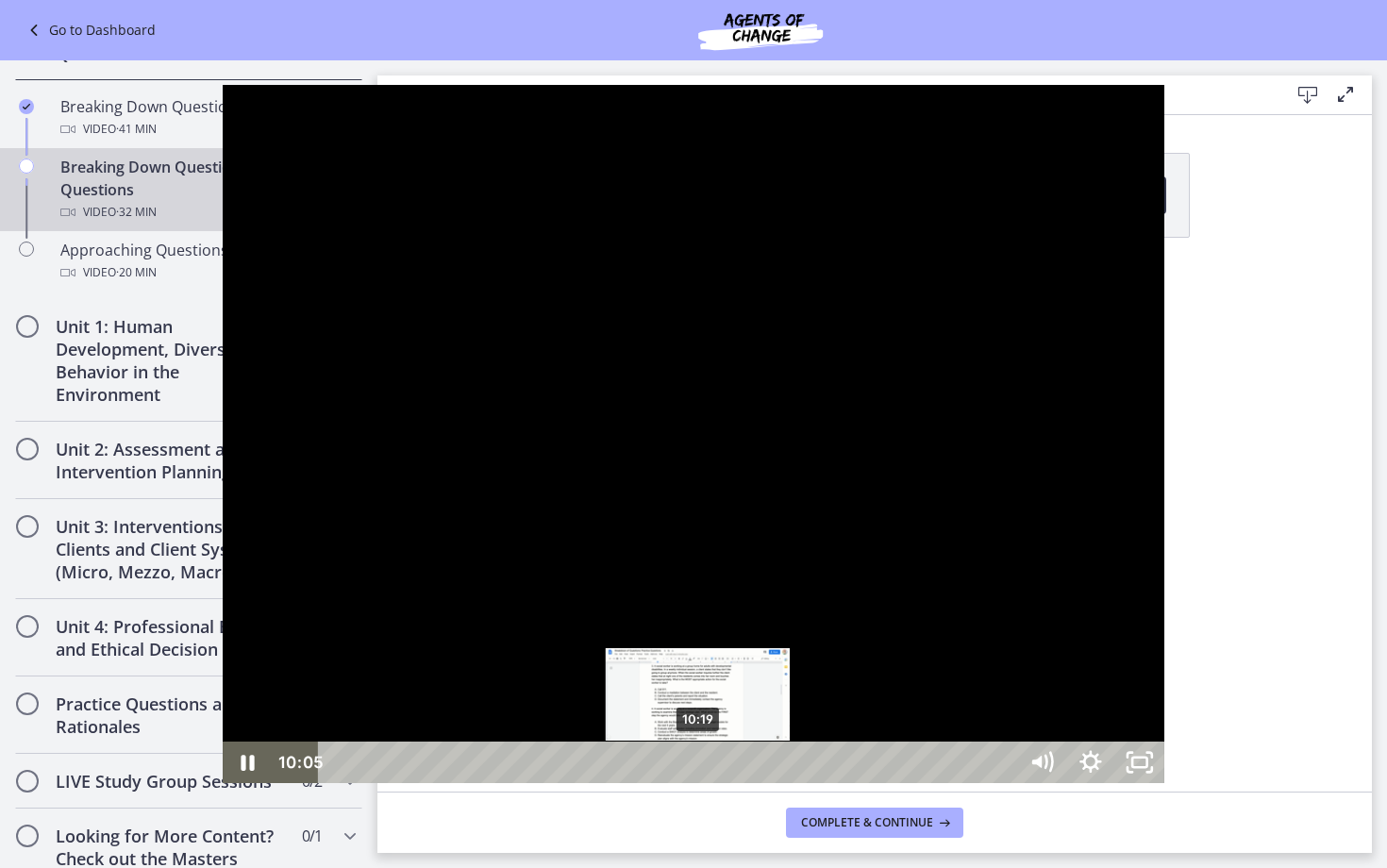 click on "10:19" at bounding box center (671, 762) 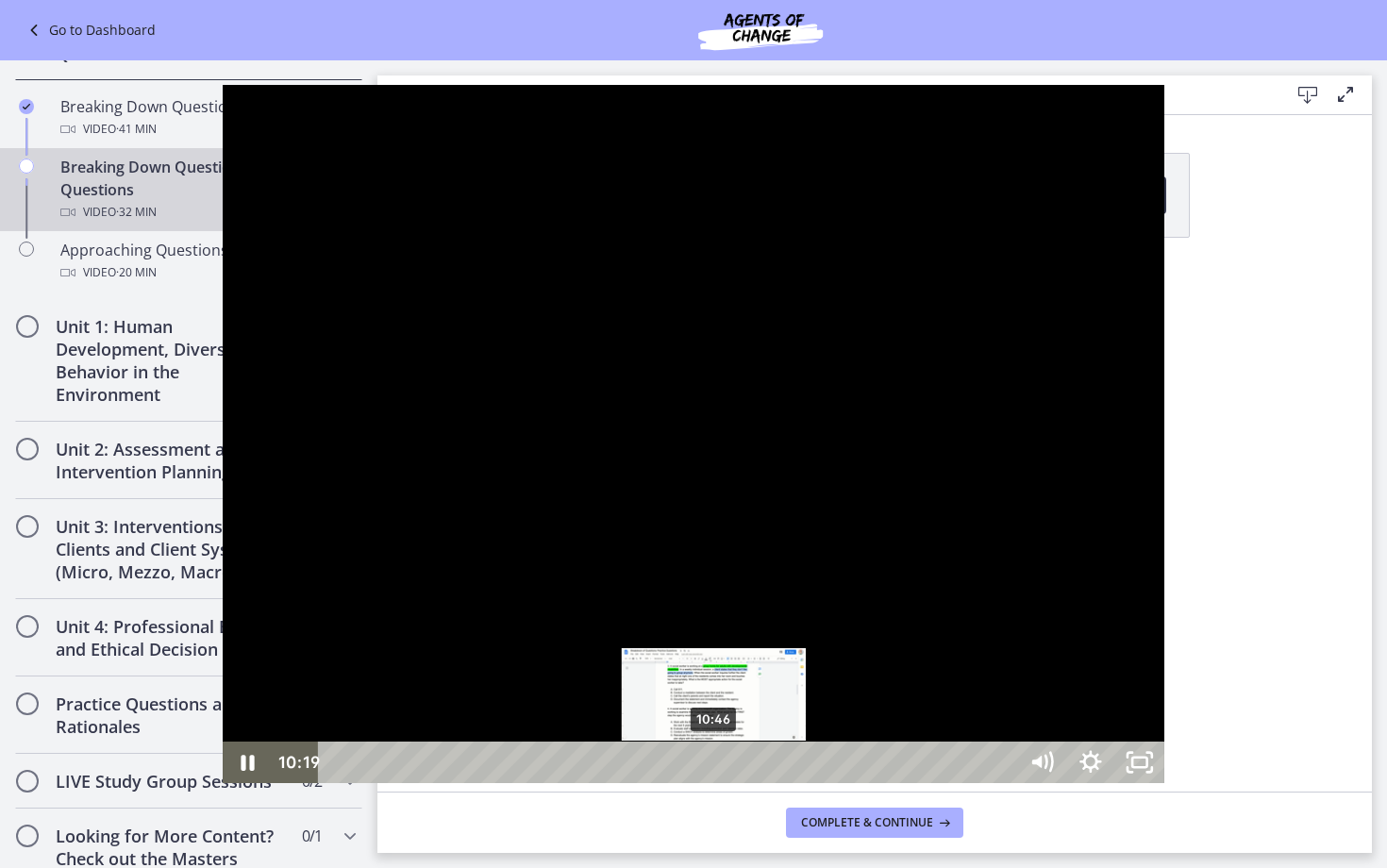 click on "10:46" at bounding box center [671, 762] 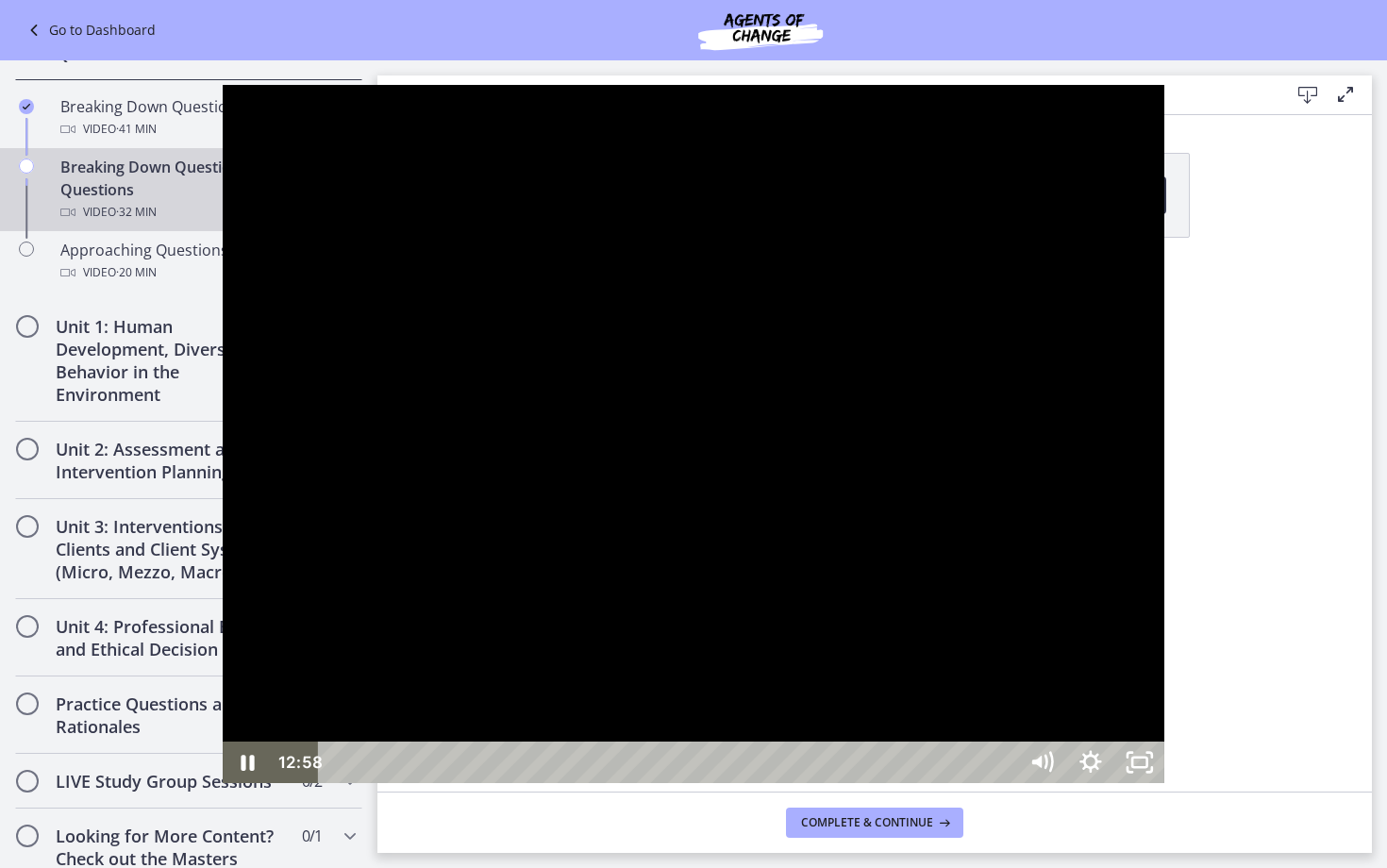 click at bounding box center [694, 434] 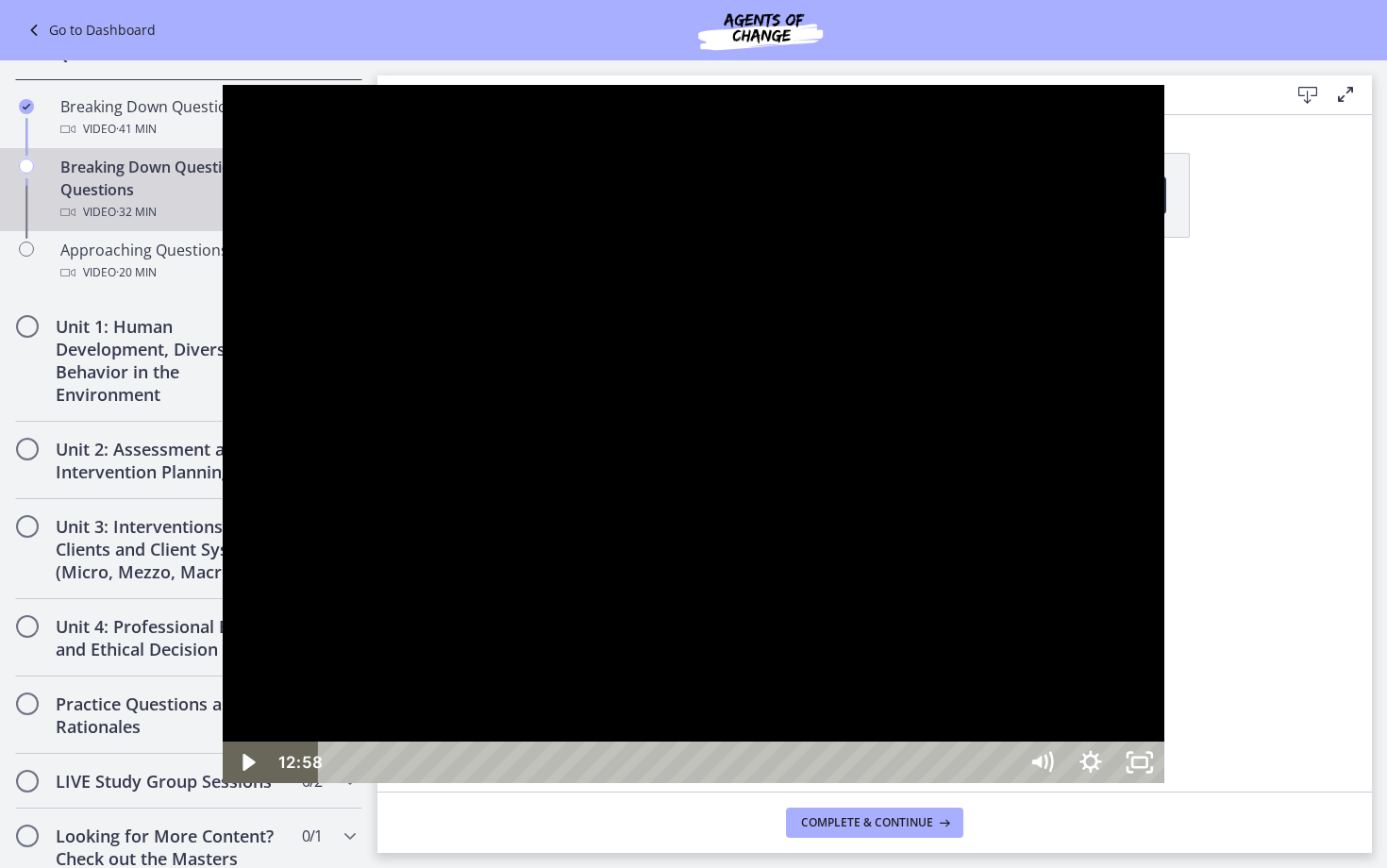 click at bounding box center (694, 434) 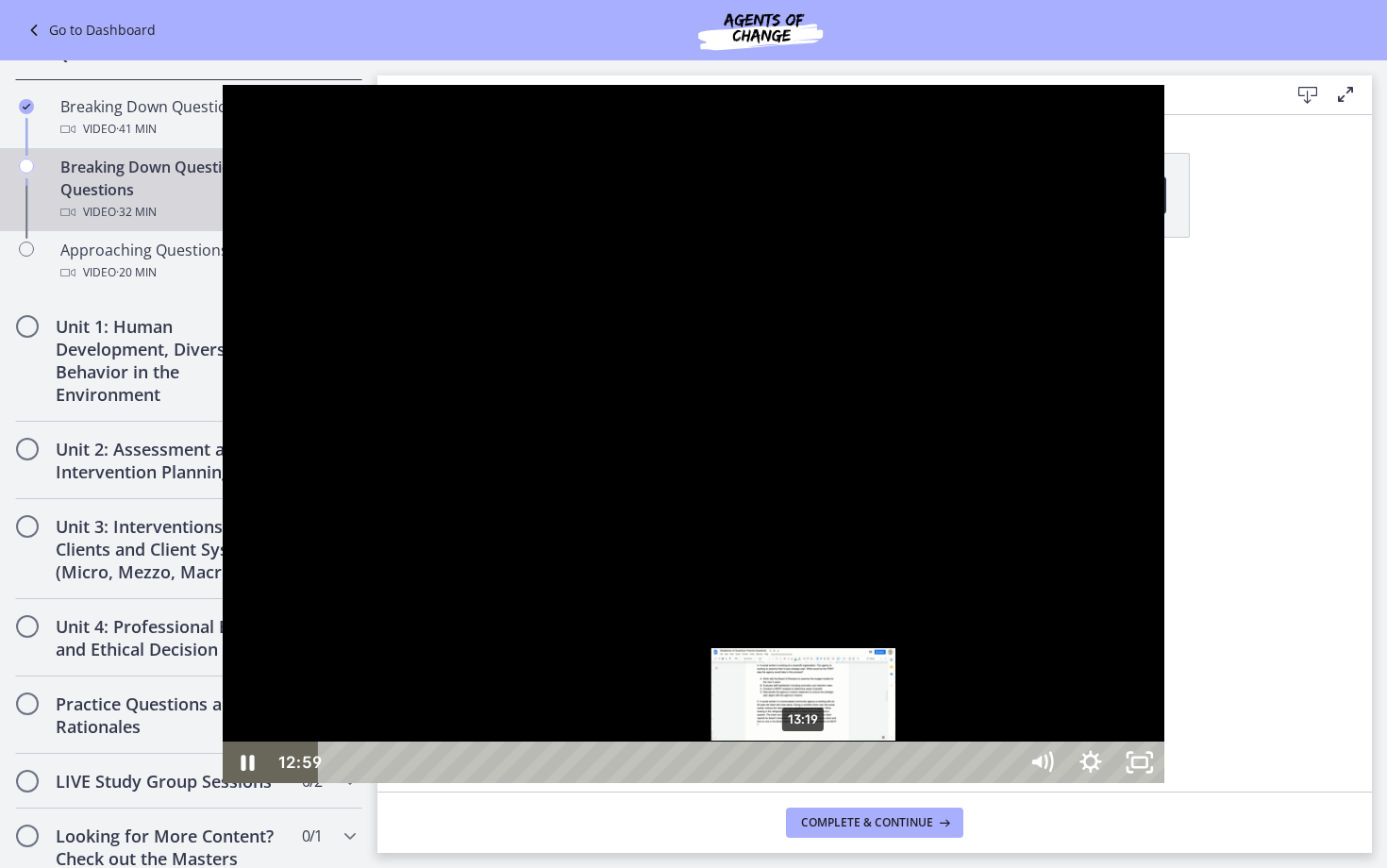 click on "13:19" at bounding box center (671, 762) 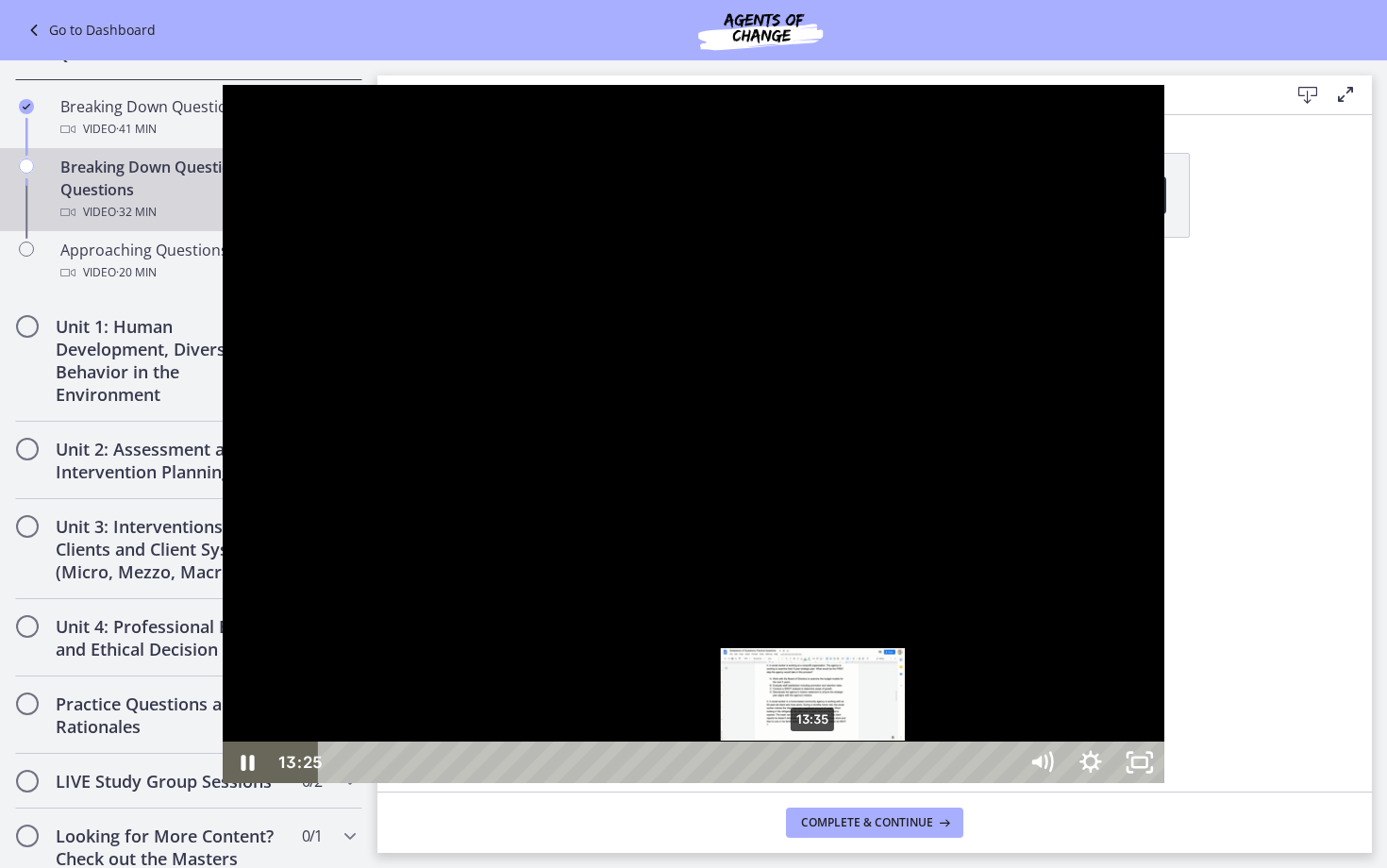 click on "13:35" at bounding box center [671, 762] 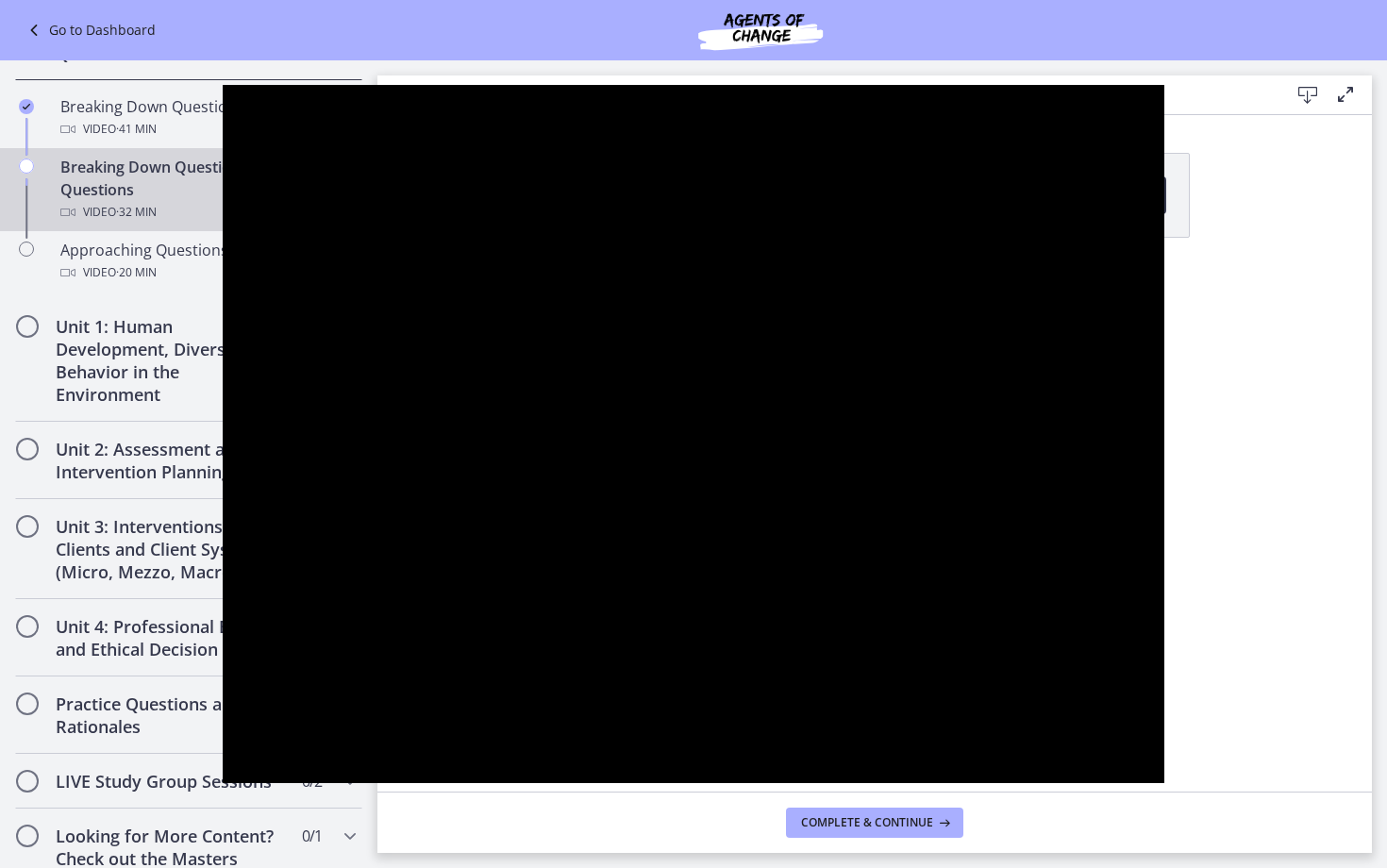 click at bounding box center [694, 434] 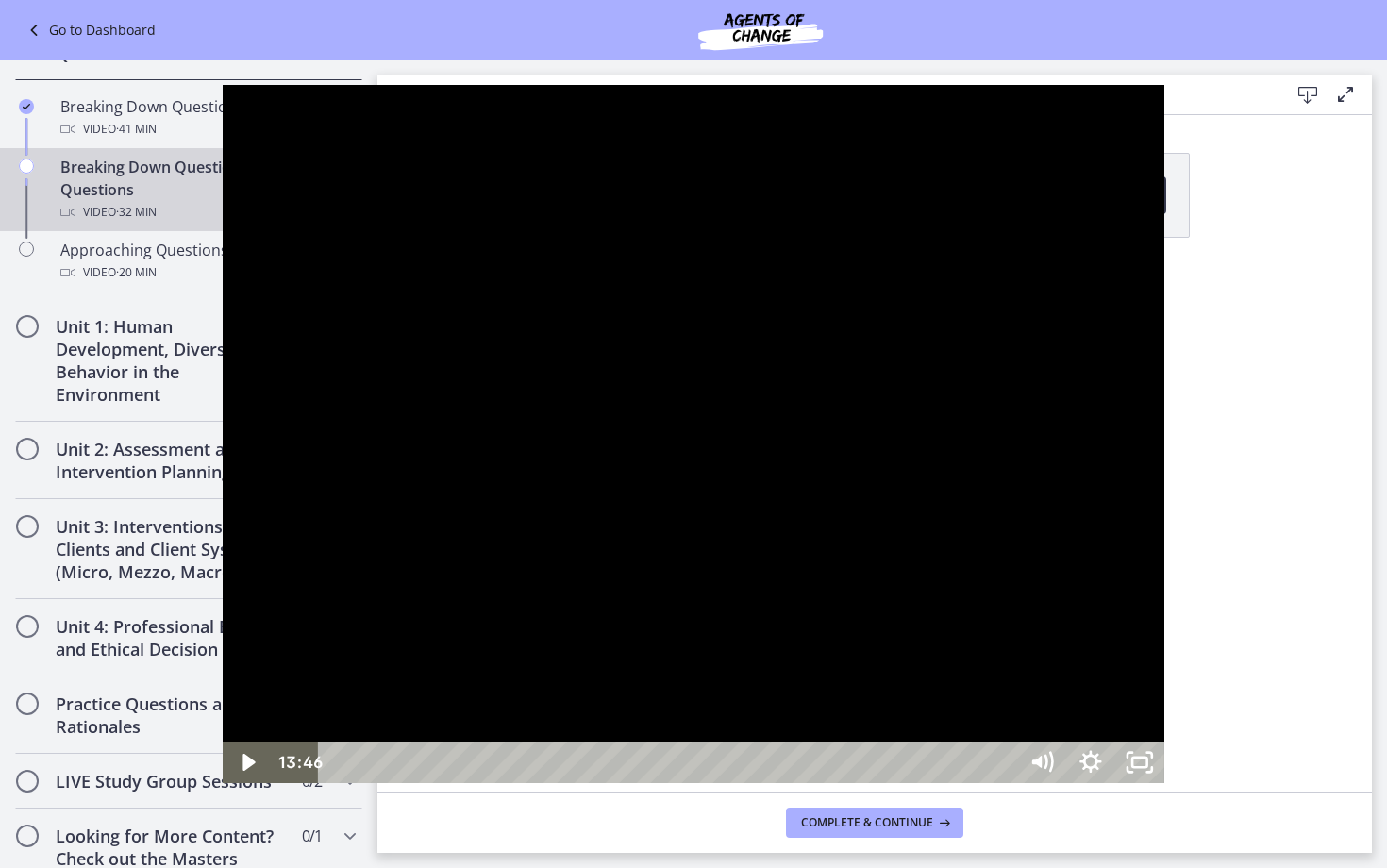 click at bounding box center (694, 434) 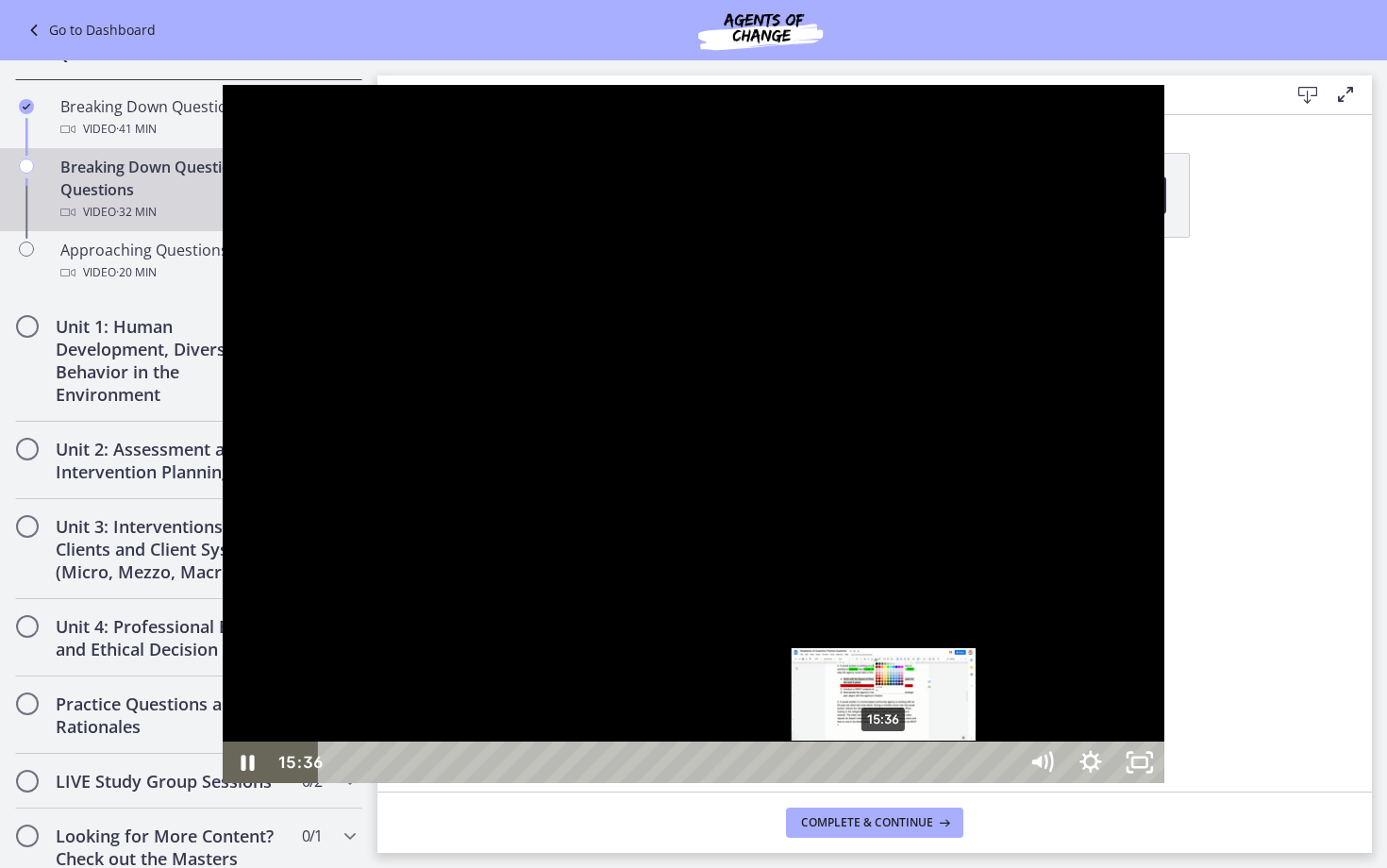 click on "15:36" at bounding box center [671, 762] 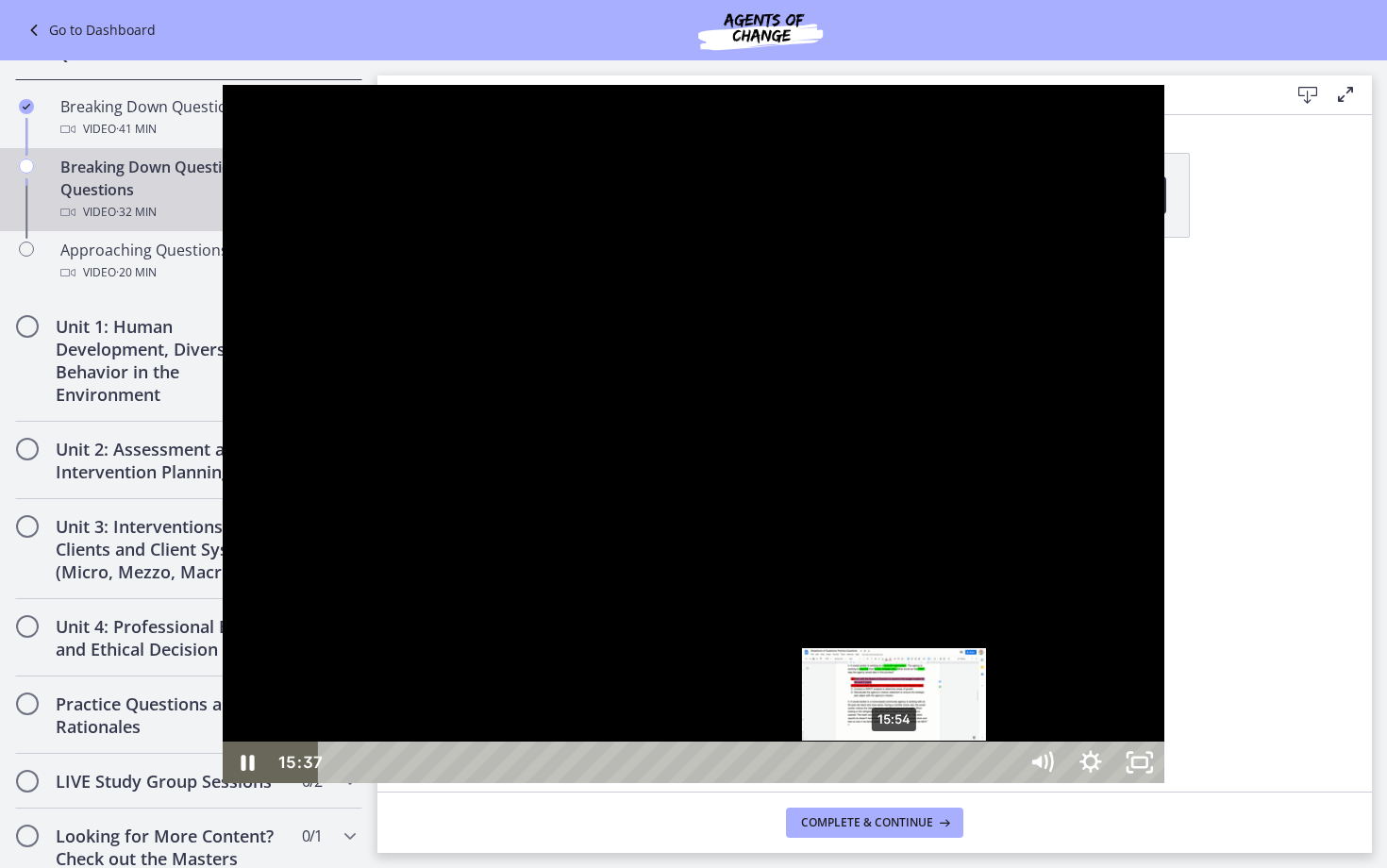 click on "15:54" at bounding box center (671, 762) 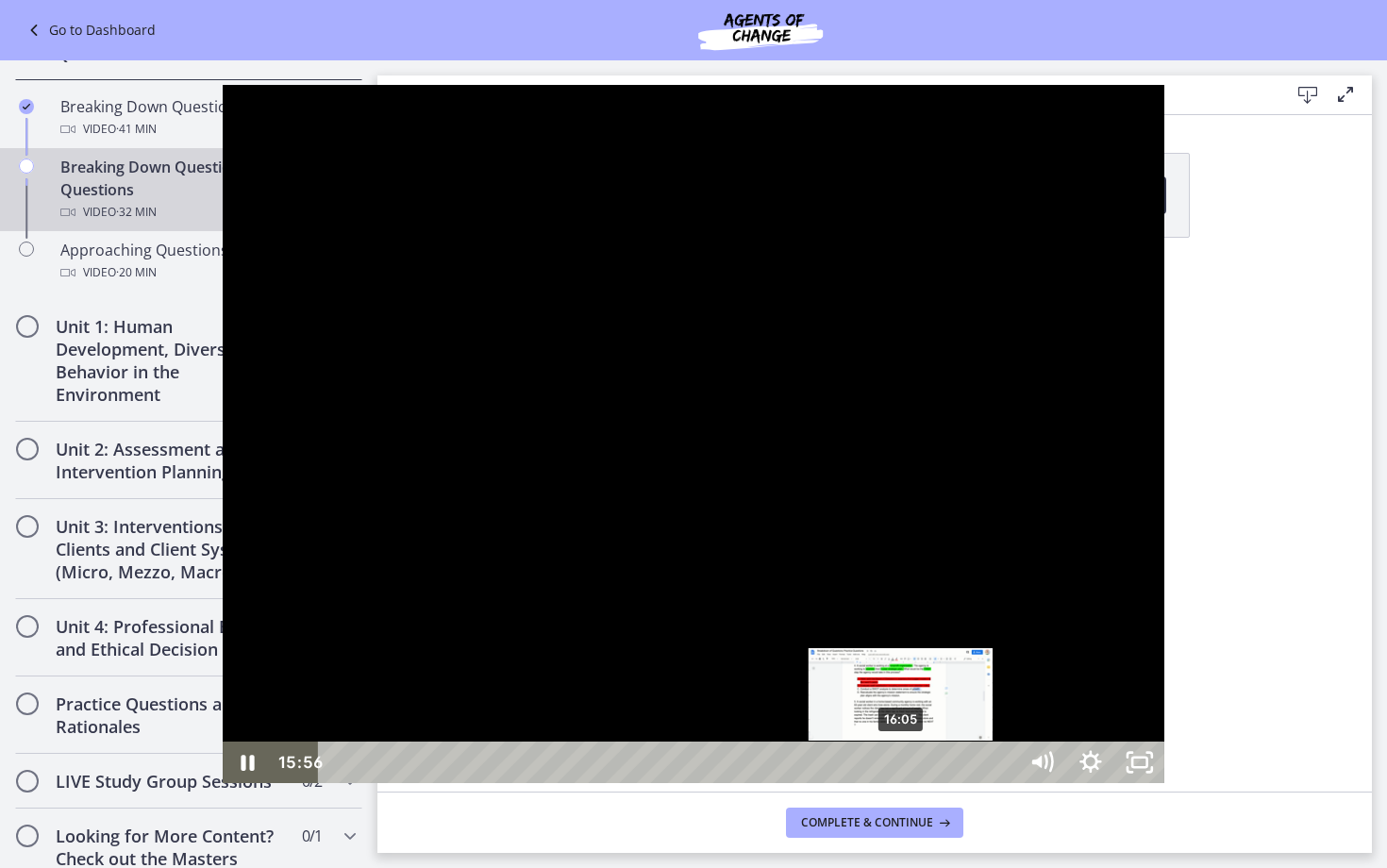 click on "16:05" at bounding box center [671, 762] 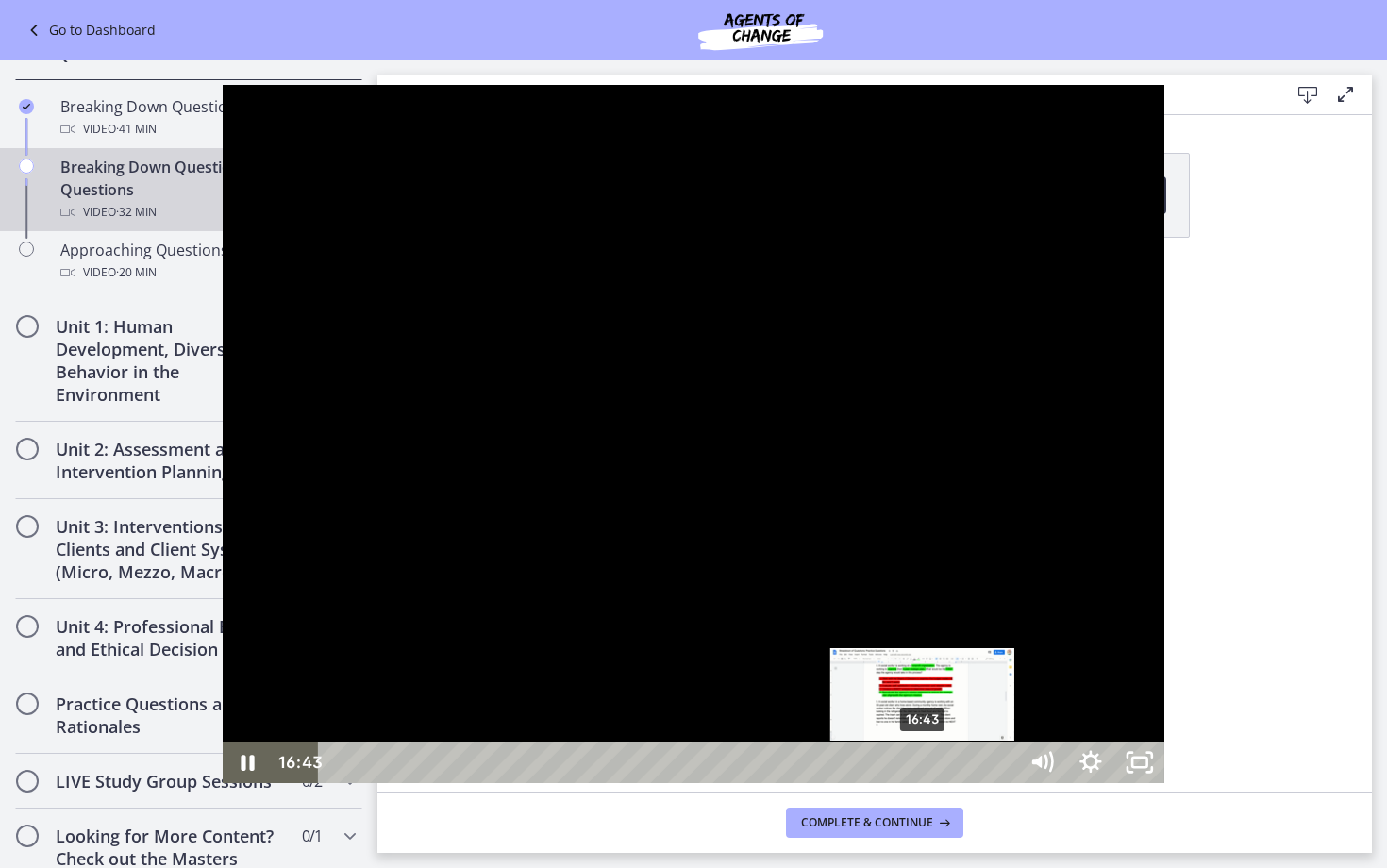 click on "16:43" at bounding box center (671, 762) 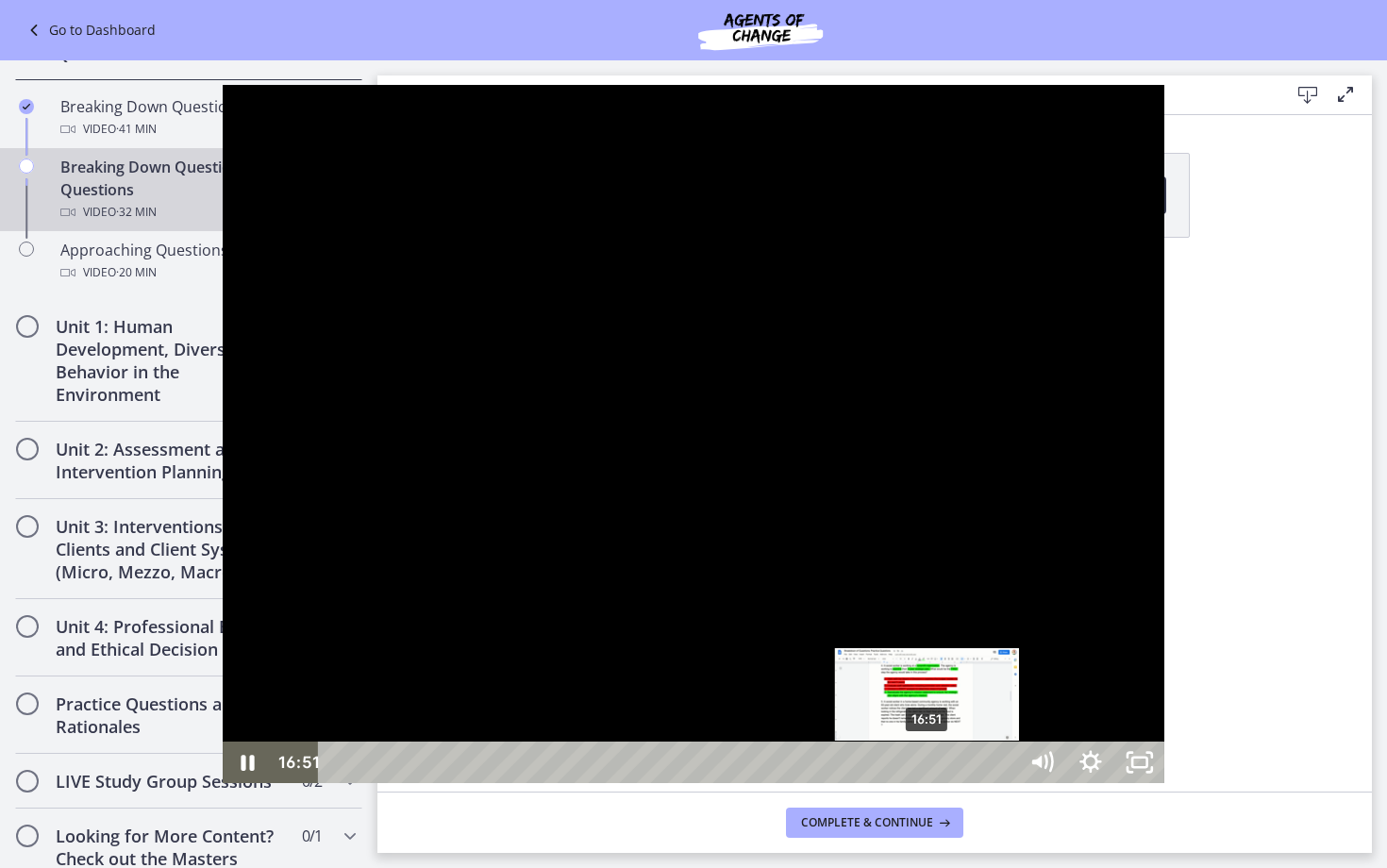 click at bounding box center (927, 762) 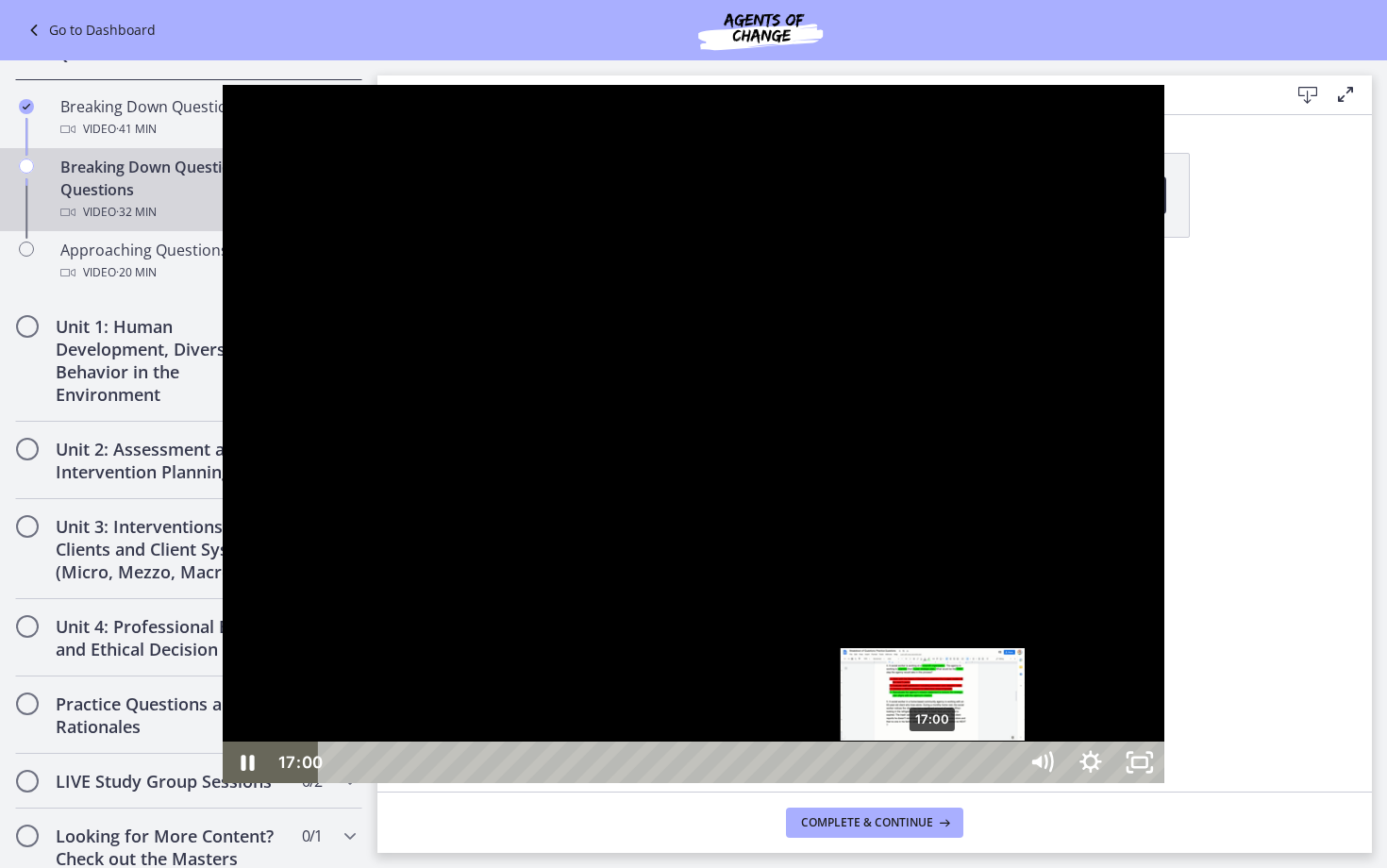 click on "17:00" at bounding box center [671, 762] 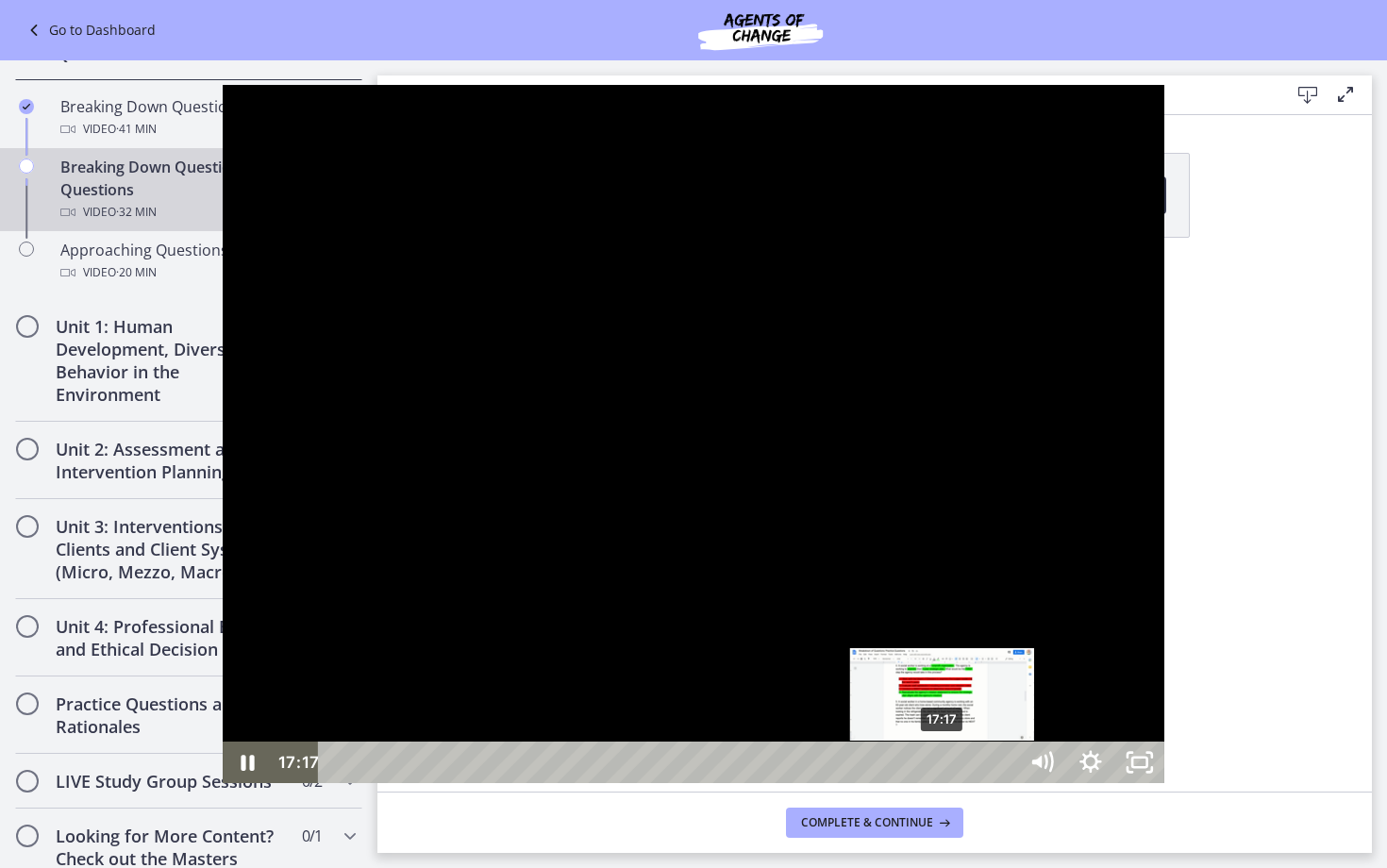 click on "17:17" at bounding box center [671, 762] 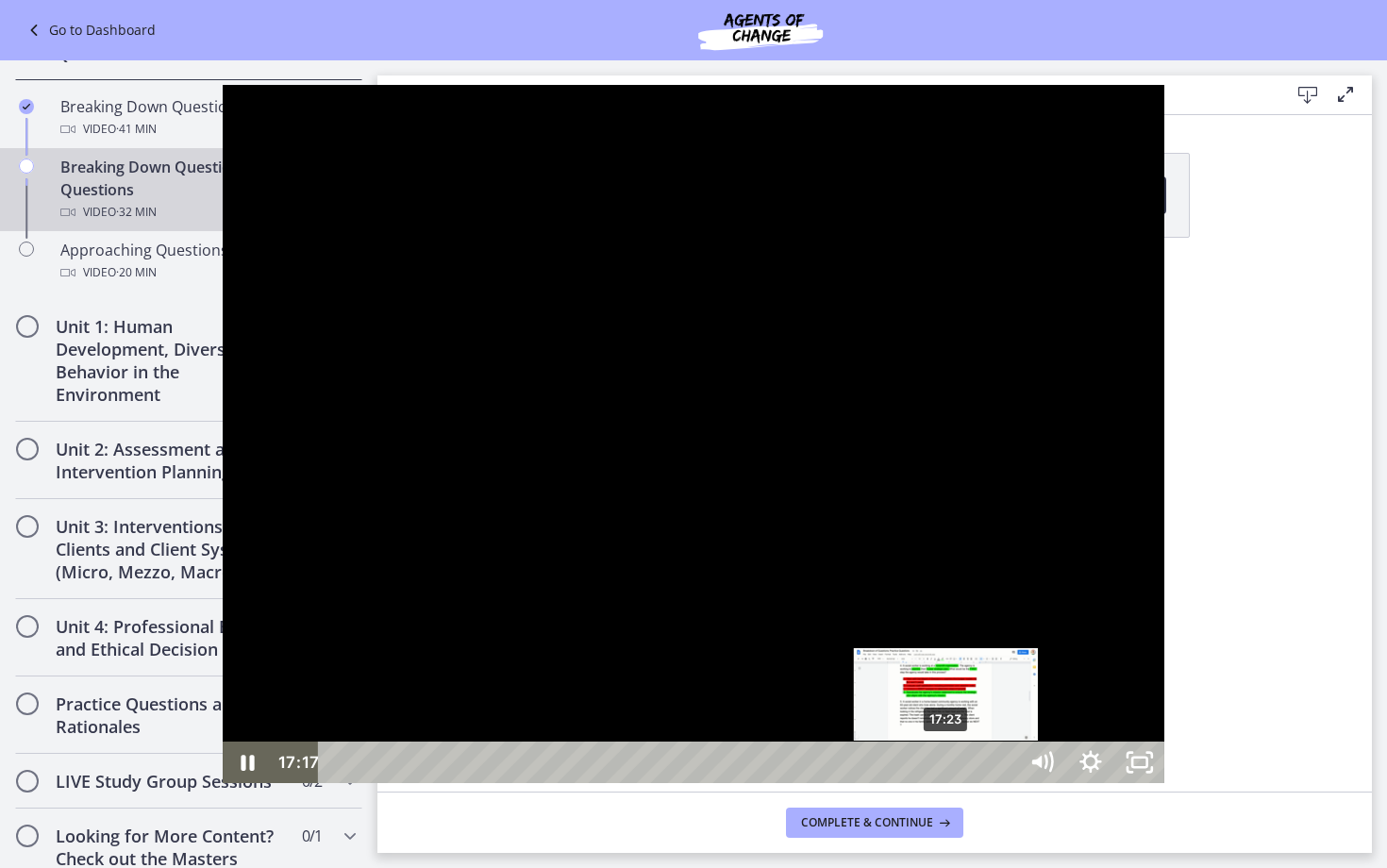 click at bounding box center (942, 762) 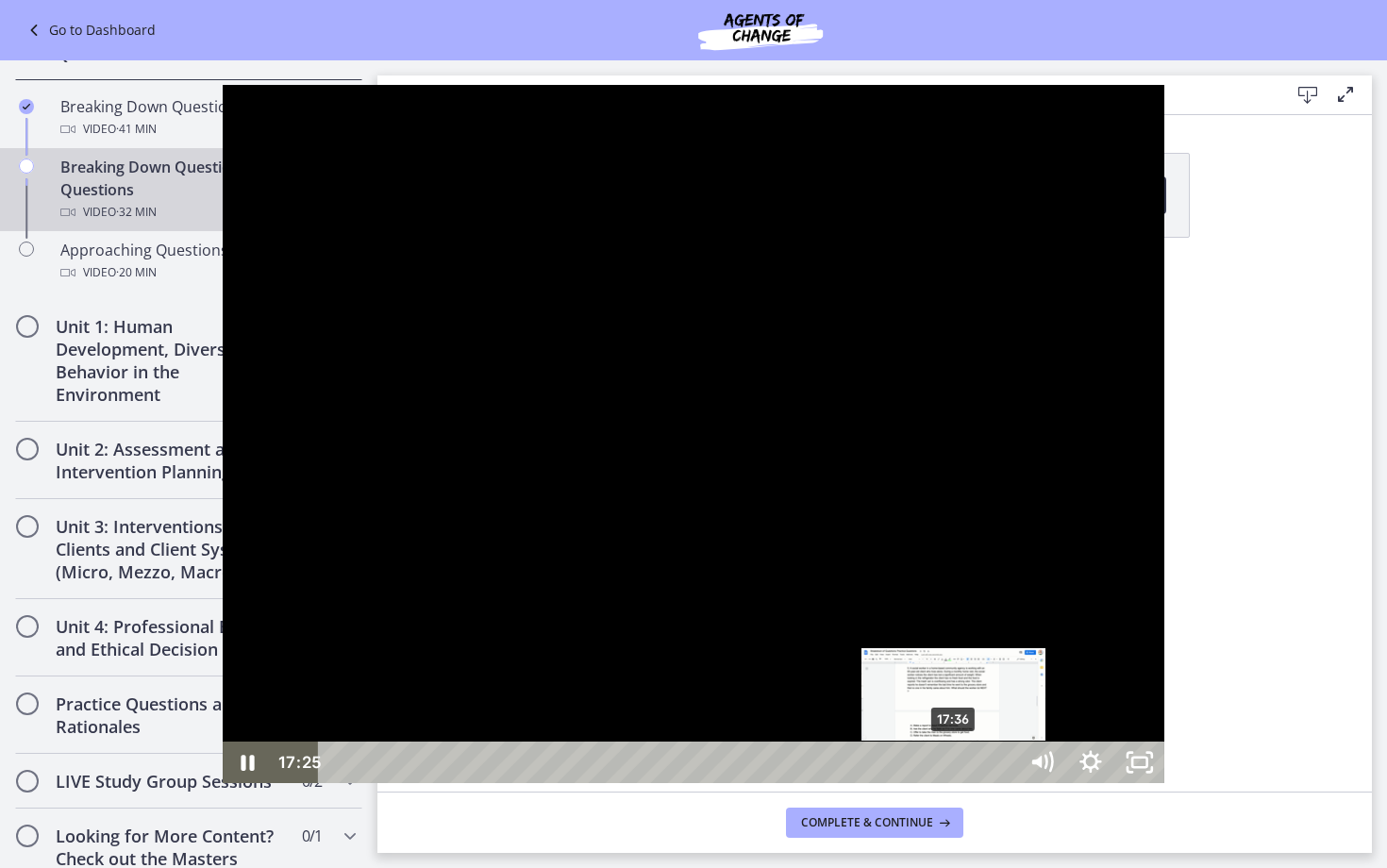 click on "17:36" at bounding box center [671, 762] 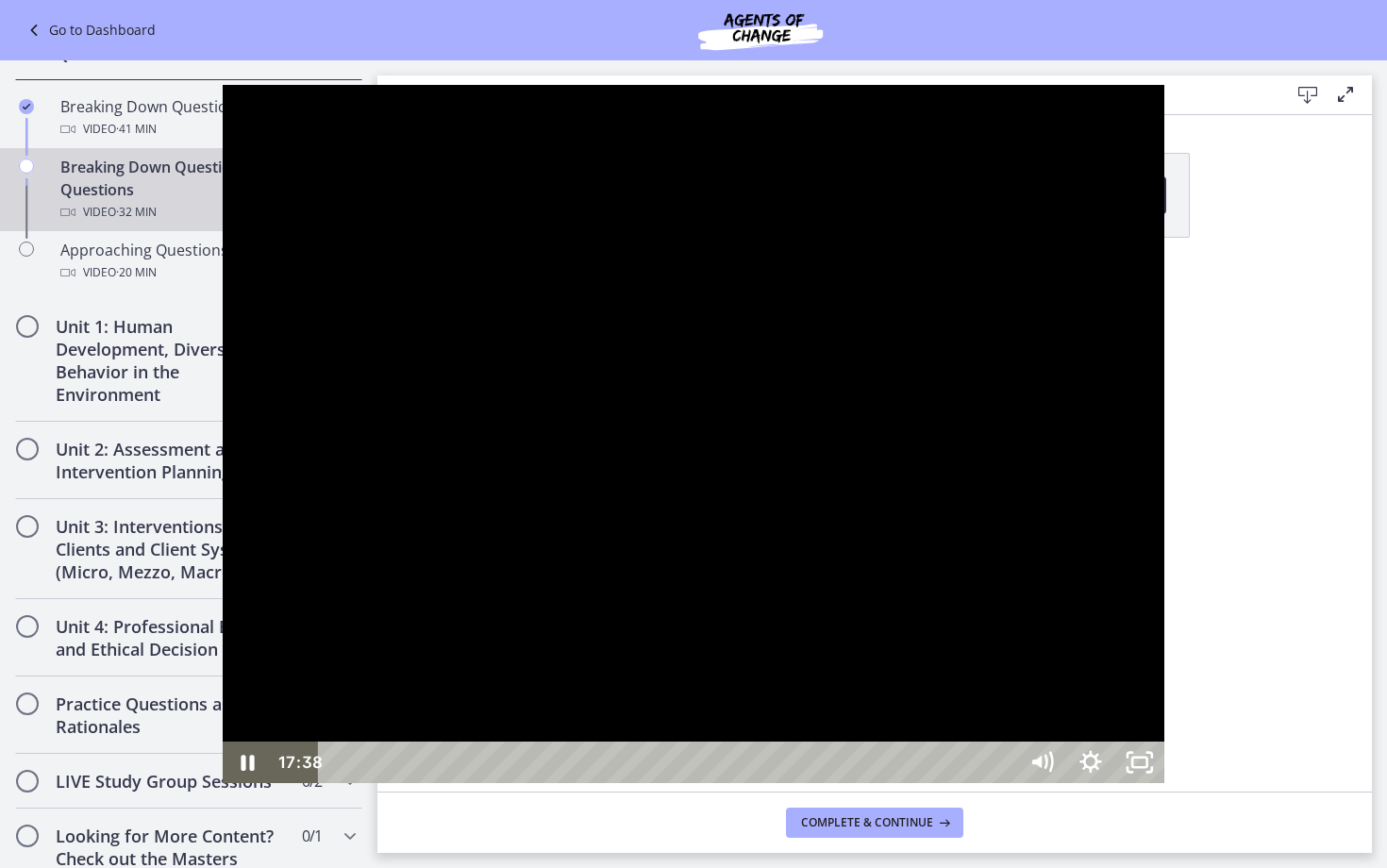 click at bounding box center (694, 434) 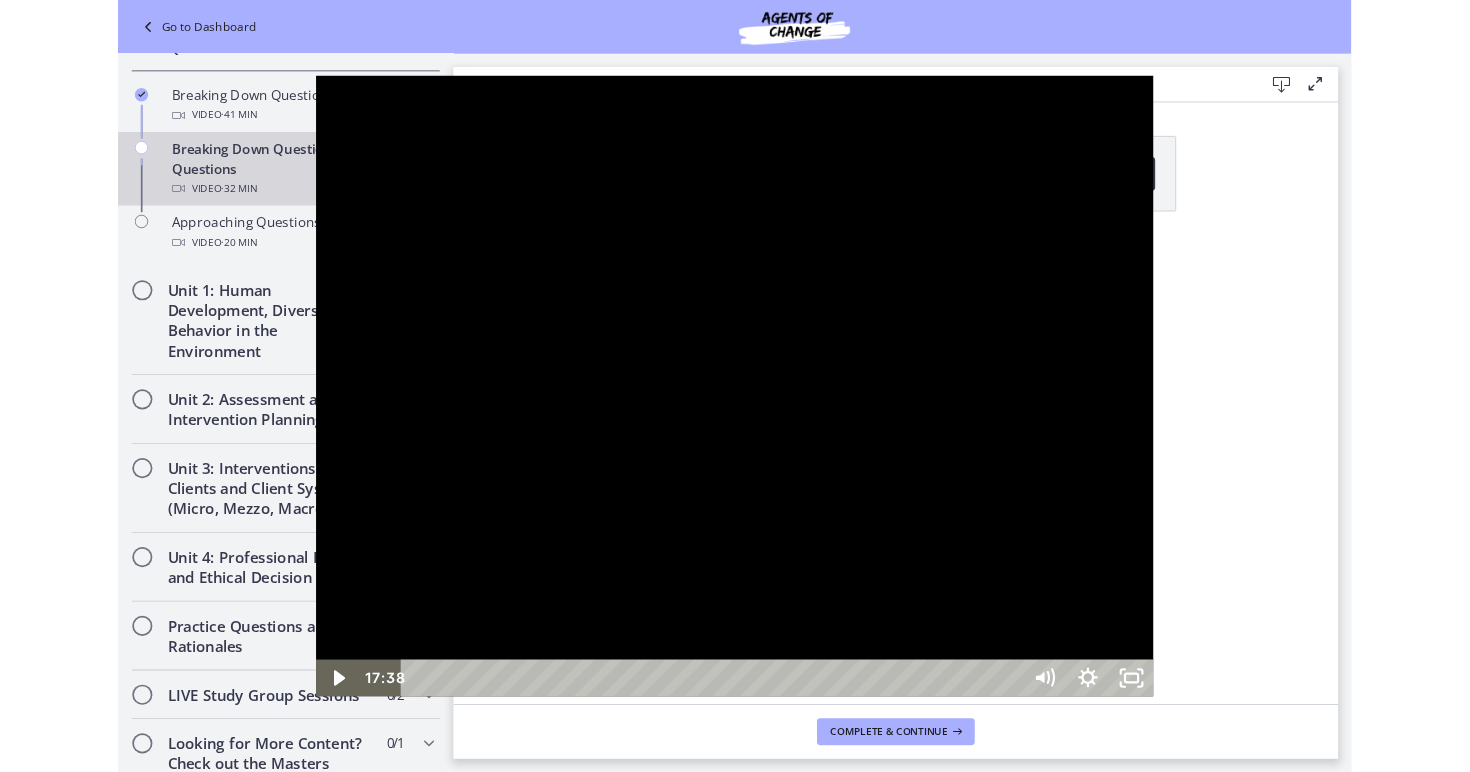 scroll, scrollTop: 548, scrollLeft: 0, axis: vertical 